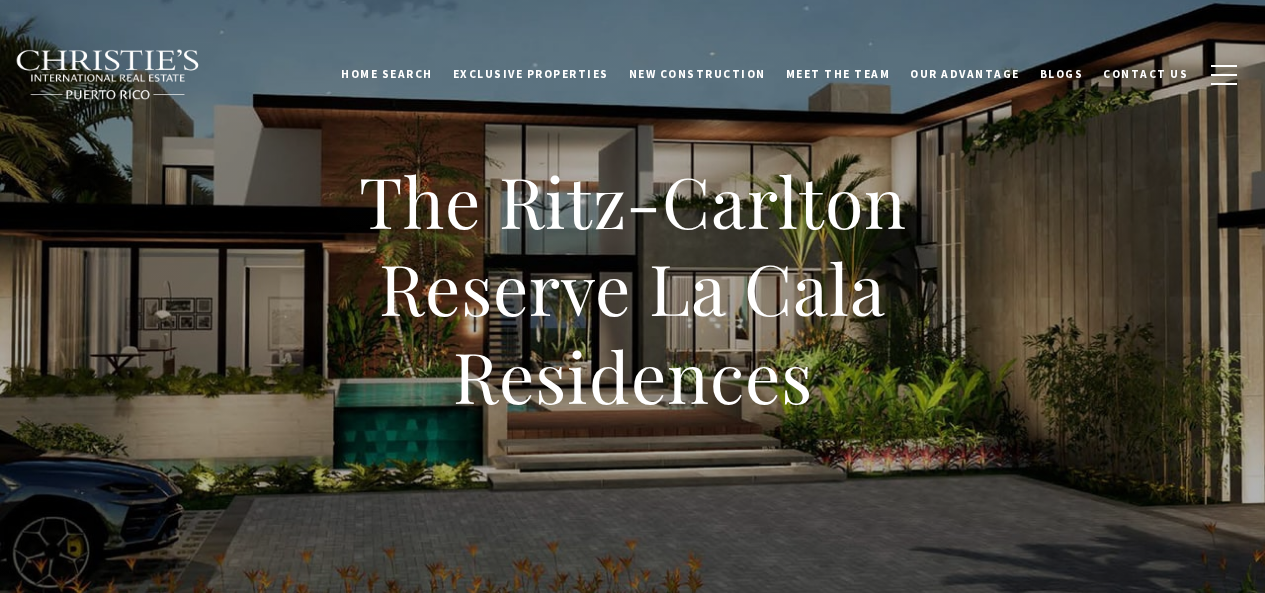 scroll, scrollTop: 0, scrollLeft: 0, axis: both 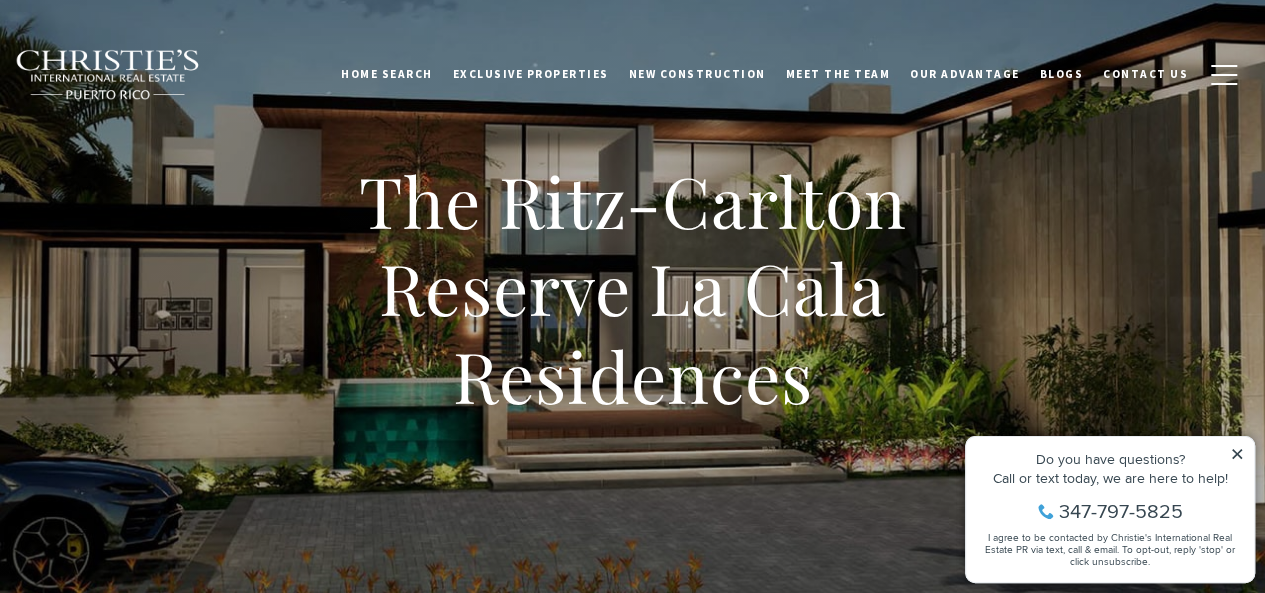 click 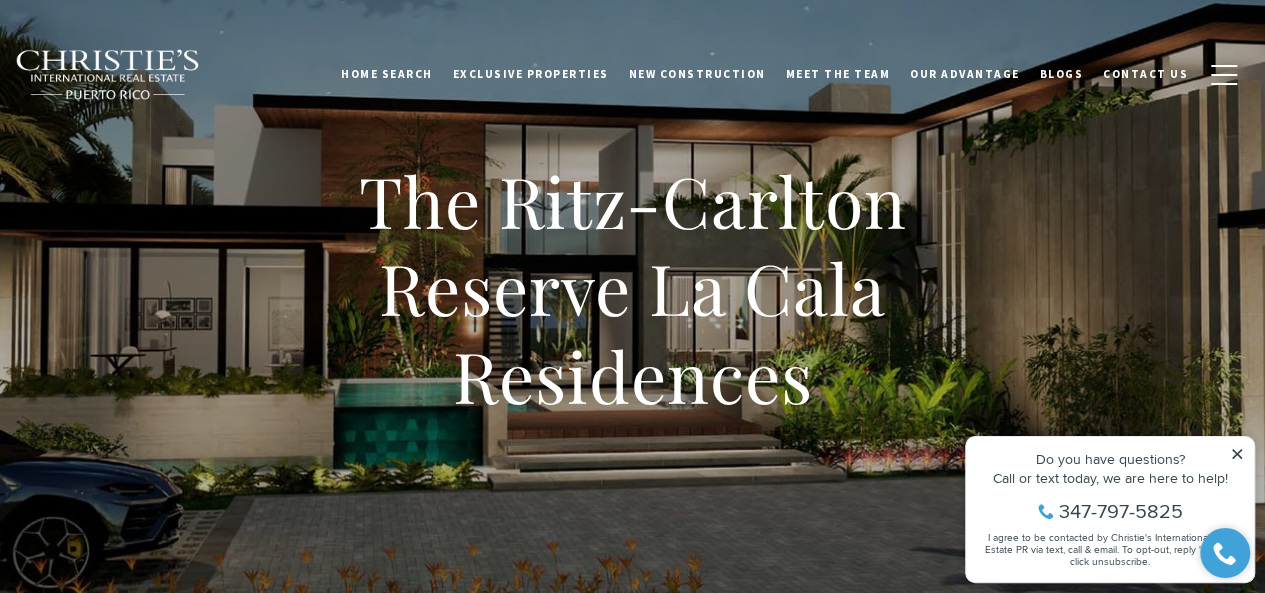 click 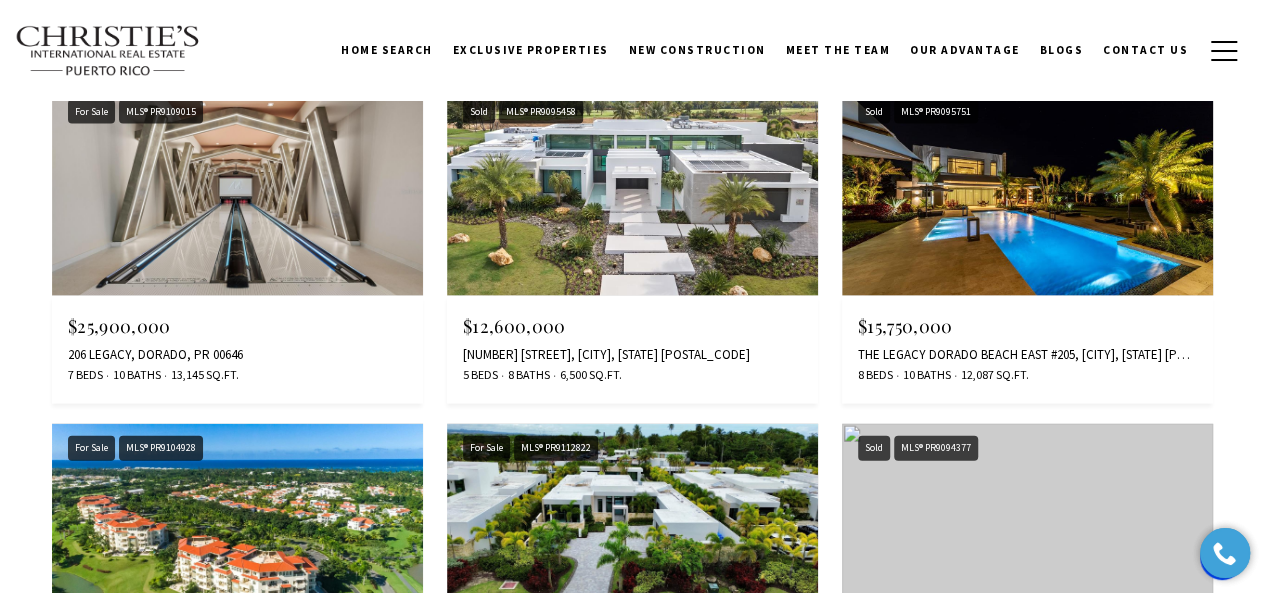 scroll, scrollTop: 1920, scrollLeft: 0, axis: vertical 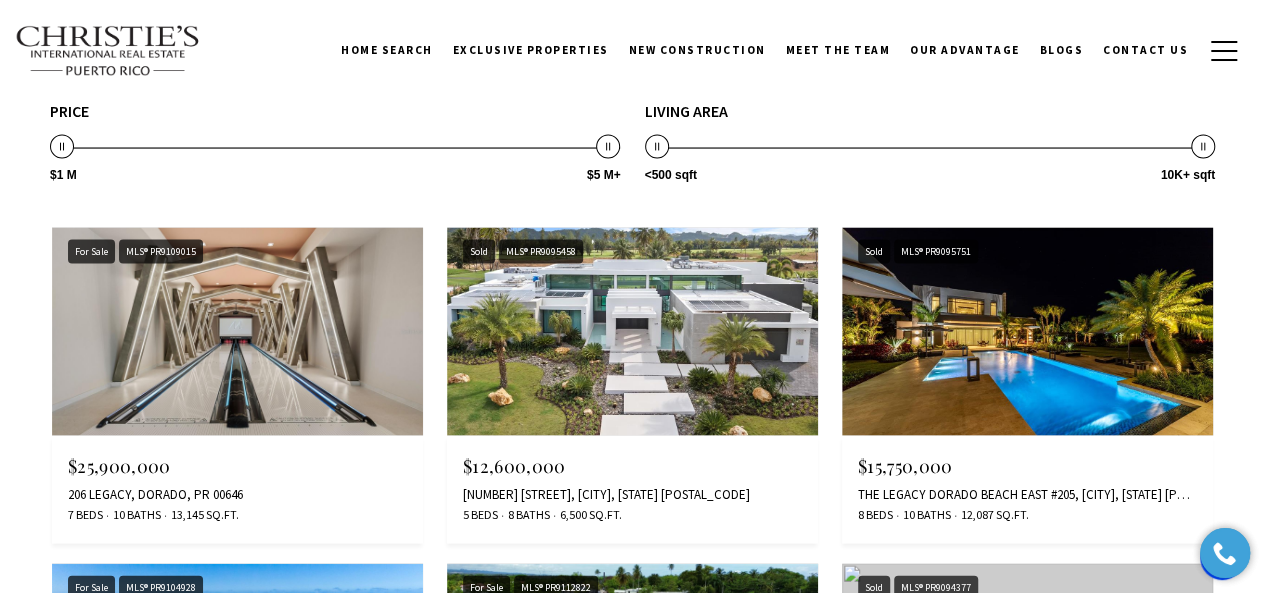 click at bounding box center (632, 332) 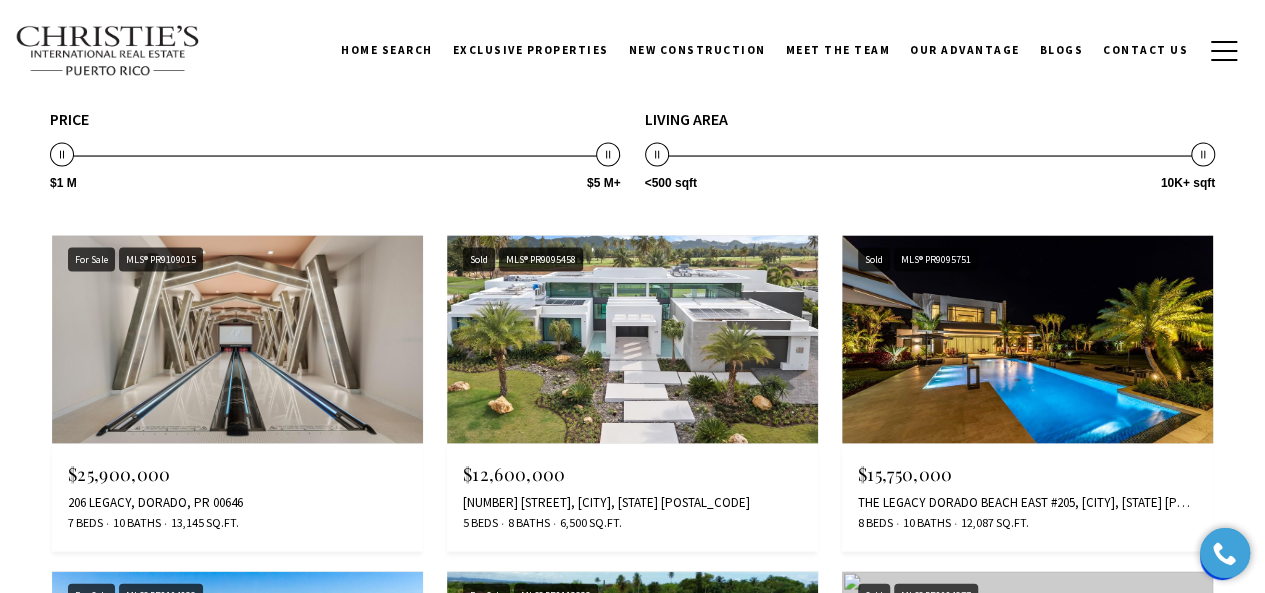 click on "**********" at bounding box center [632, 713] 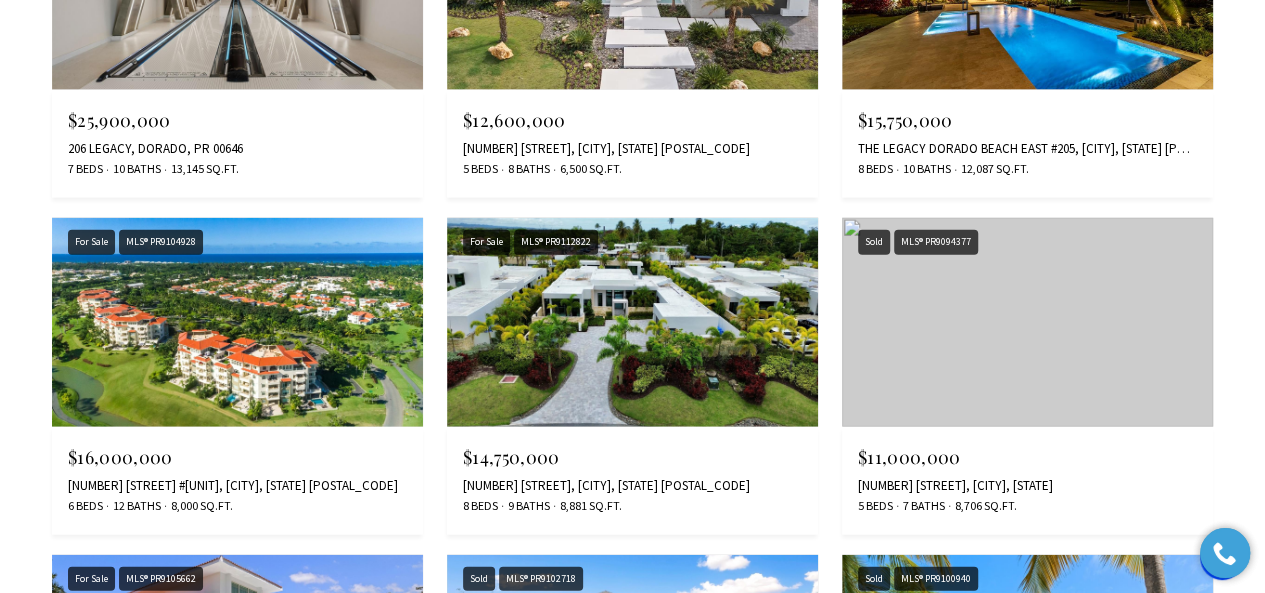 scroll, scrollTop: 2272, scrollLeft: 0, axis: vertical 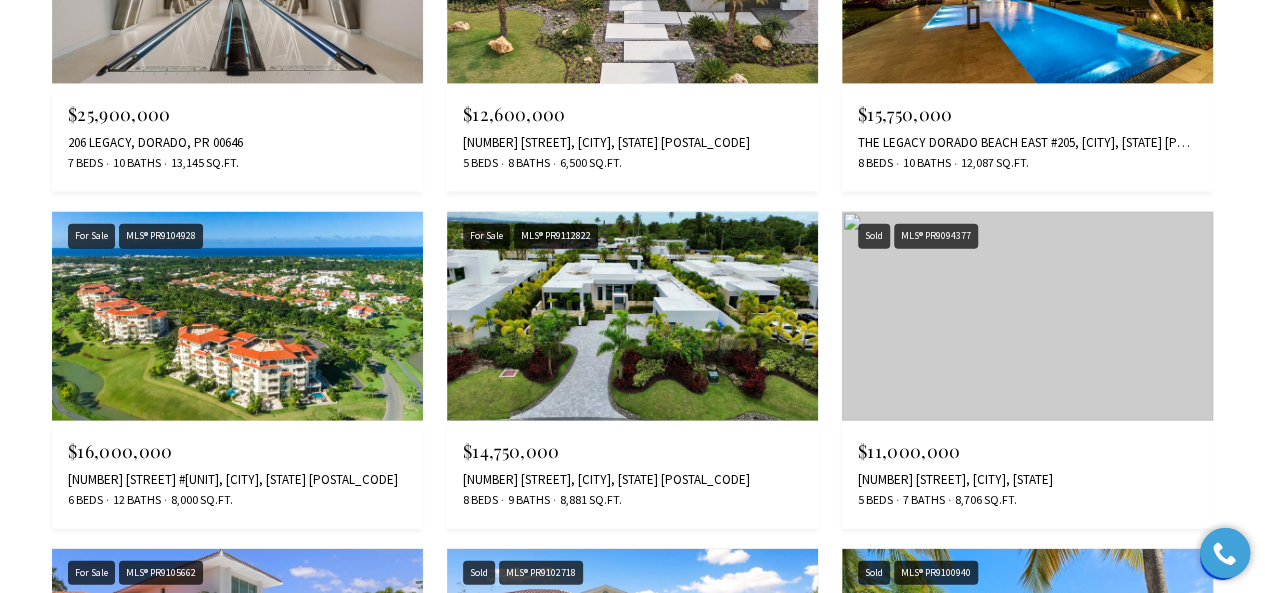 click at bounding box center (237, 316) 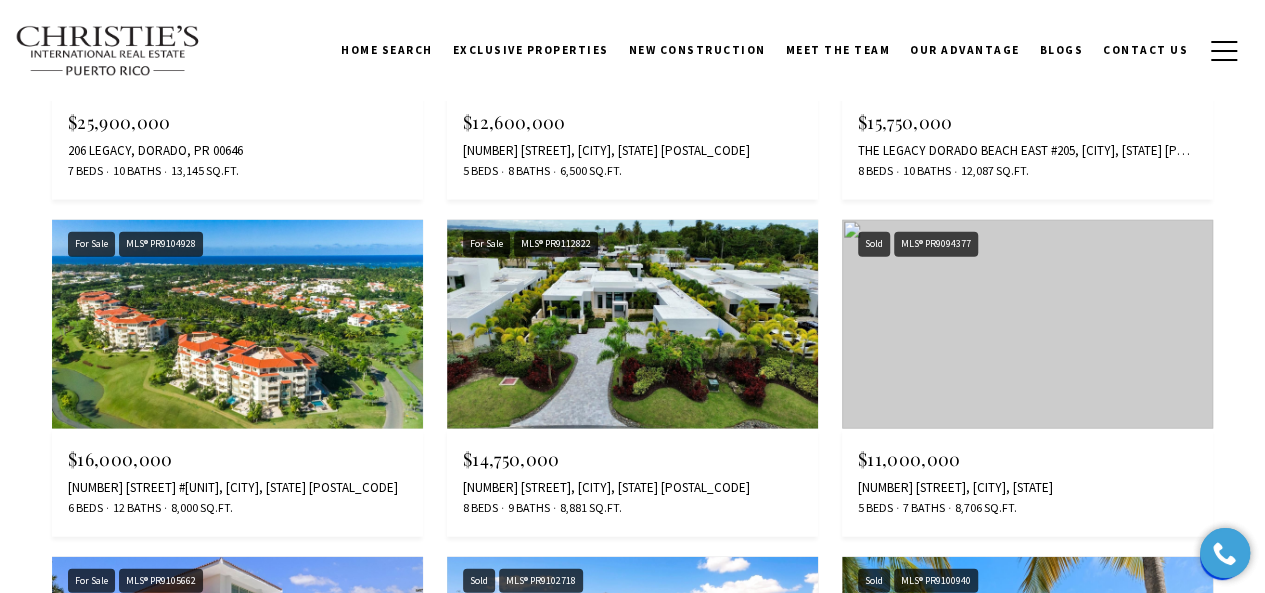 click at bounding box center (632, 324) 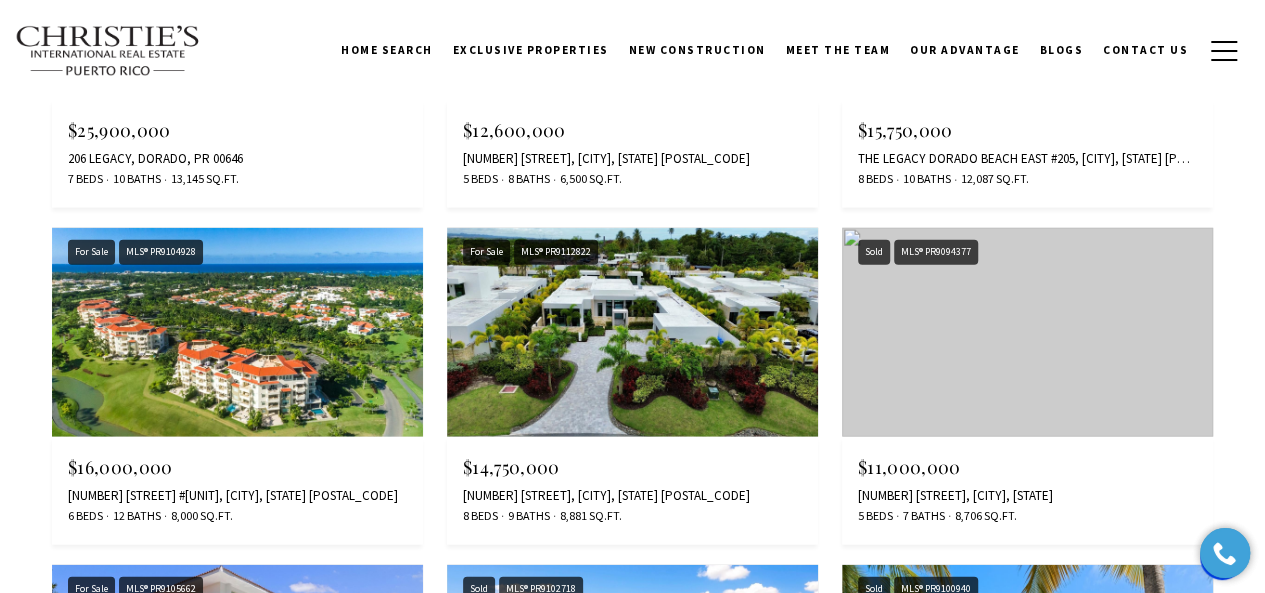click on "**********" at bounding box center (632, 369) 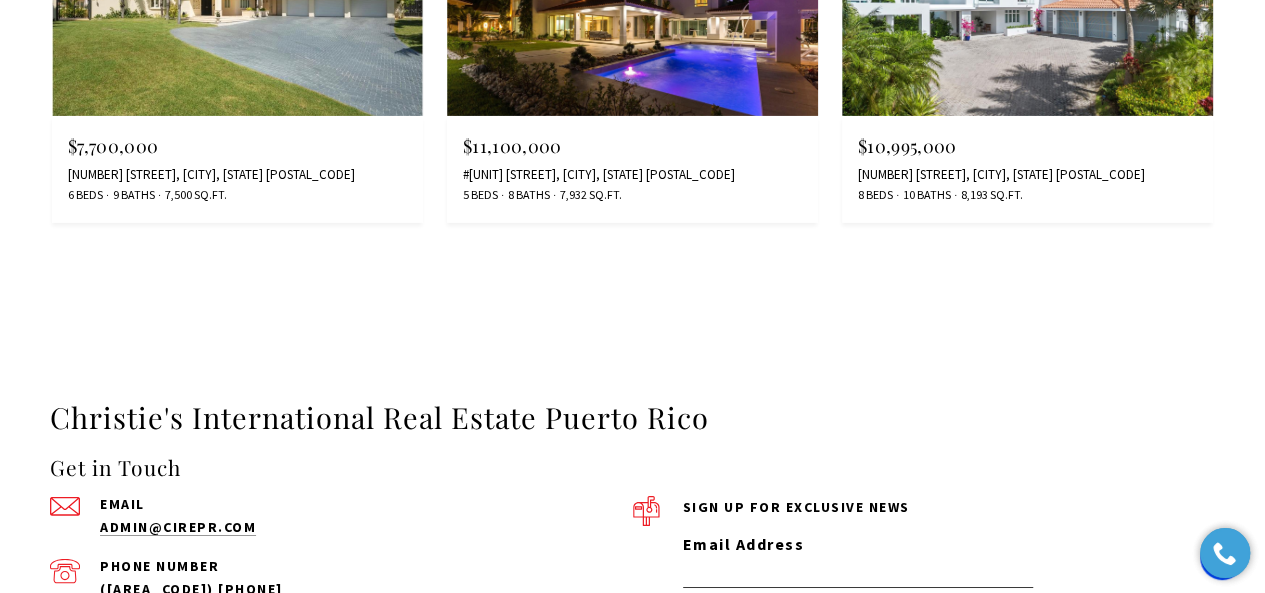 scroll, scrollTop: 3256, scrollLeft: 0, axis: vertical 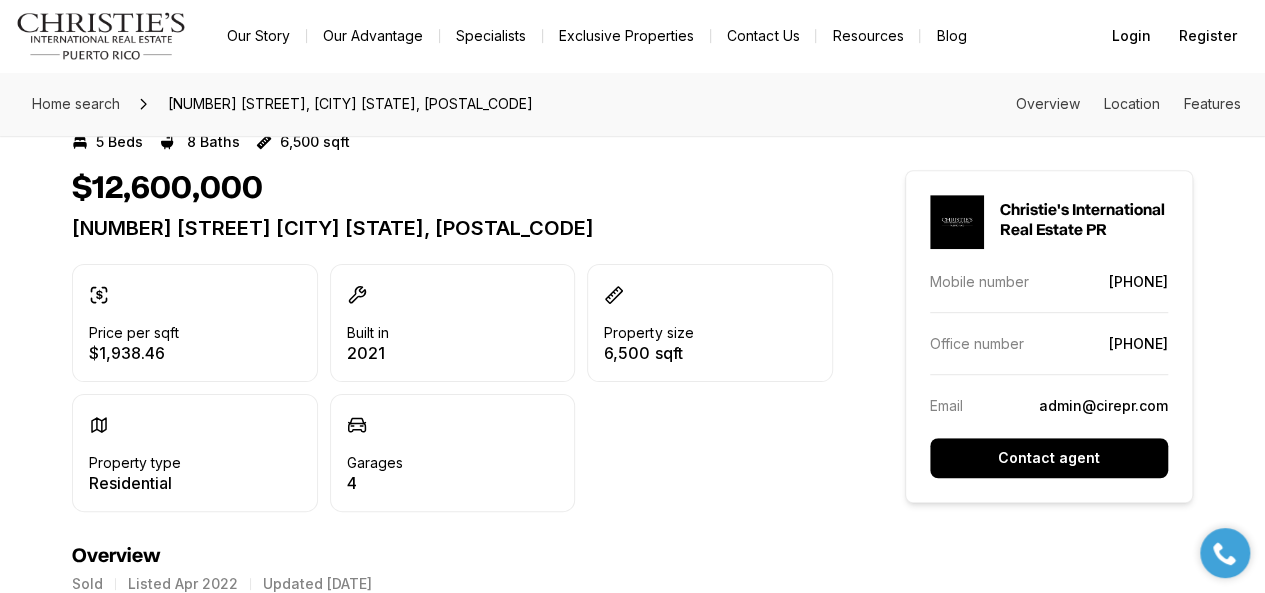 click on "Go to: Homepage Our Story Our Advantage Specialists Exclusive Properties Contact Us Resources Blog Open navigation Login Register Home search 19 GOLF VIEW DRIVE, DORADO PR, 00646 Overview Location Features All photos 5 Beds 8 Baths 6,500 sqft $12,600,000 19 GOLF VIEW DRIVE DORADO PR, 00646 Price per sqft $1,938.46 Built in 2021 Property size 6,500 sqft Property type Residential Garages 4 Overview Sold Listed Apr 2022 Updated Feb 12 Featured in Architectural Digest Spain and design magazine Modo de Vida, this stunning contemporary home was designed for a lifestyle of leisure. Just steps from the DB Clubhouse, this property has 5 spacious bedrooms, 4 full baths, 2 half baths, and top of the line entertainment facilities, including a heated pool, outdoor bar, wine cellar, and golf simulator.      The floor plan is designed to maximize views of the nearby golf course and surrounding mountain scenery. With 18" ceilings and floor-to-ceiling windows, the home is filled with natural light.        Read more Location 2" at bounding box center (632, 2375) 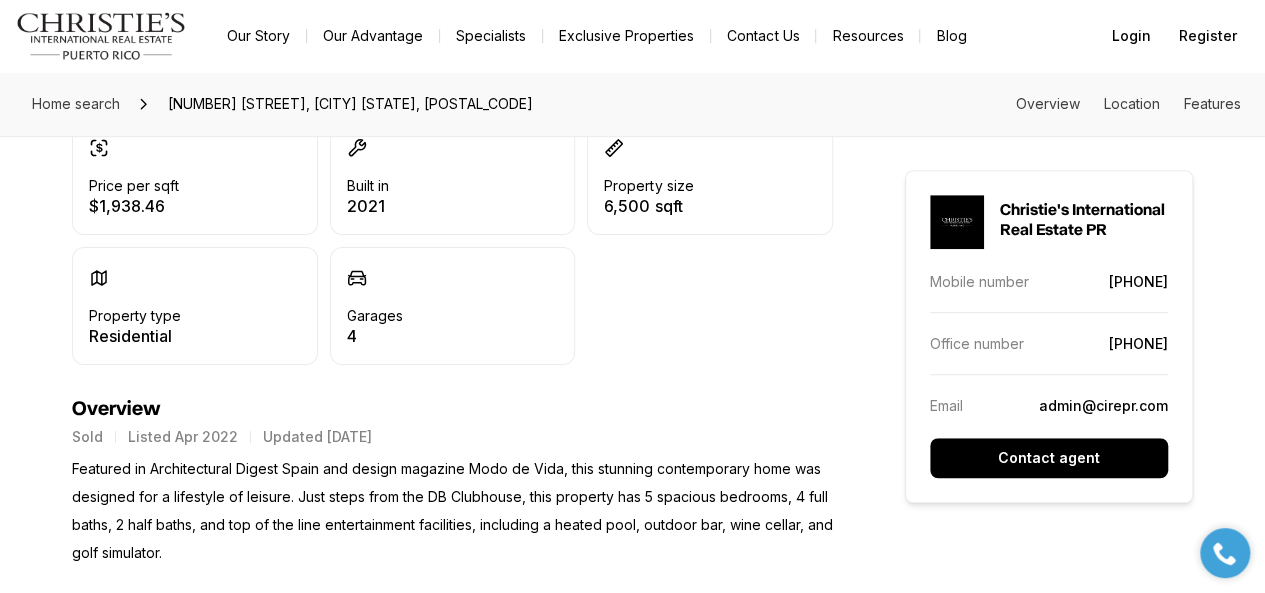 scroll, scrollTop: 746, scrollLeft: 0, axis: vertical 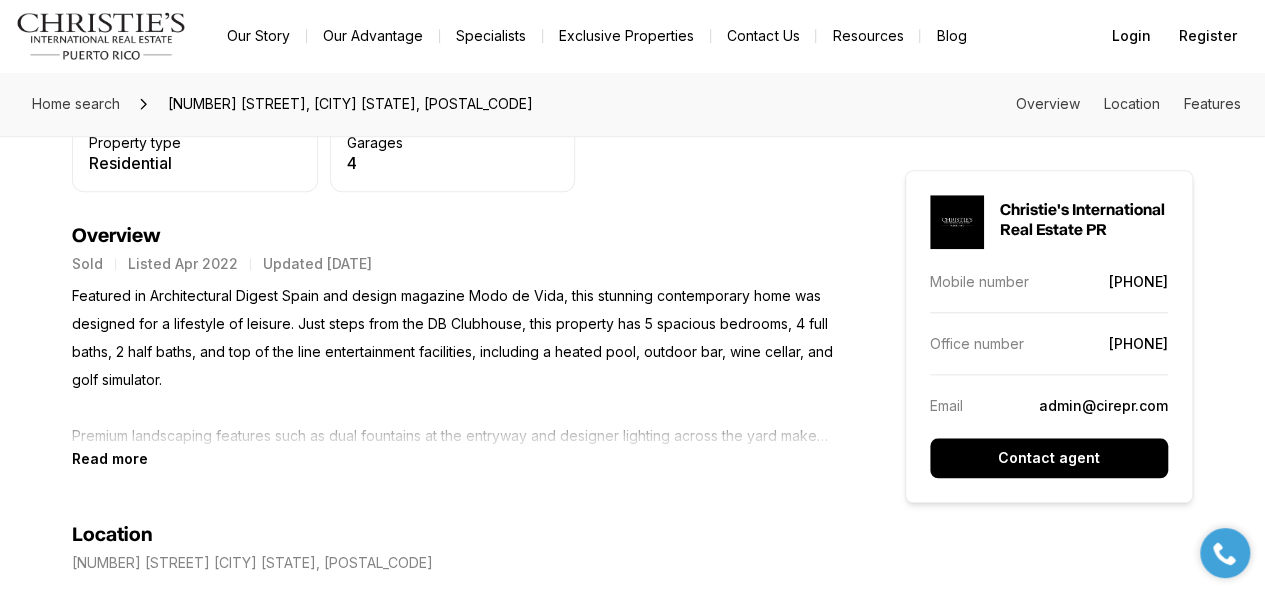 click on "Read more" at bounding box center [110, 458] 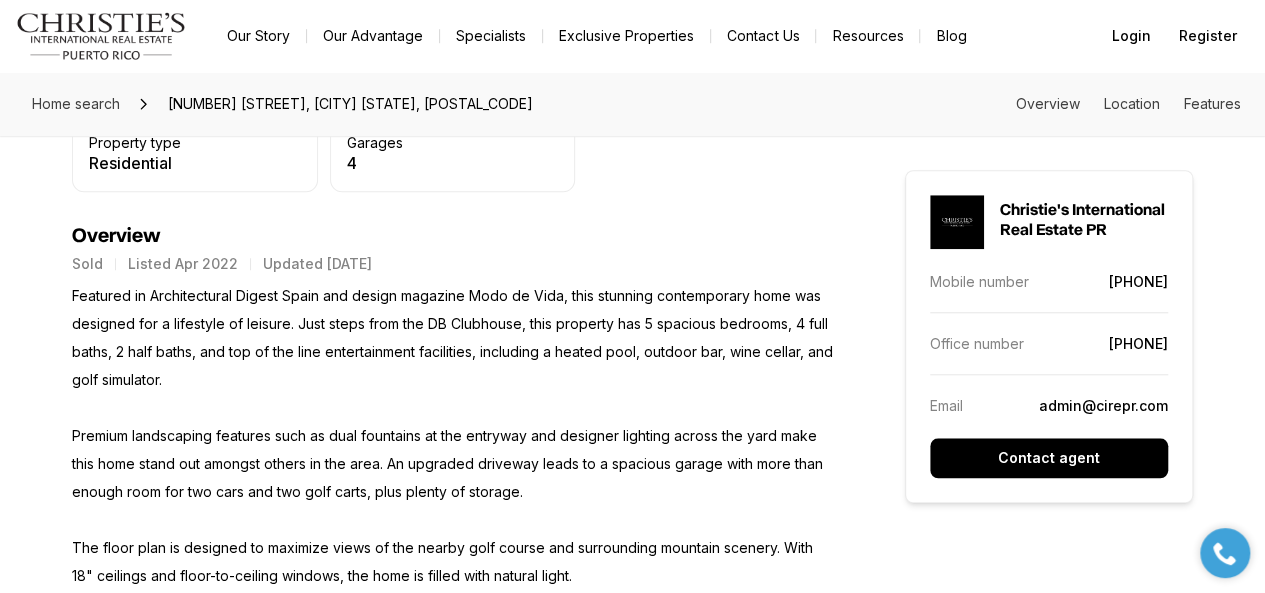 type 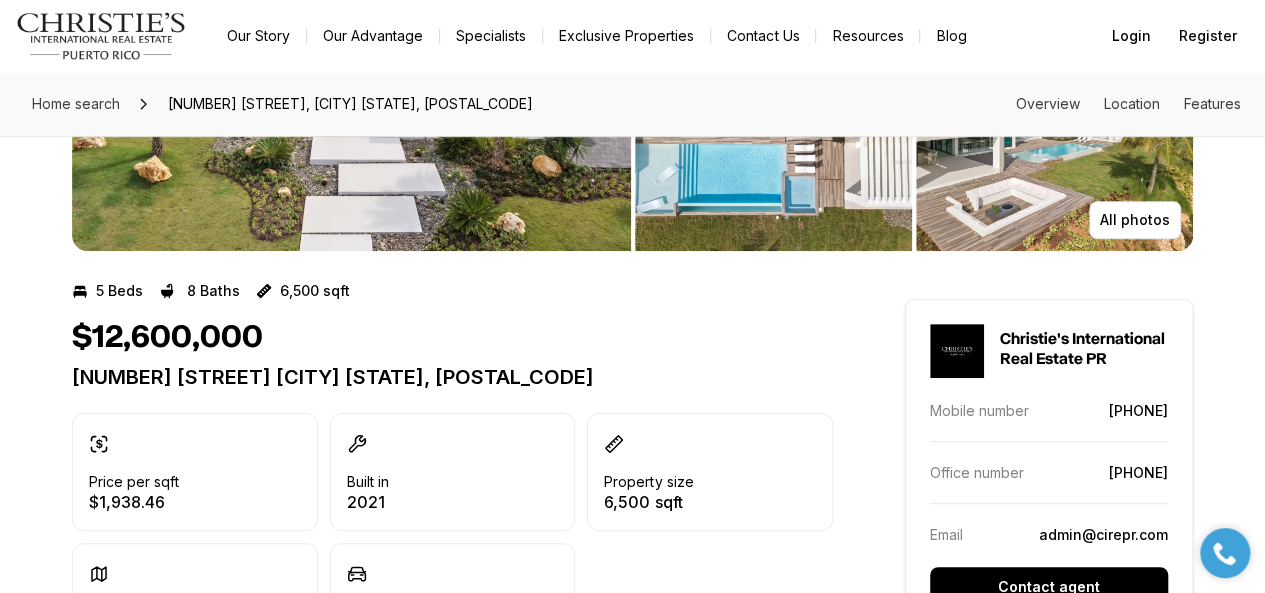 scroll, scrollTop: 0, scrollLeft: 0, axis: both 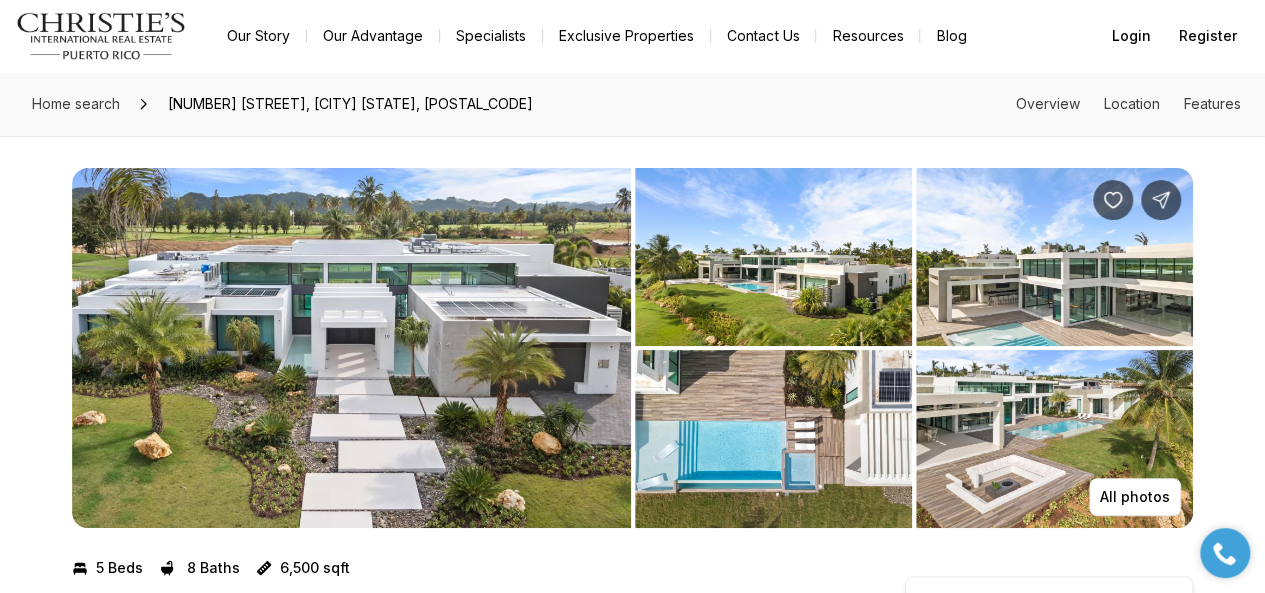 click at bounding box center [351, 348] 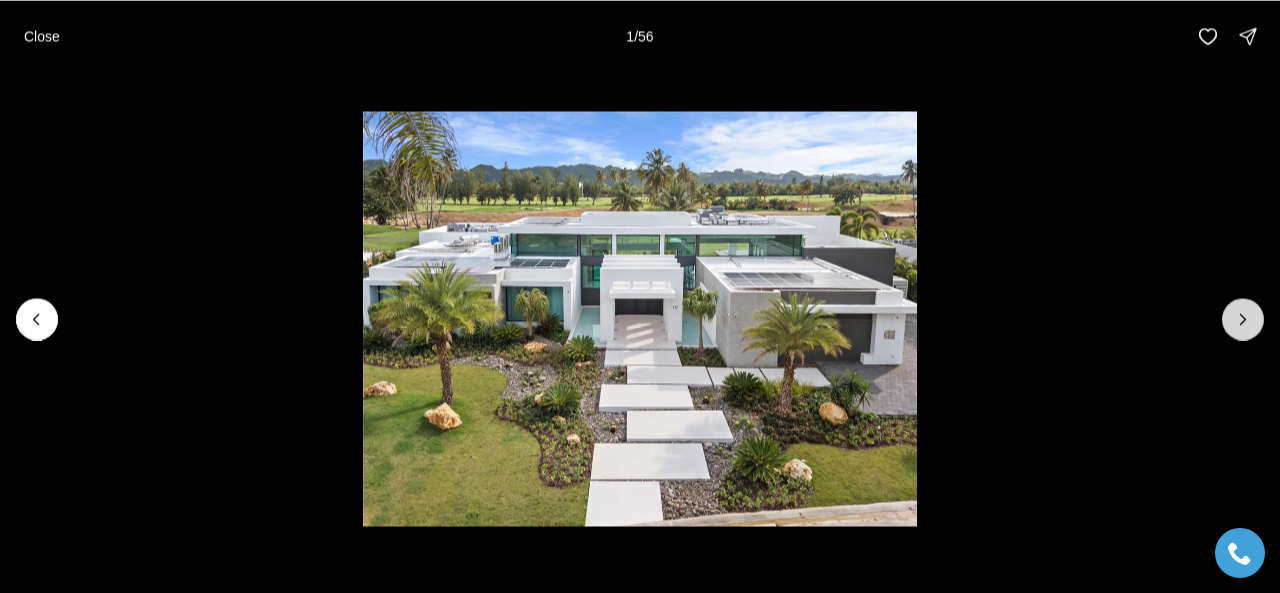click 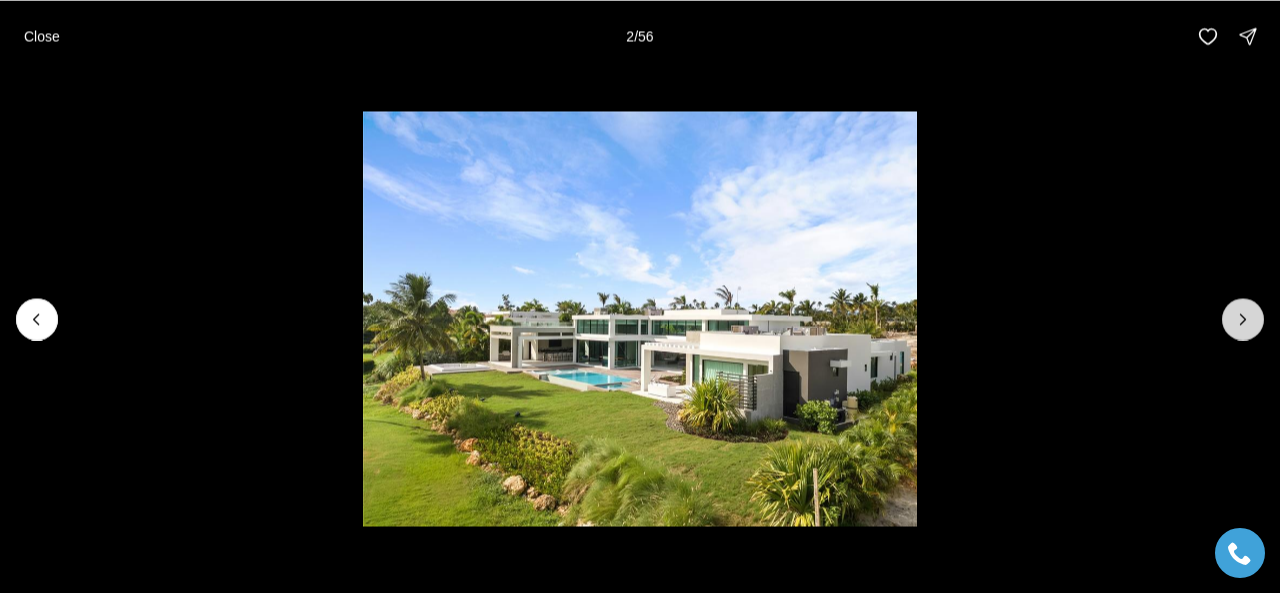 click 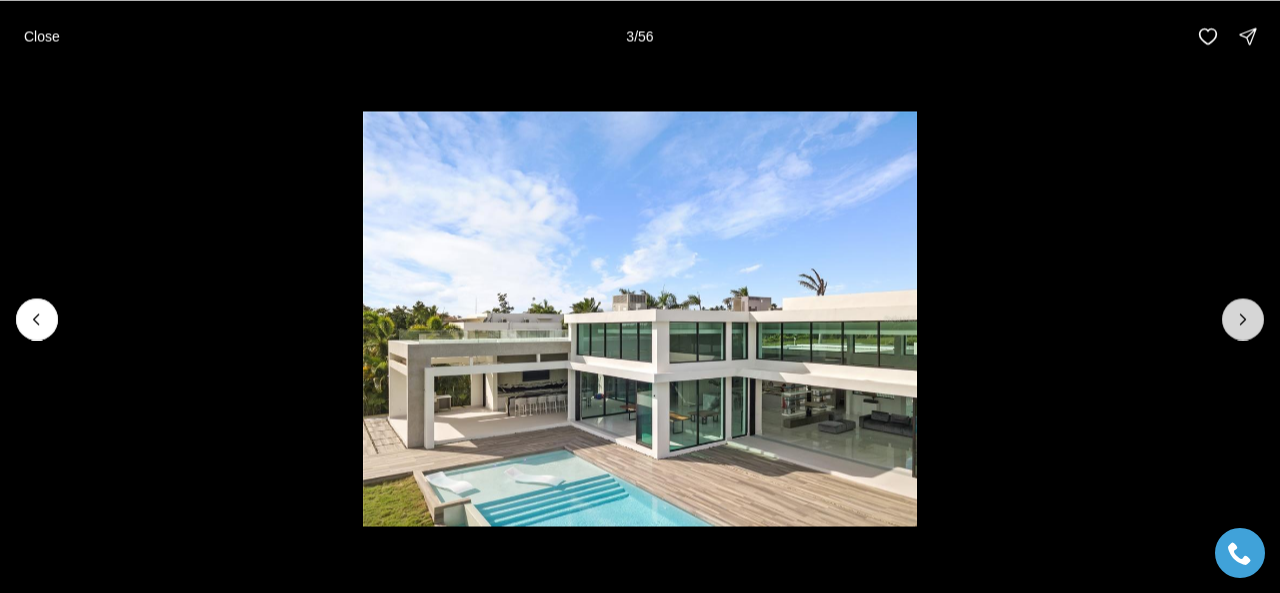 click 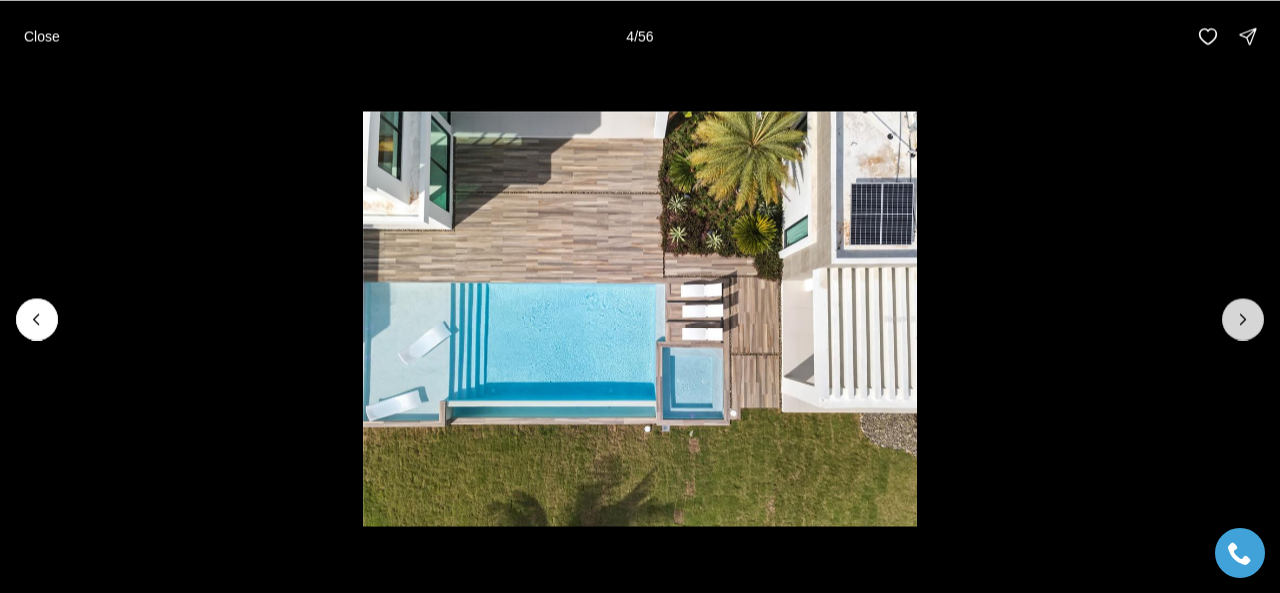 click 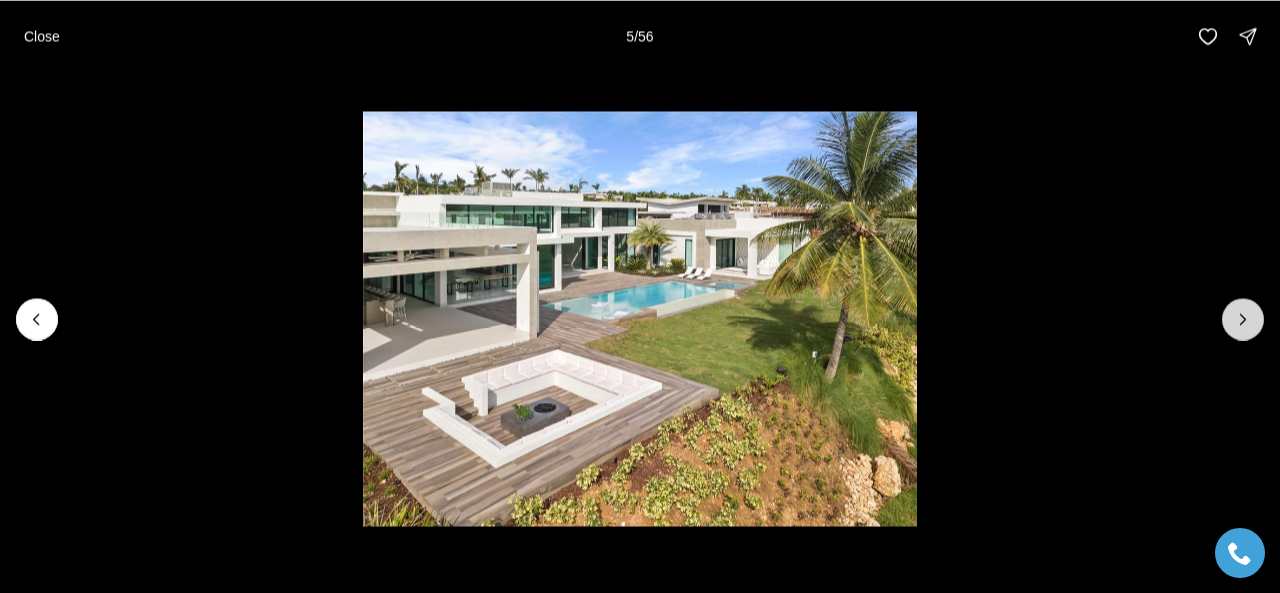 click 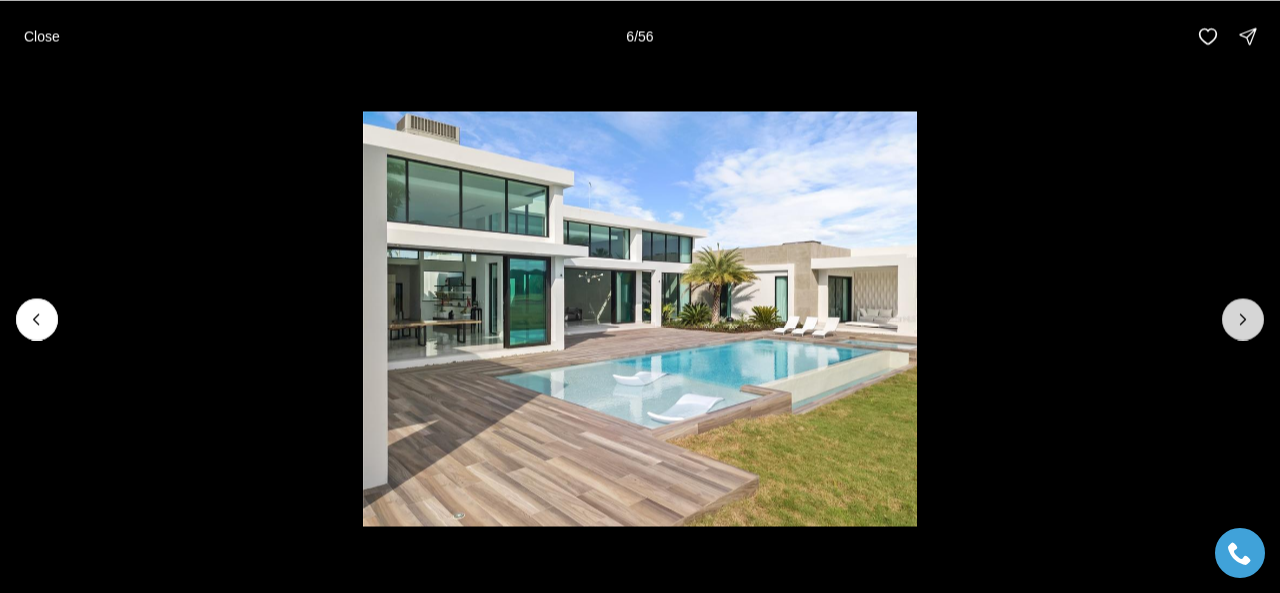 click 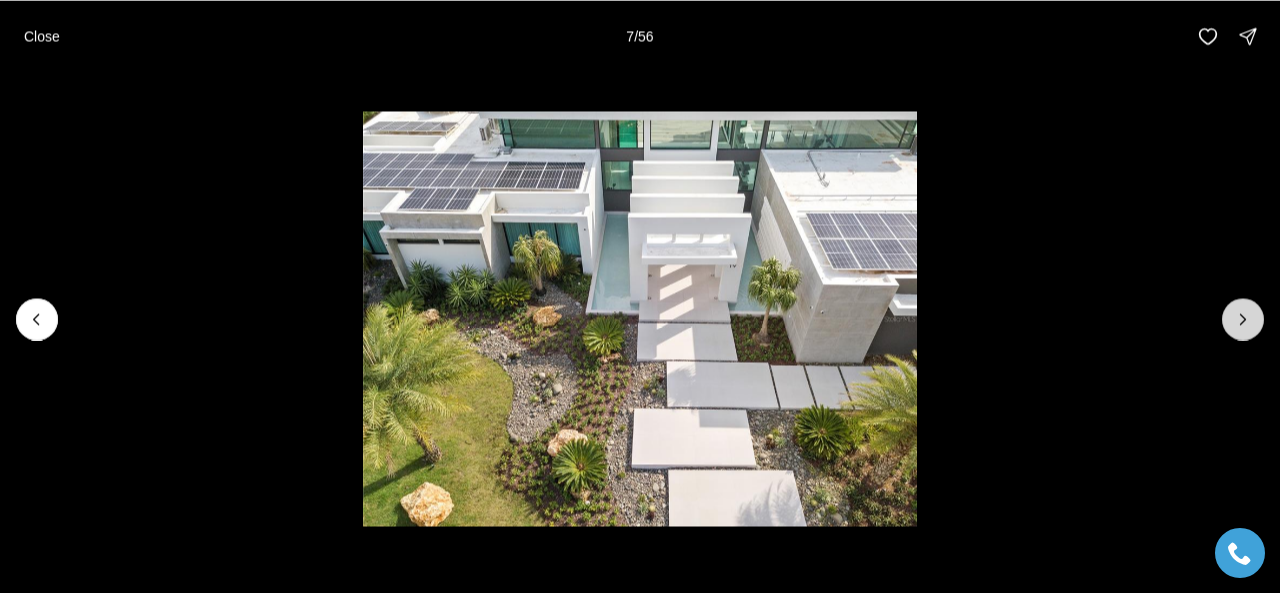 click 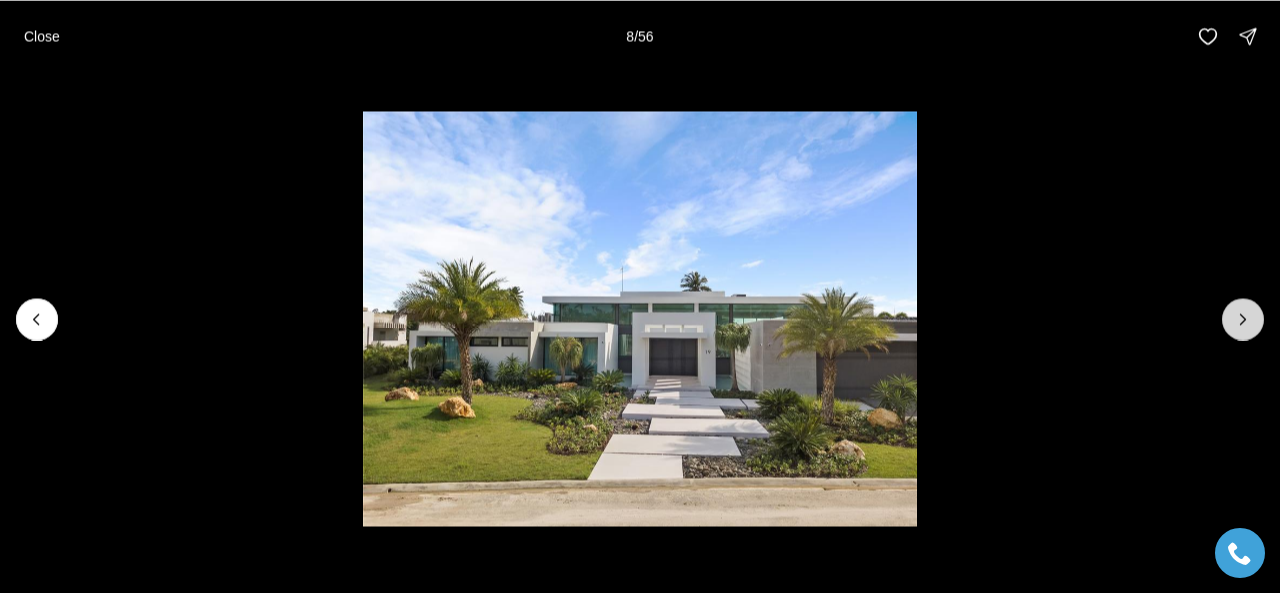 click 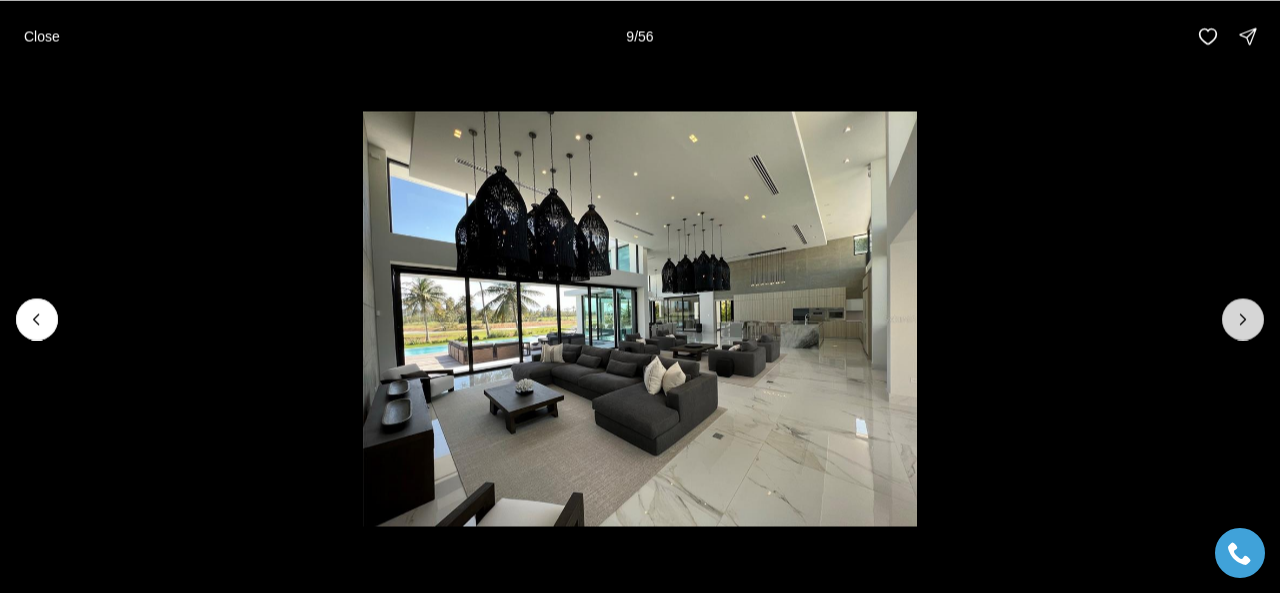 click 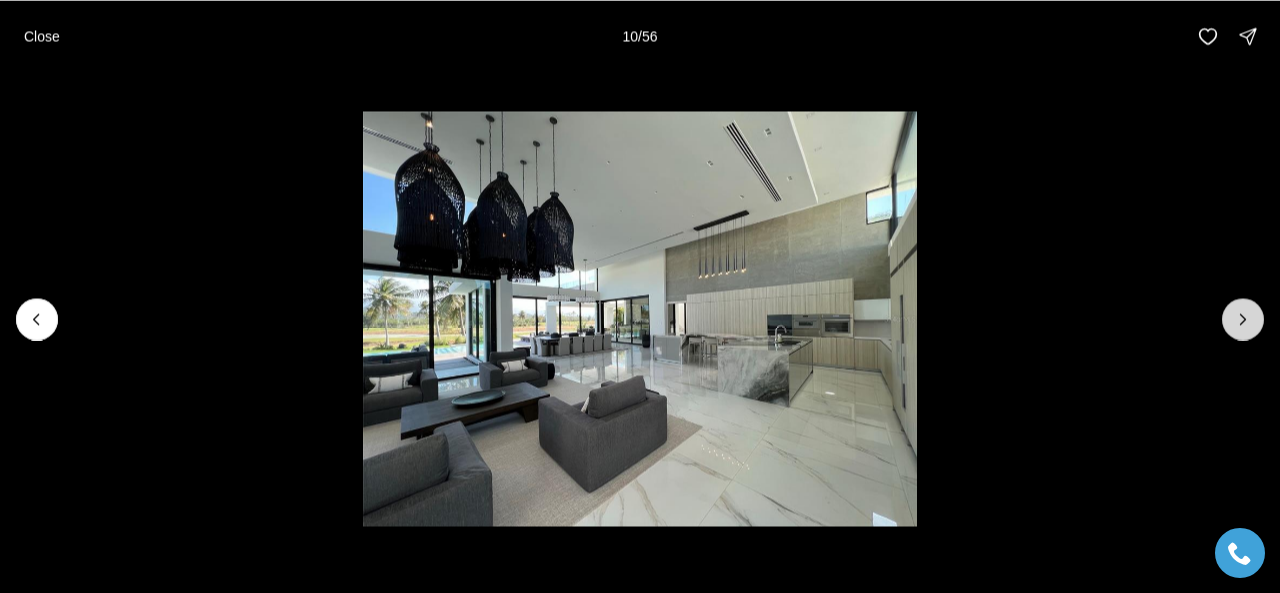 click 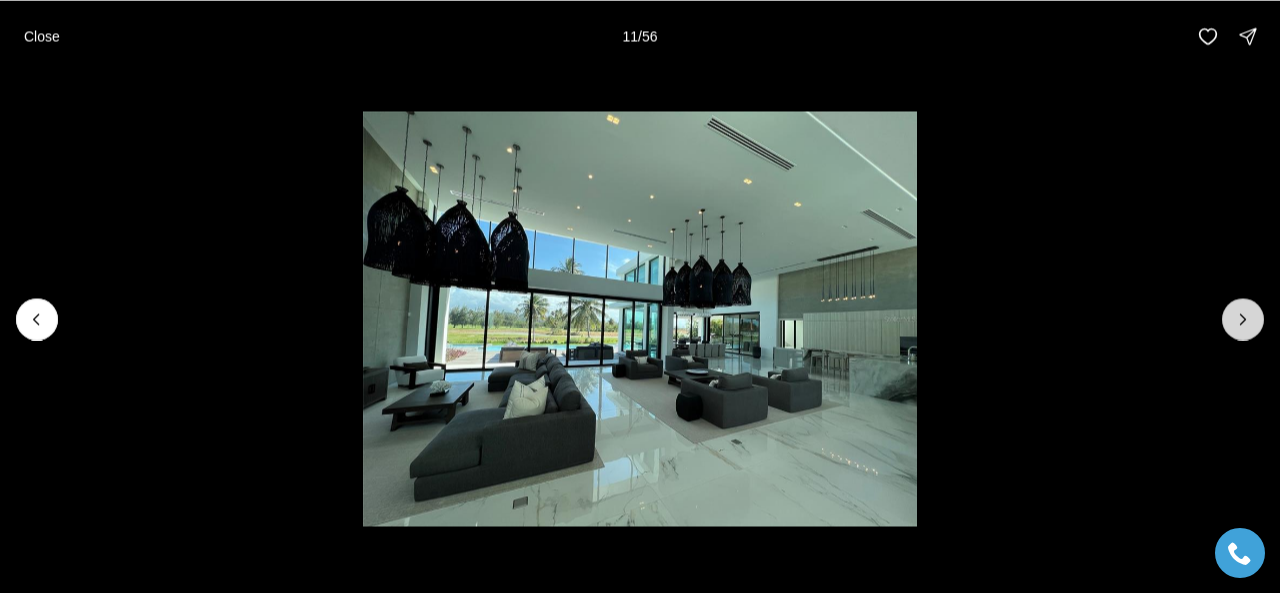 click 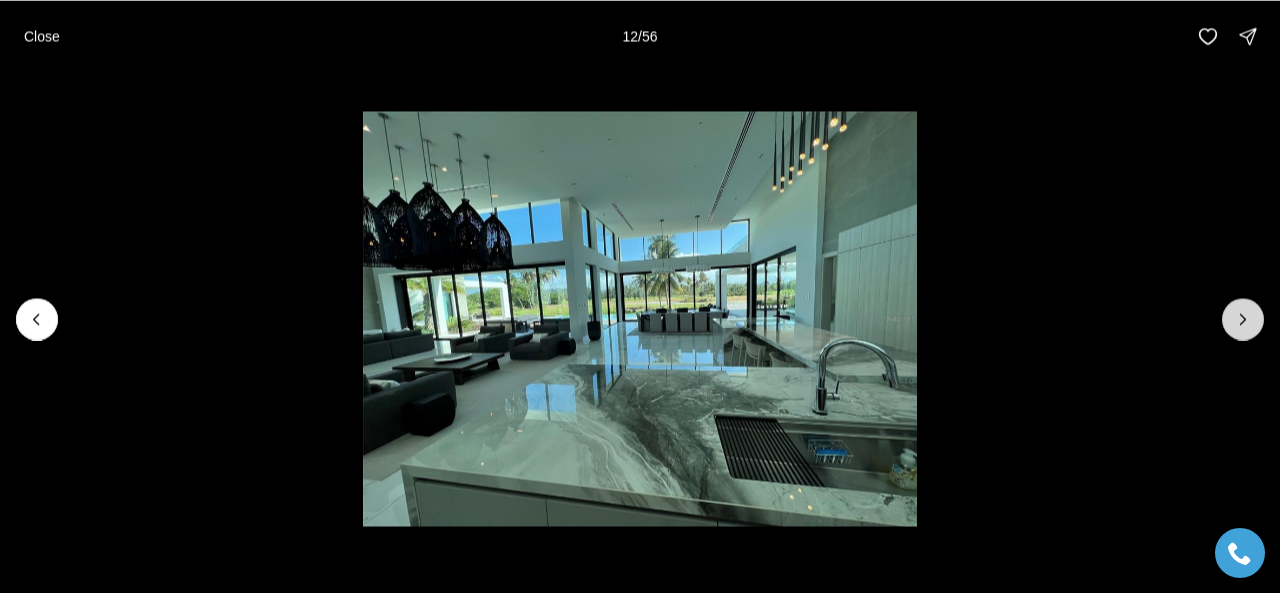 click 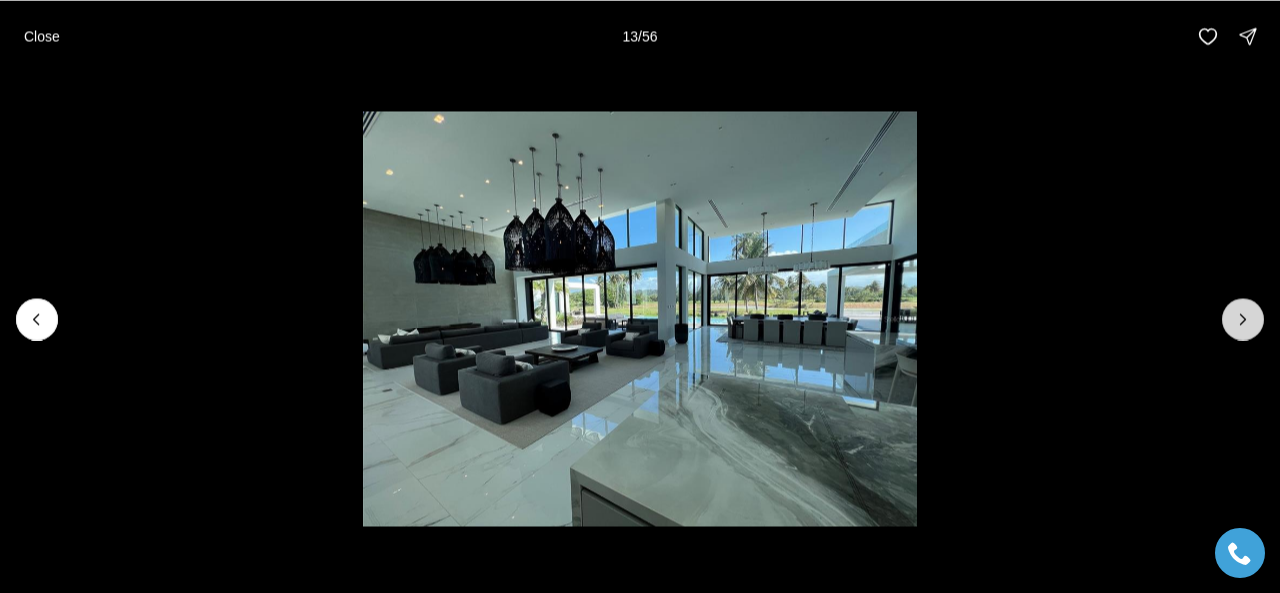 click 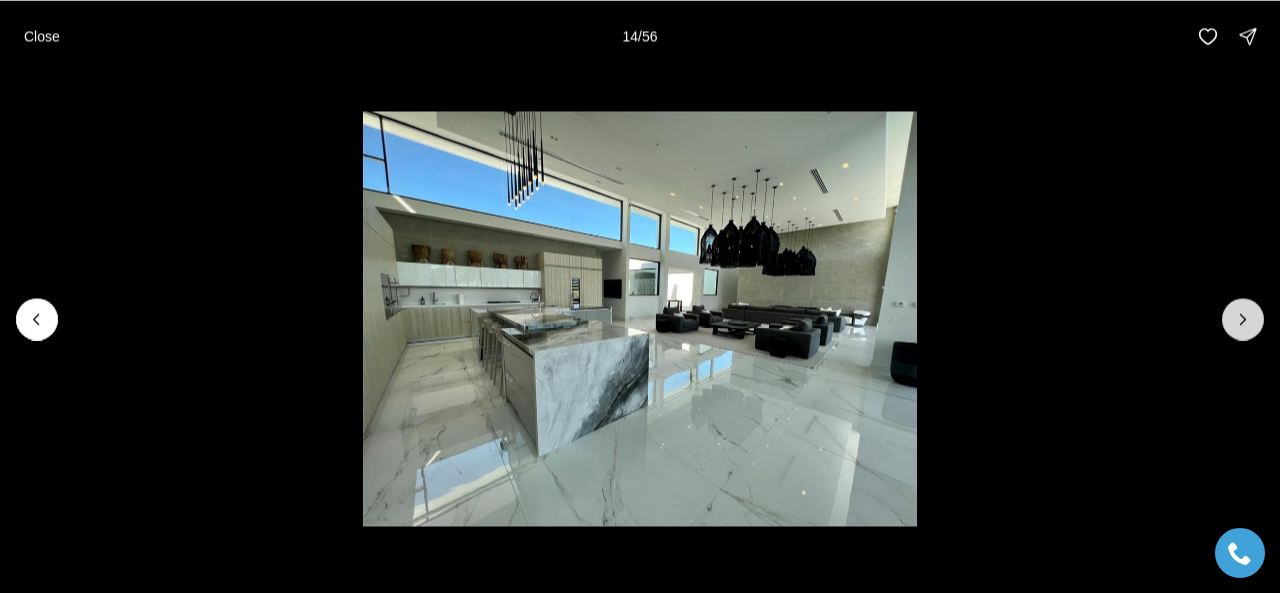click 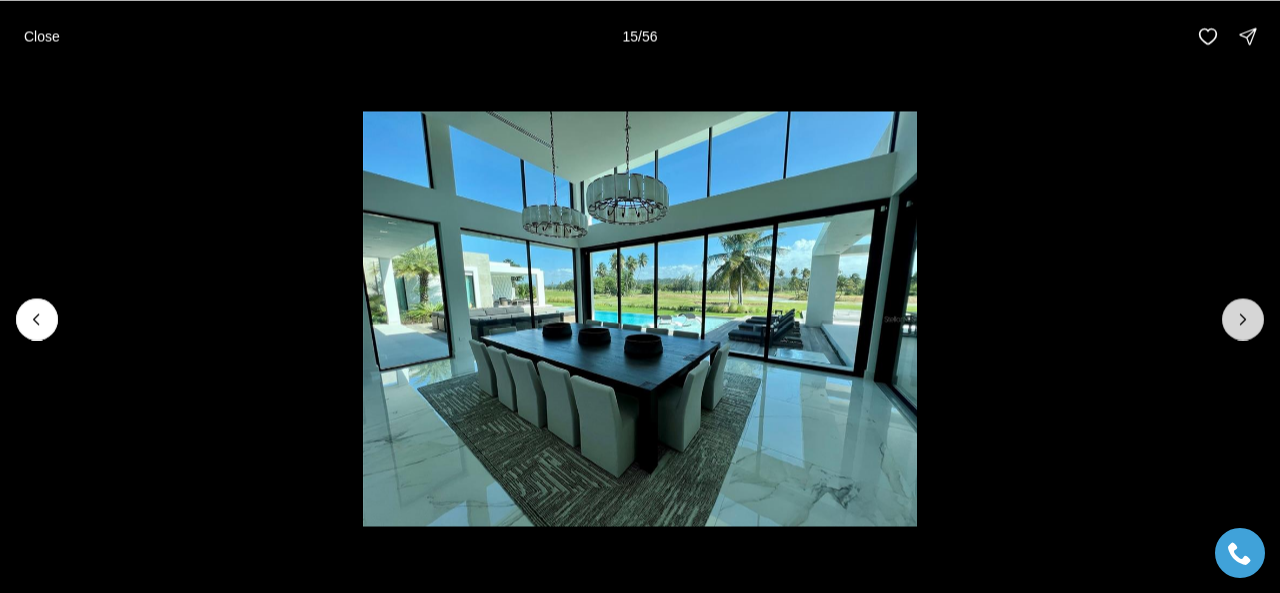 click 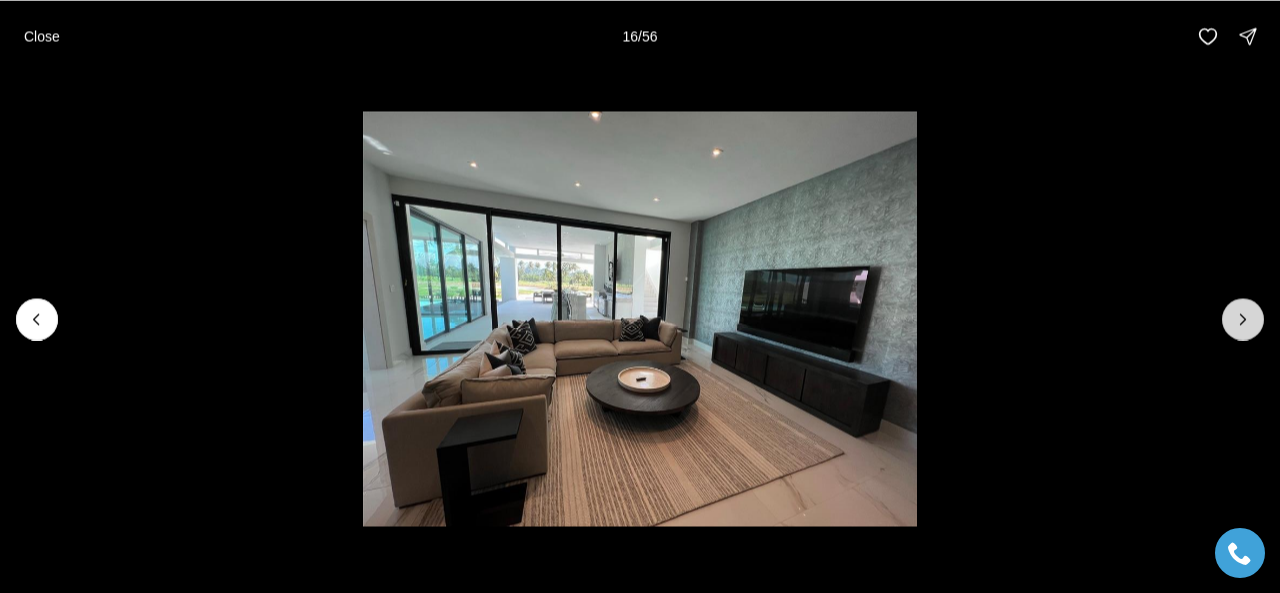 click 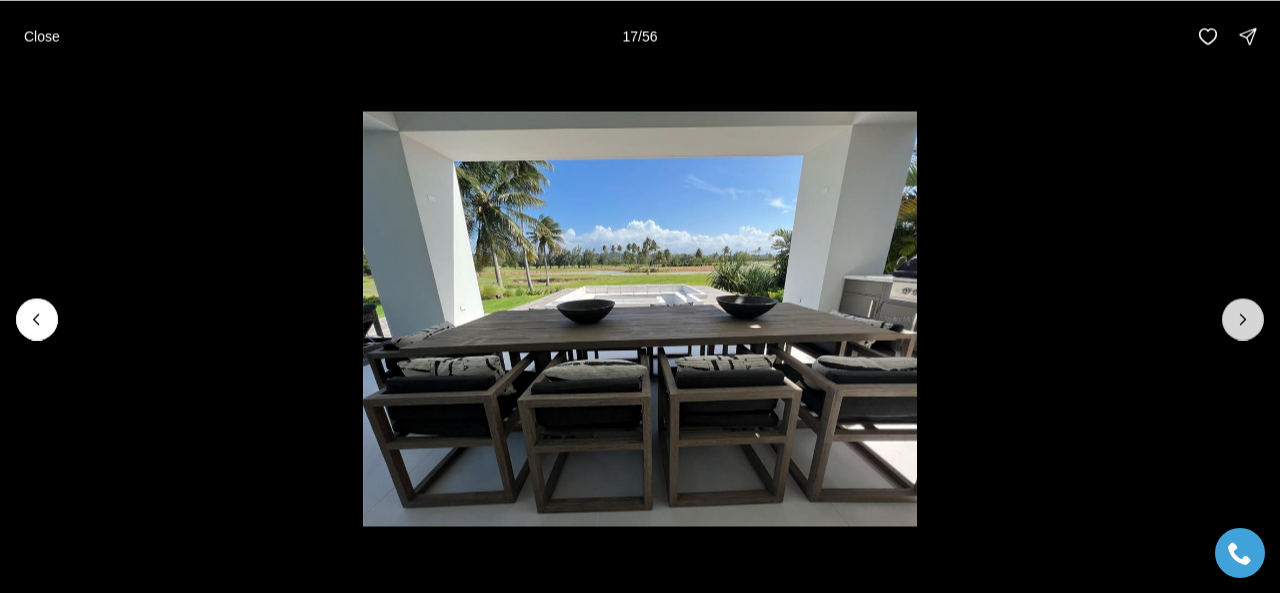 click 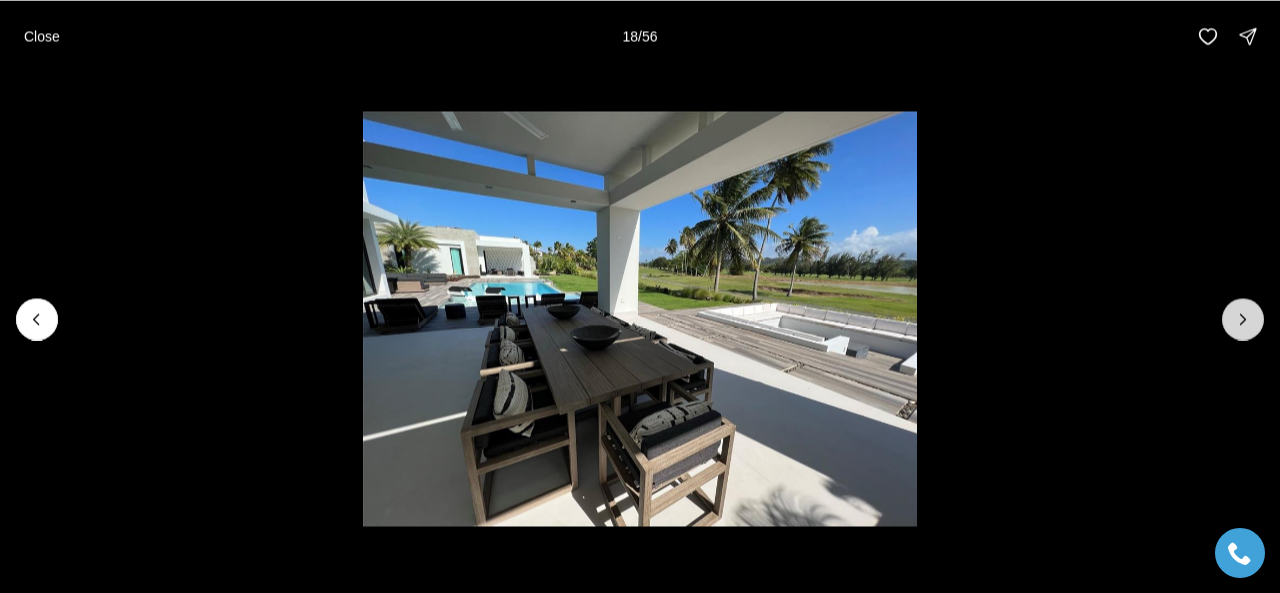 click 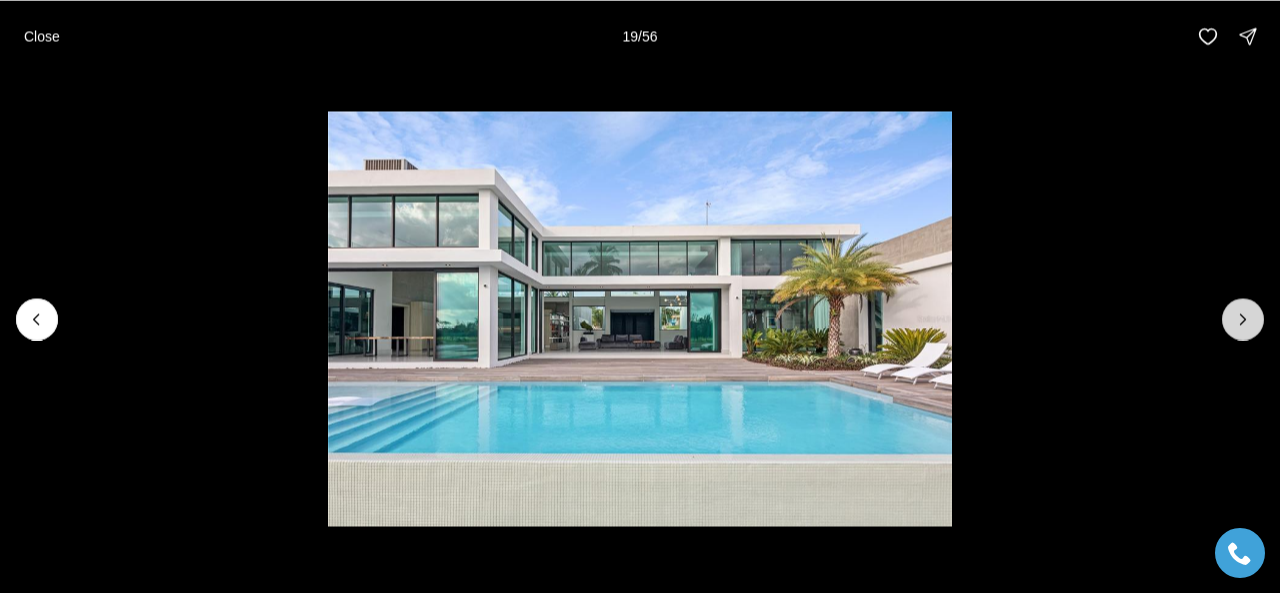 click 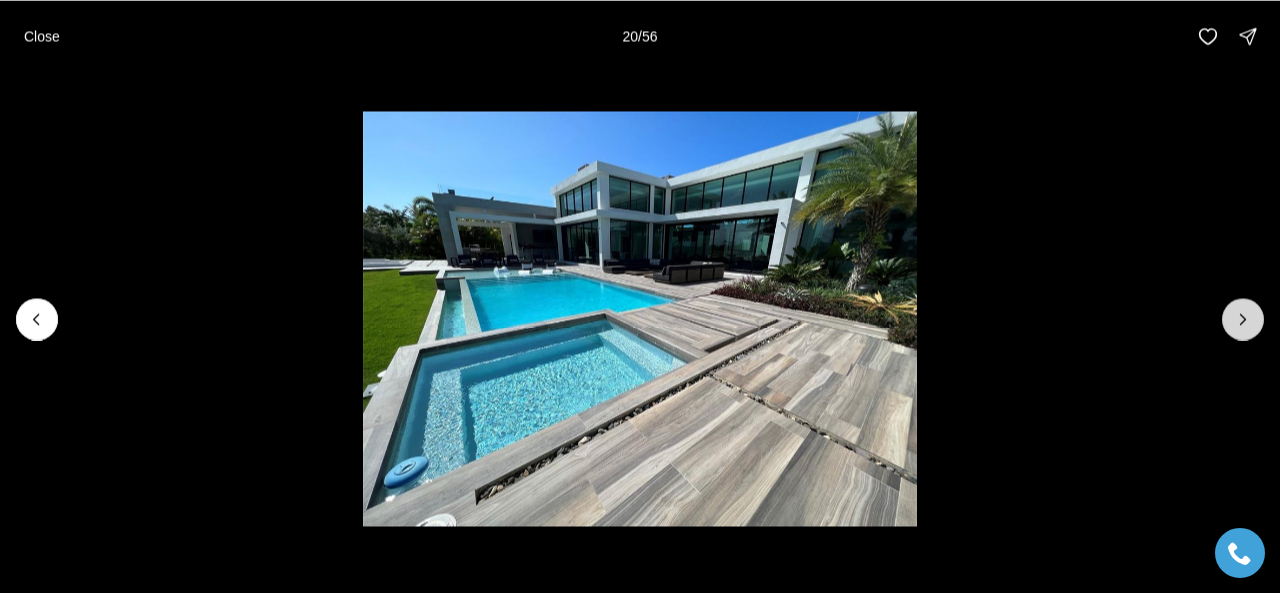 click 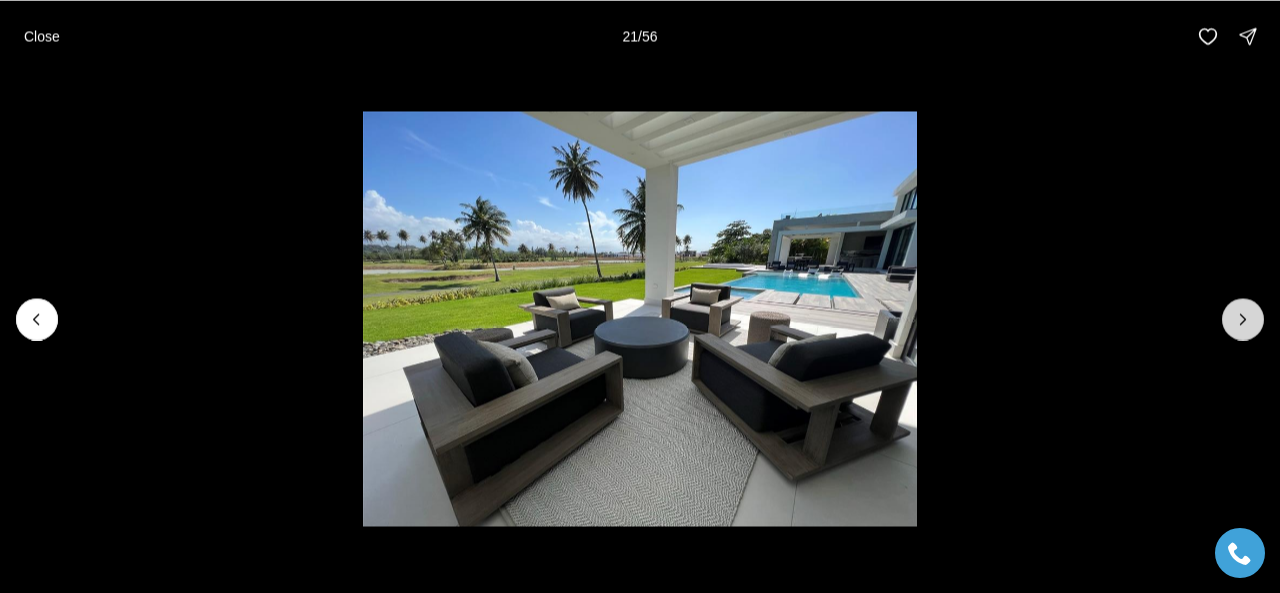 click 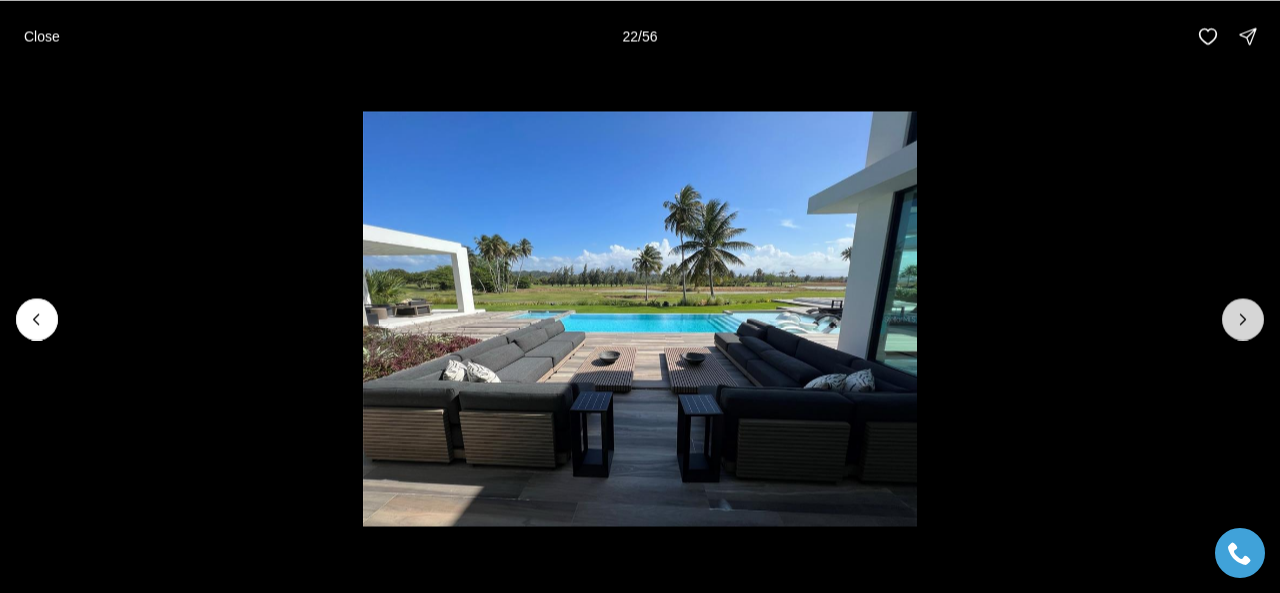 click 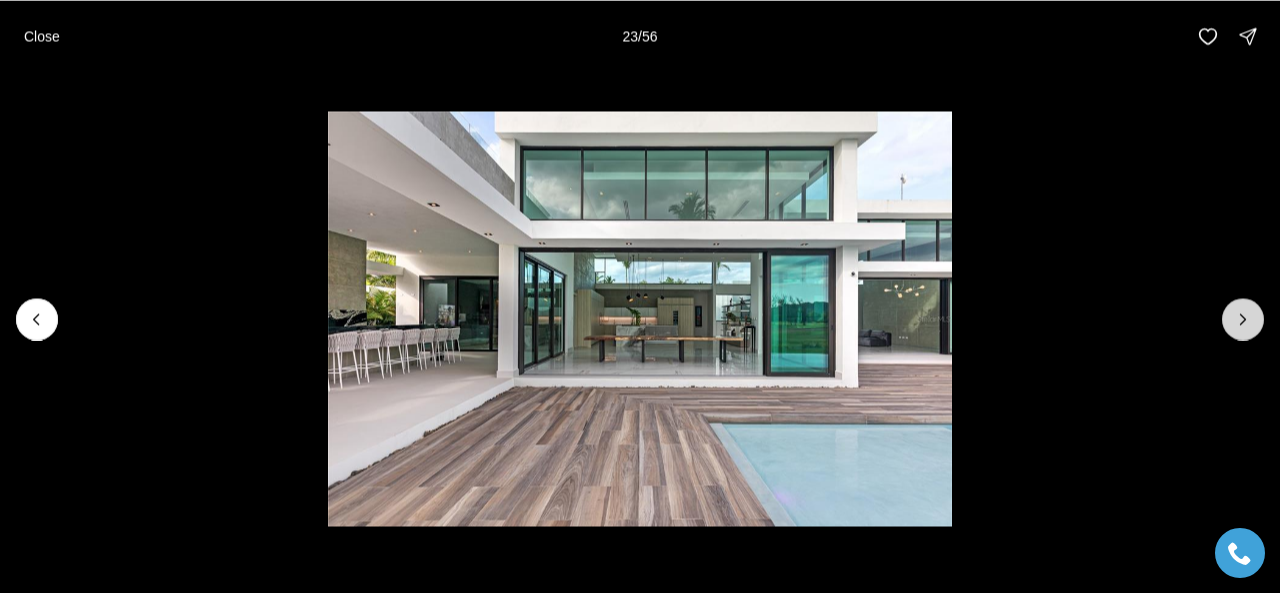 click 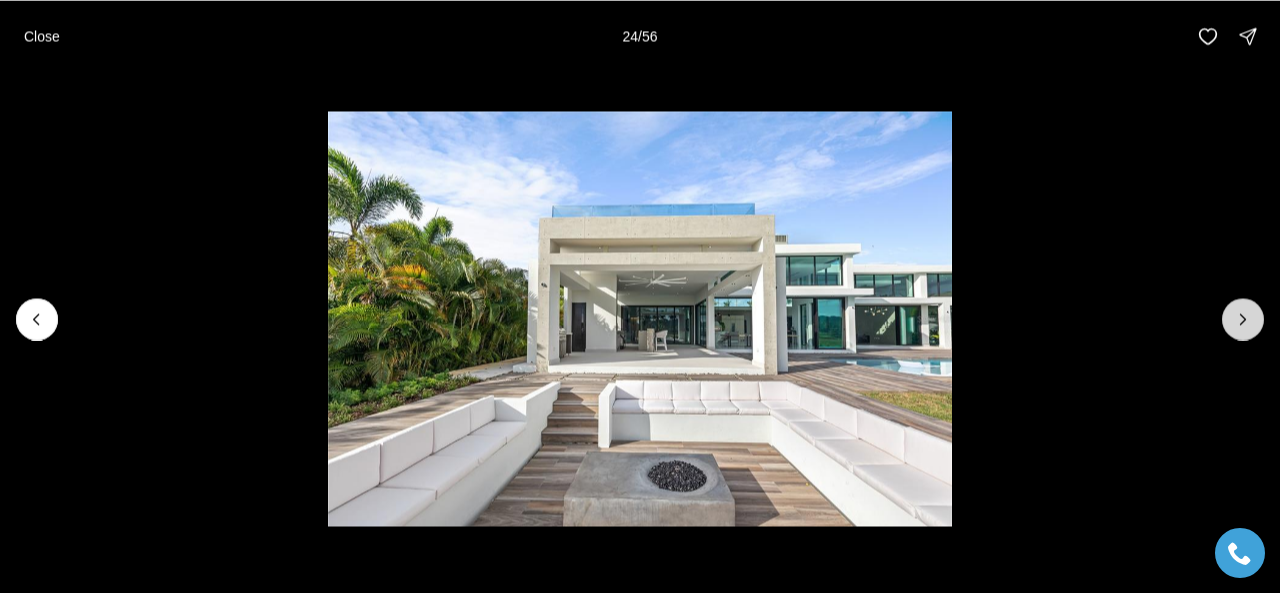click 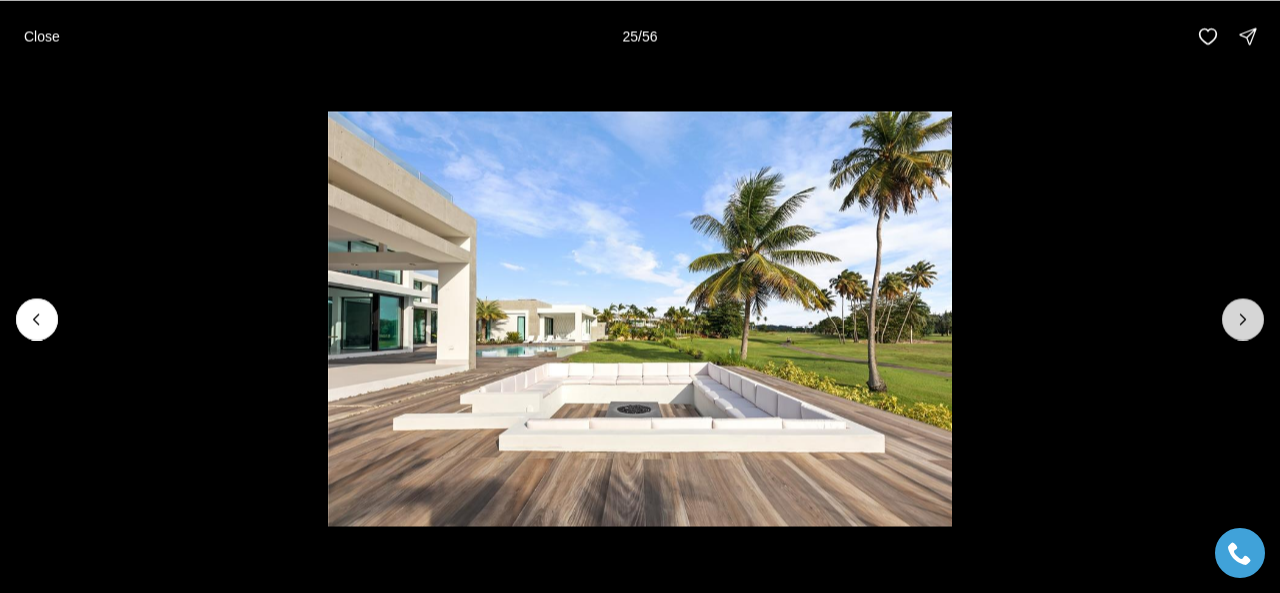 click 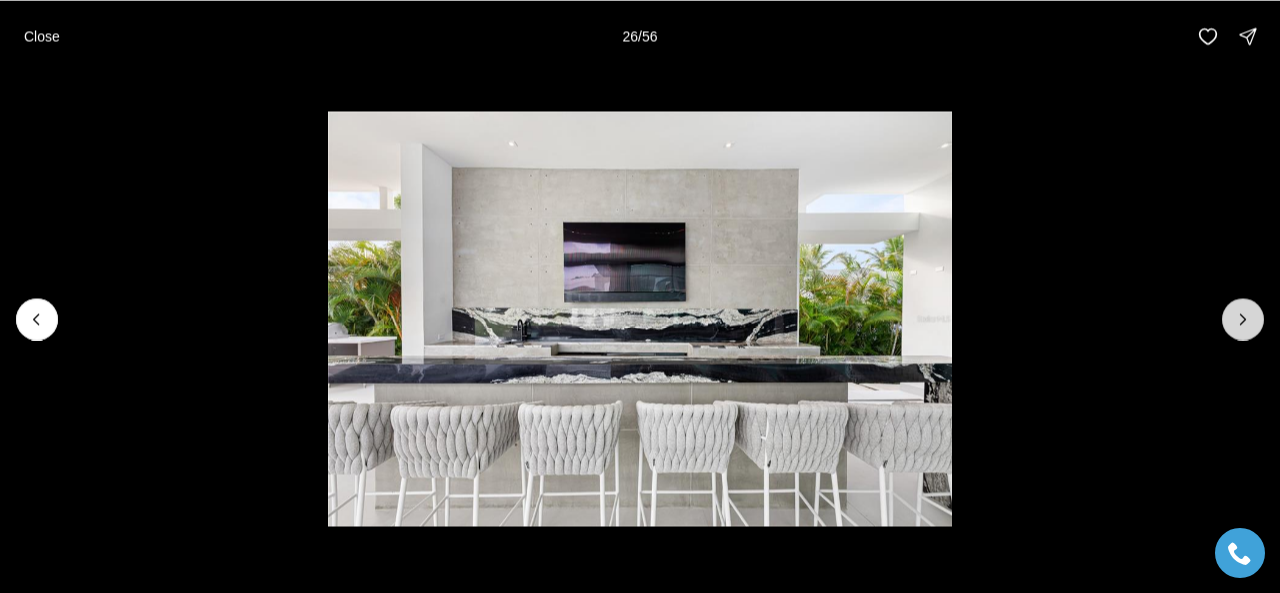 click 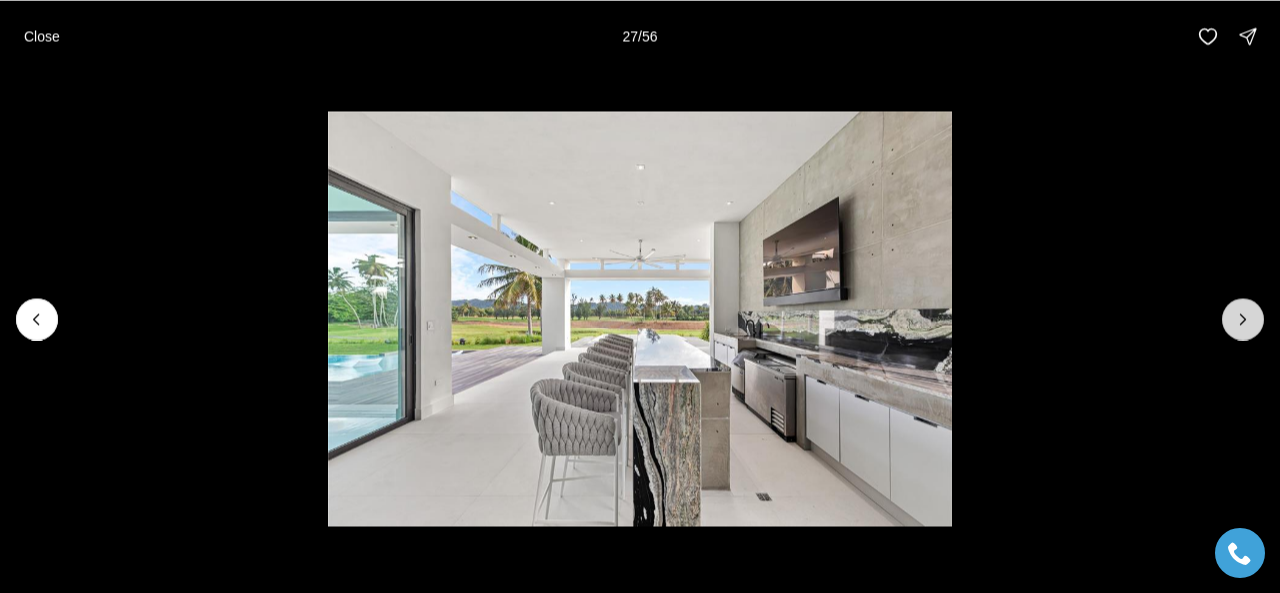 click 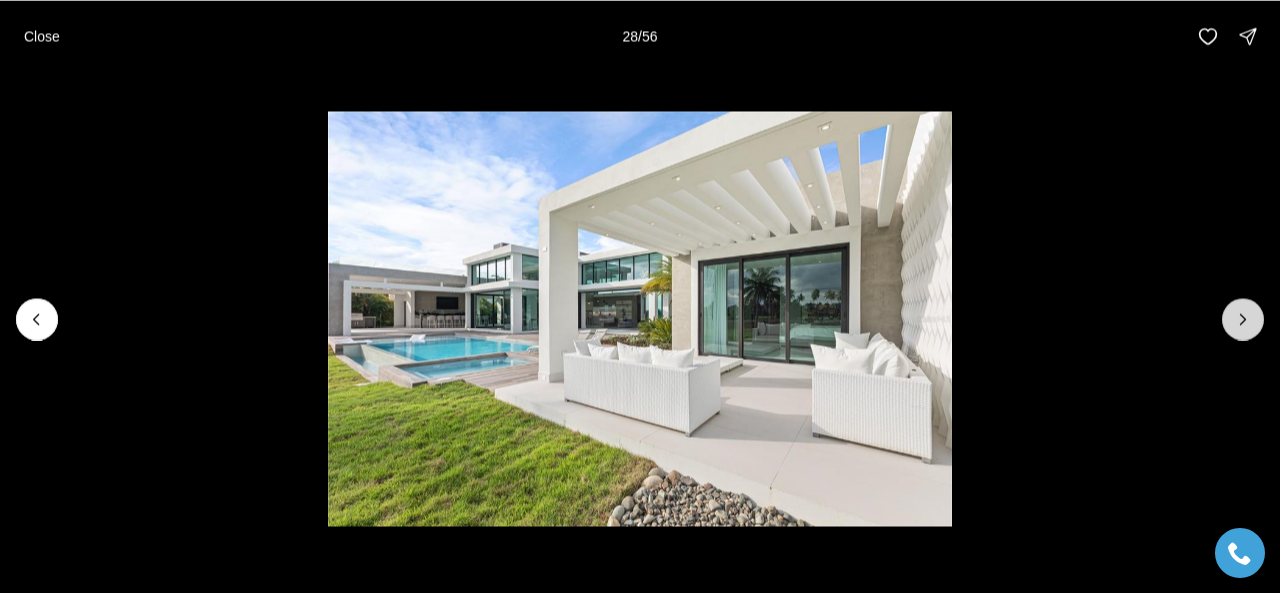 click 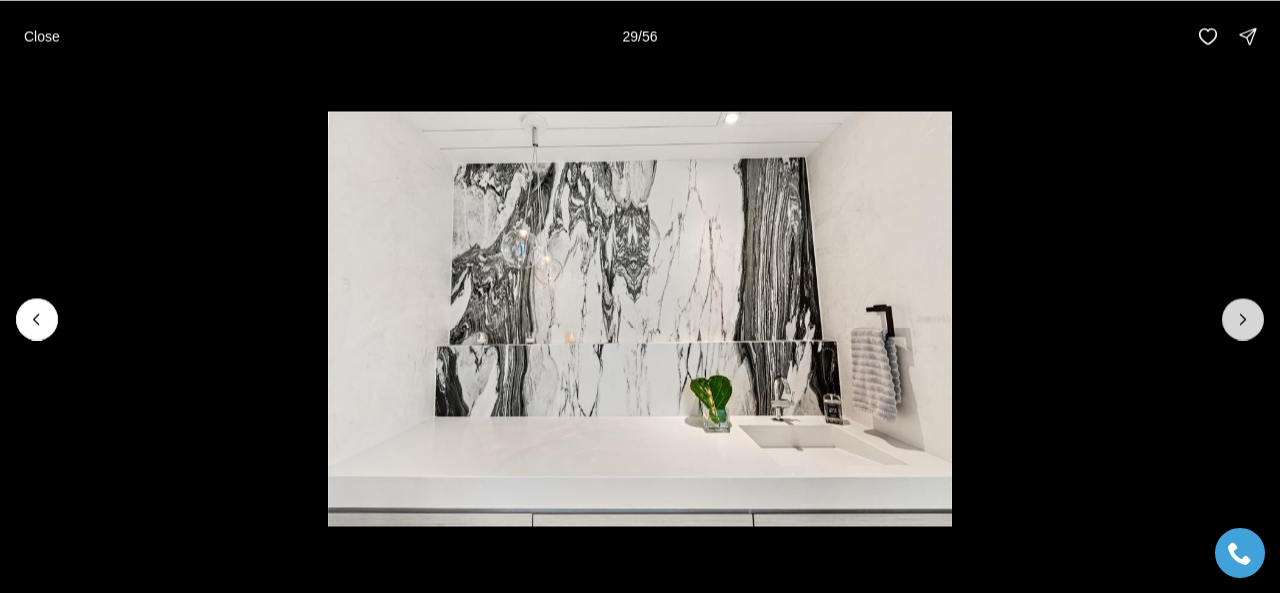 click 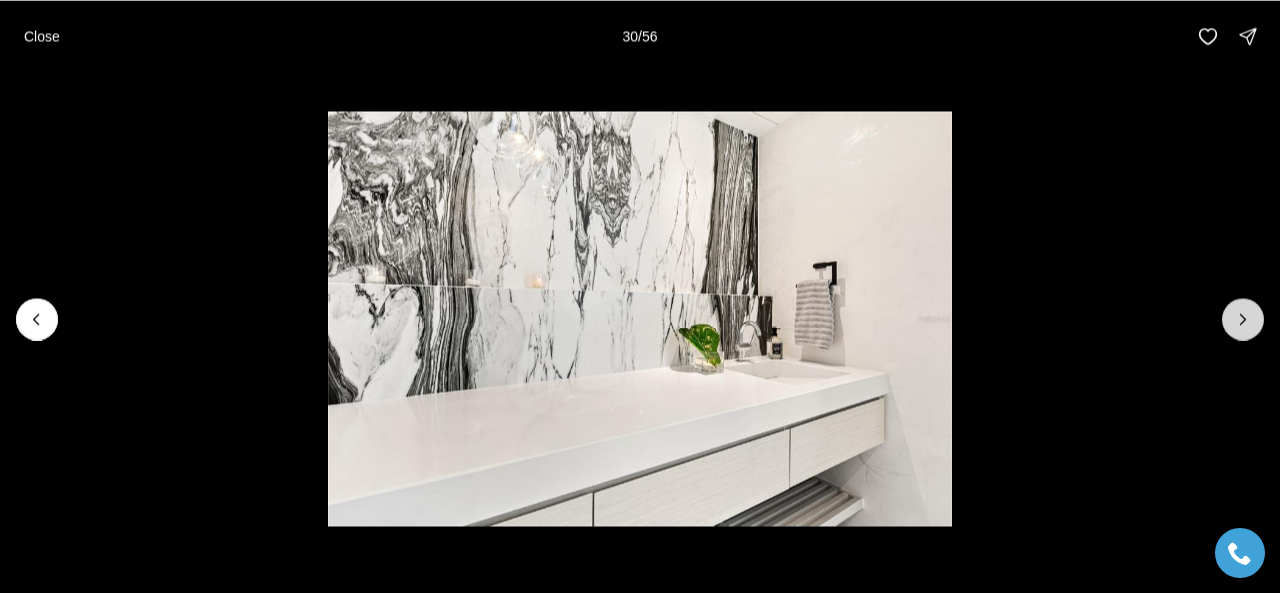 click 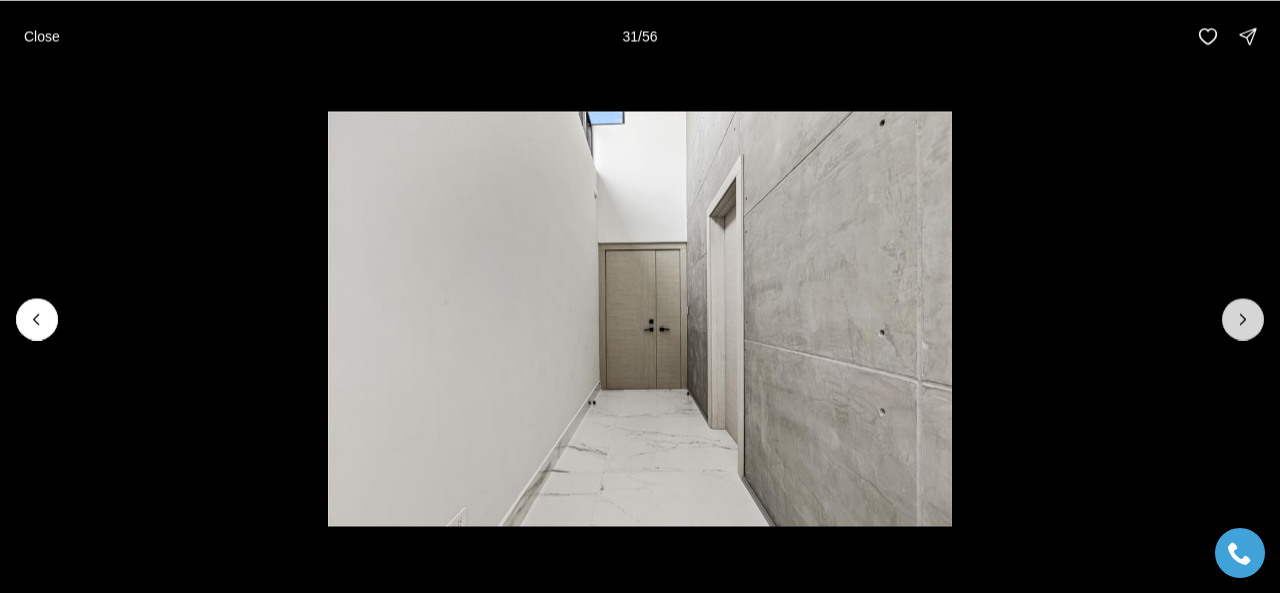 click 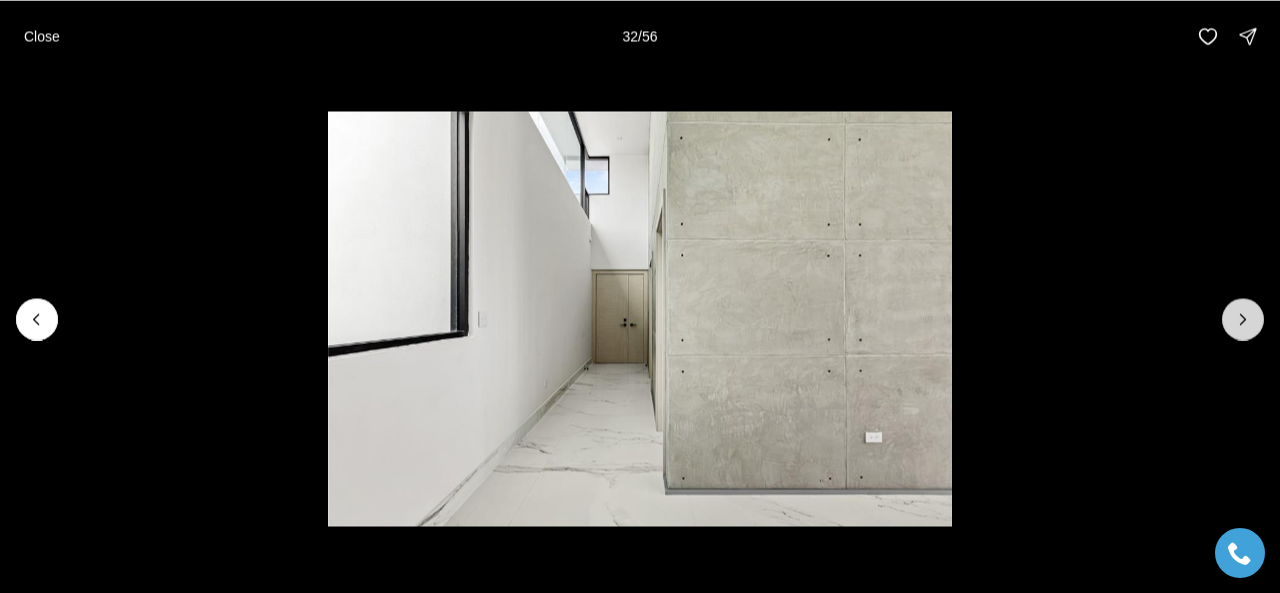 click 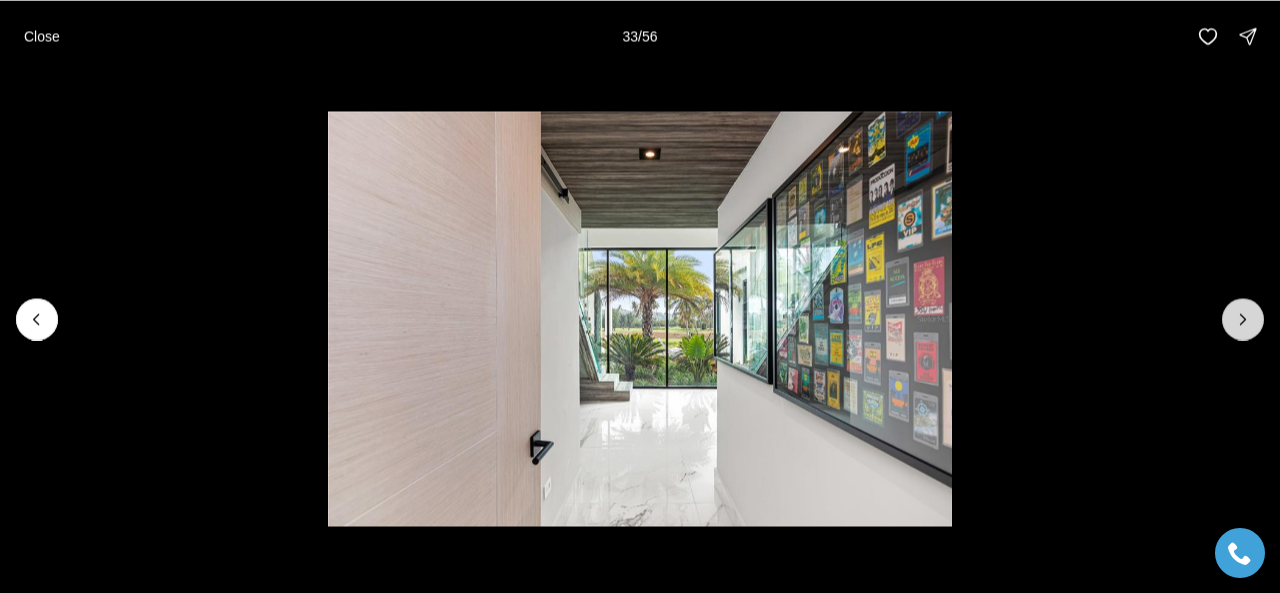 click 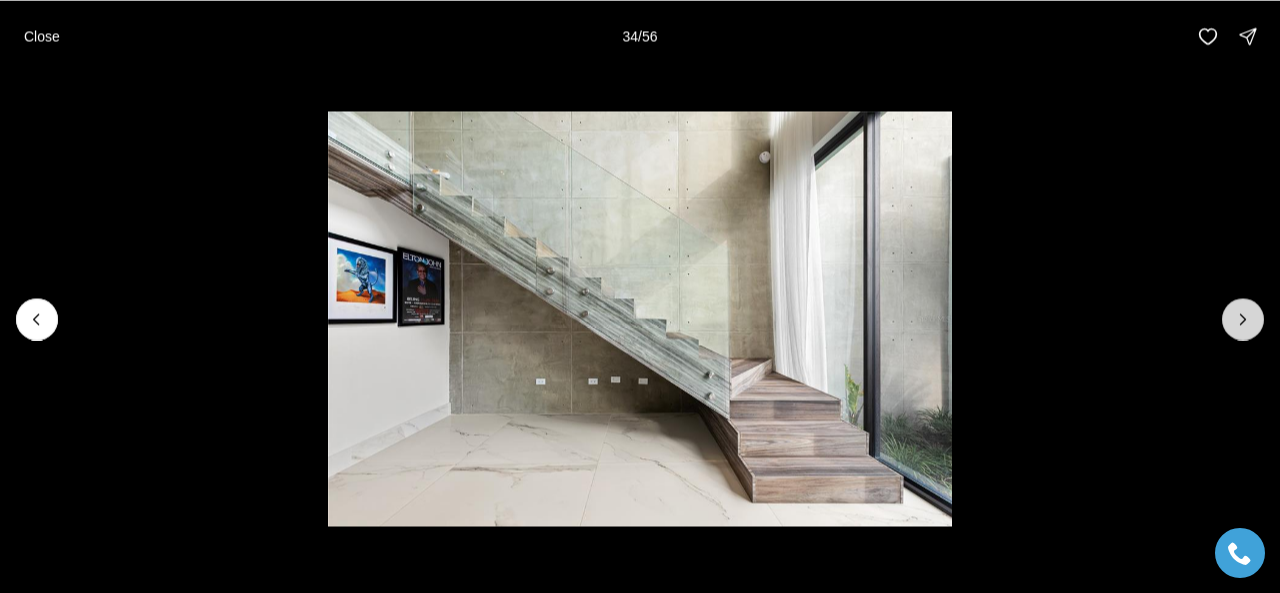 click 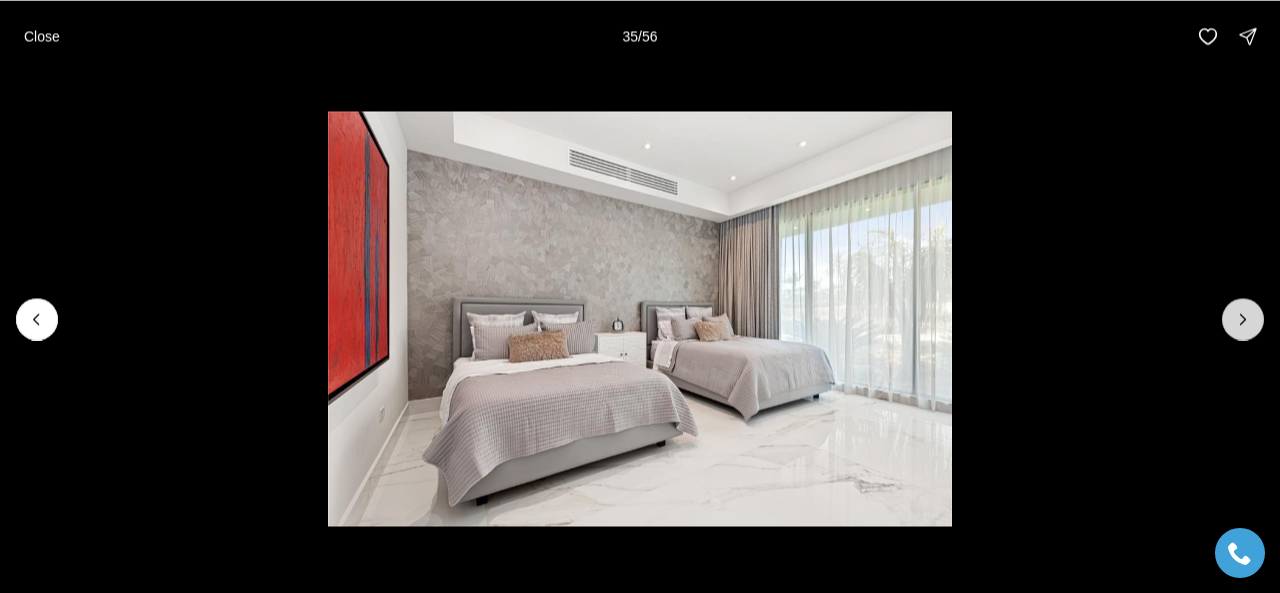 click 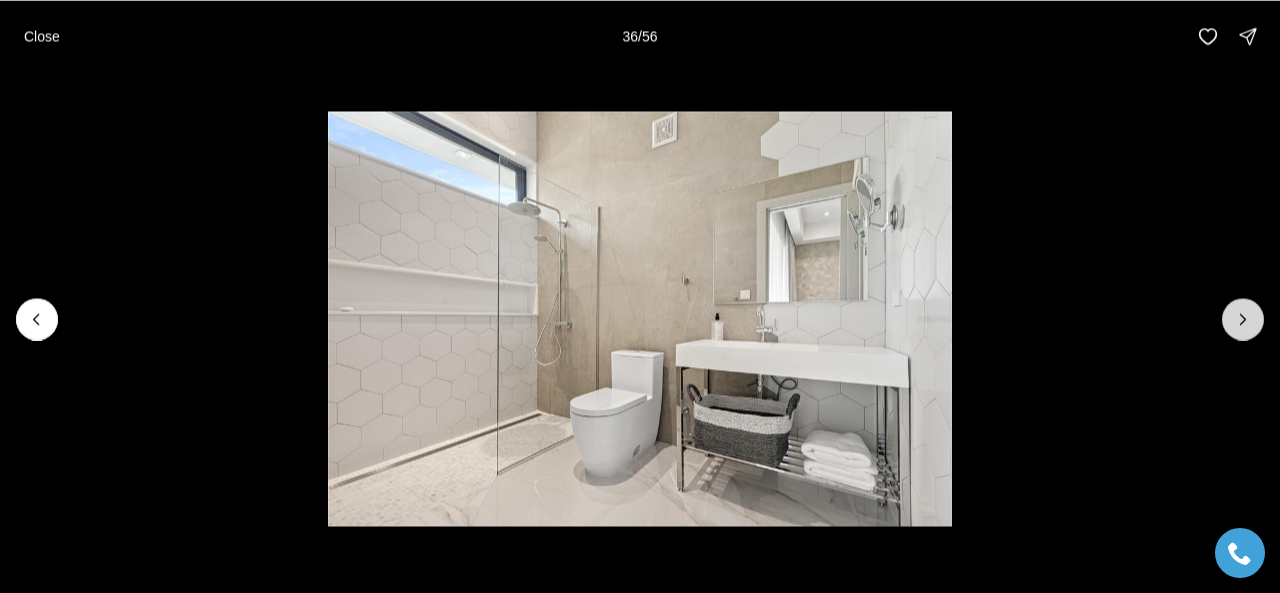 click 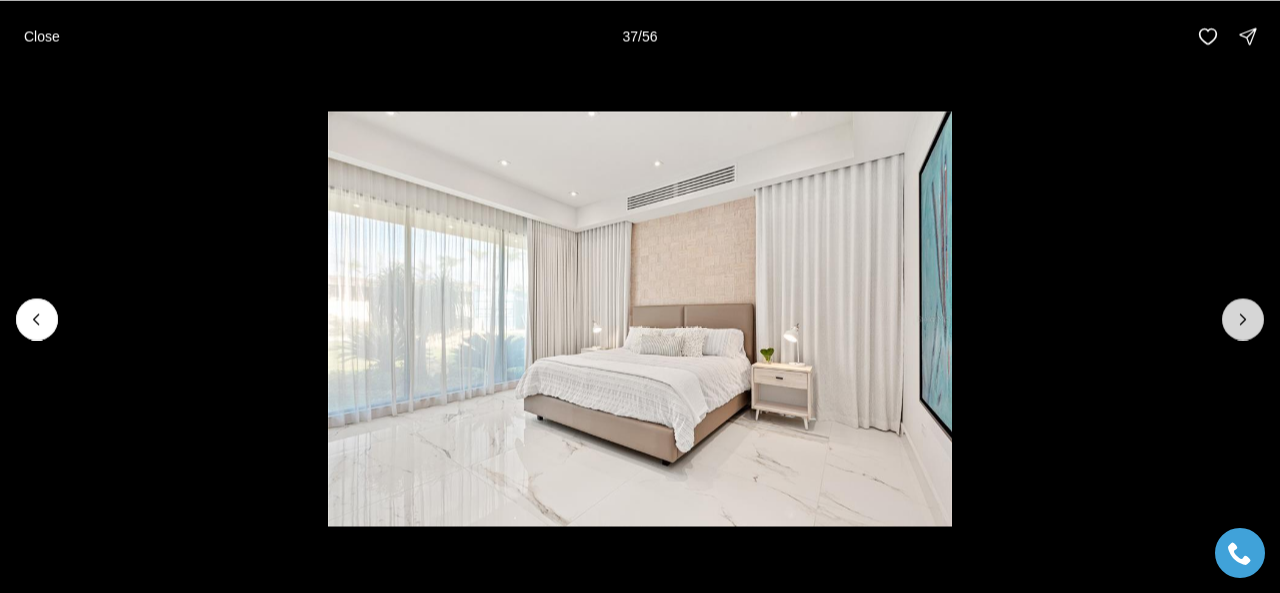 click 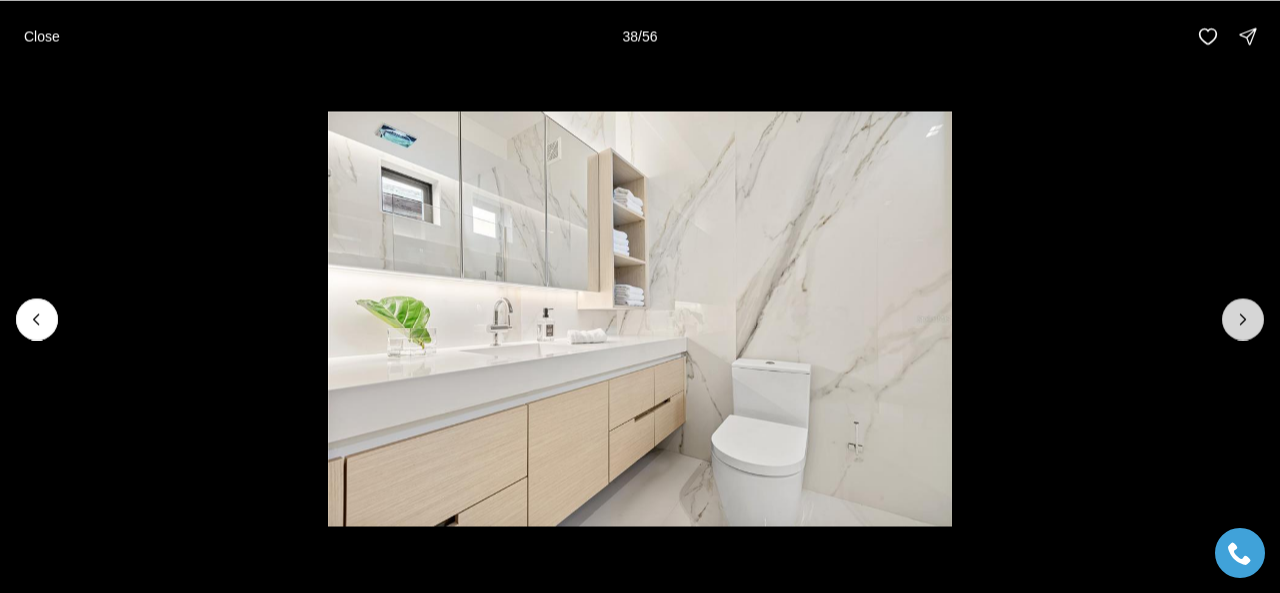 click 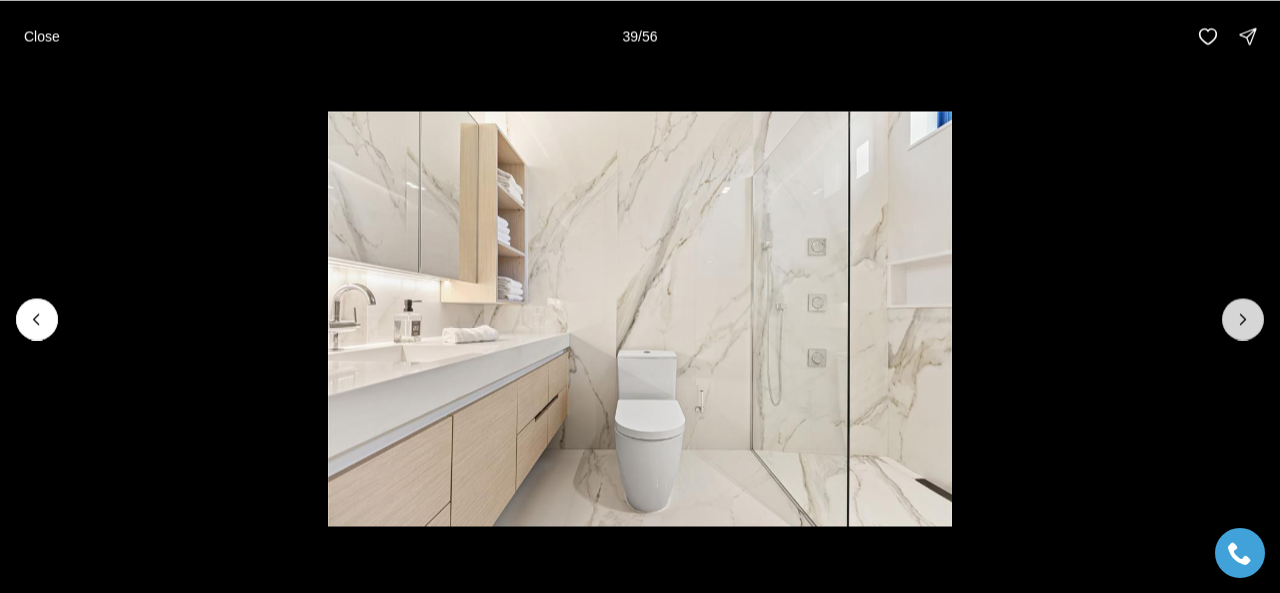 click 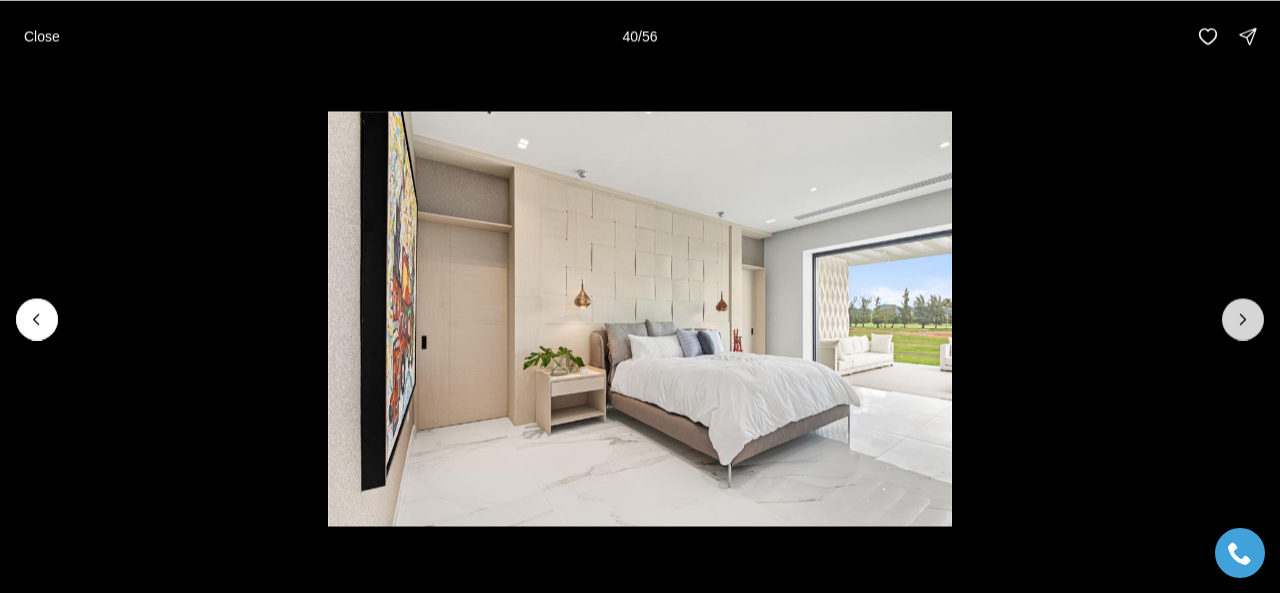 click 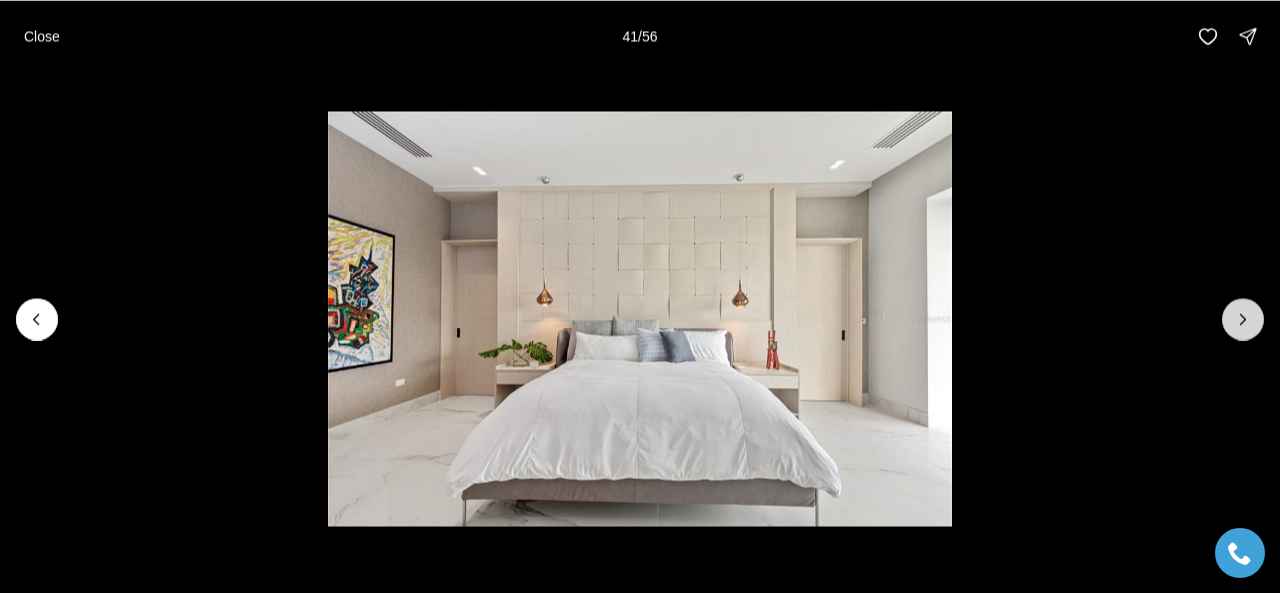 click 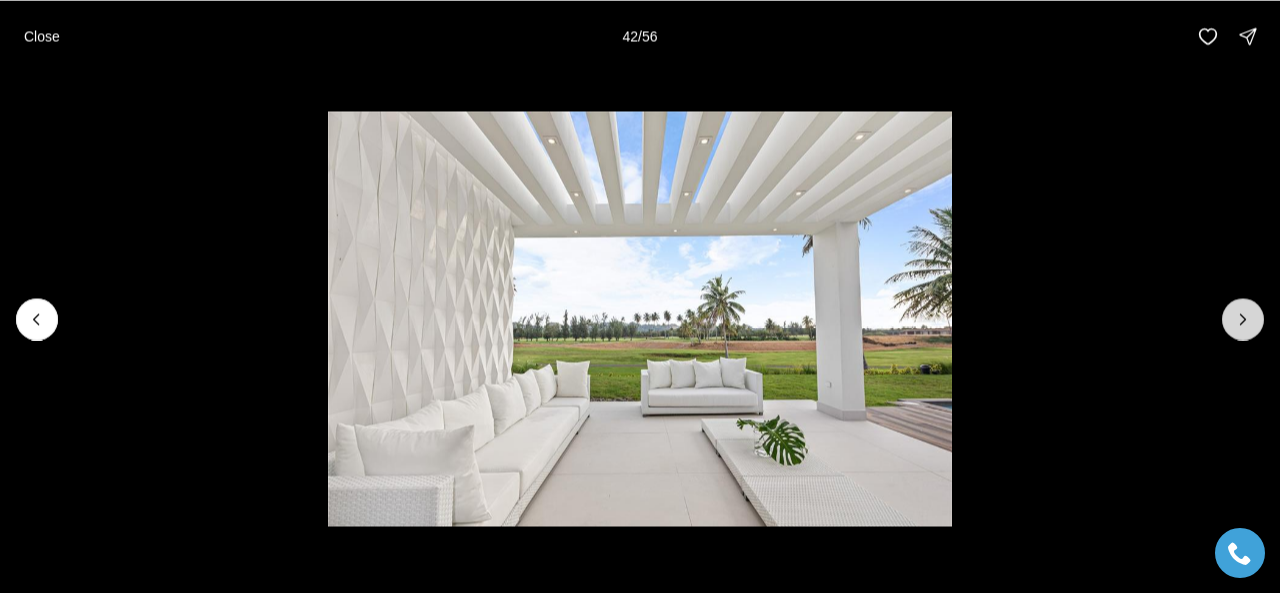 click 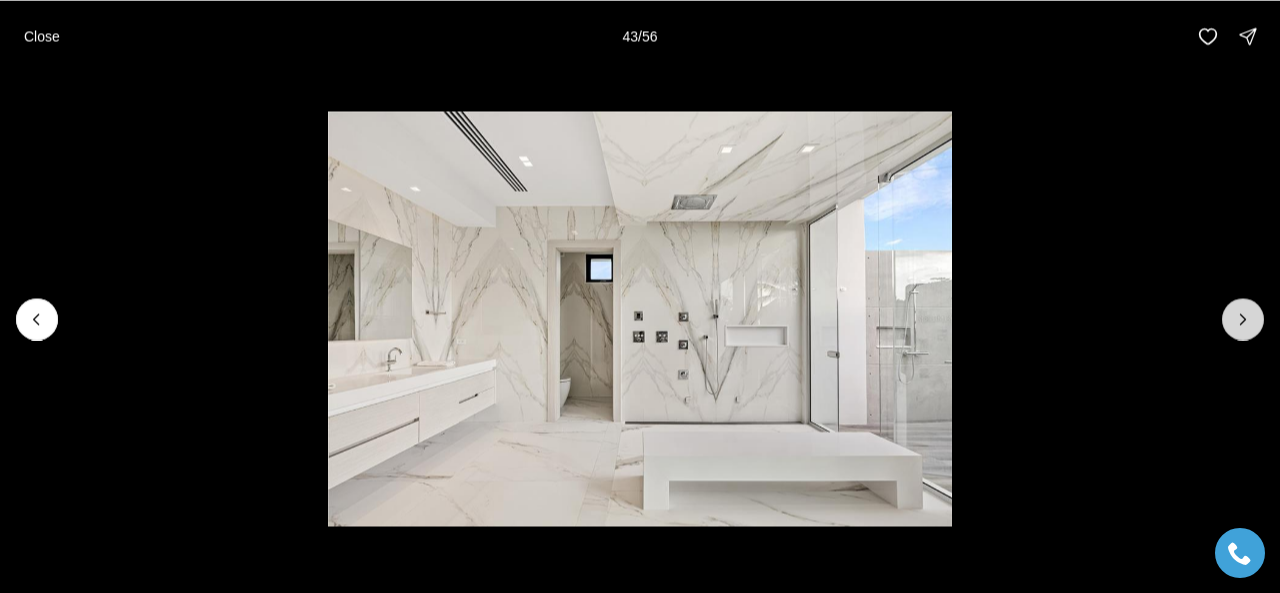 click 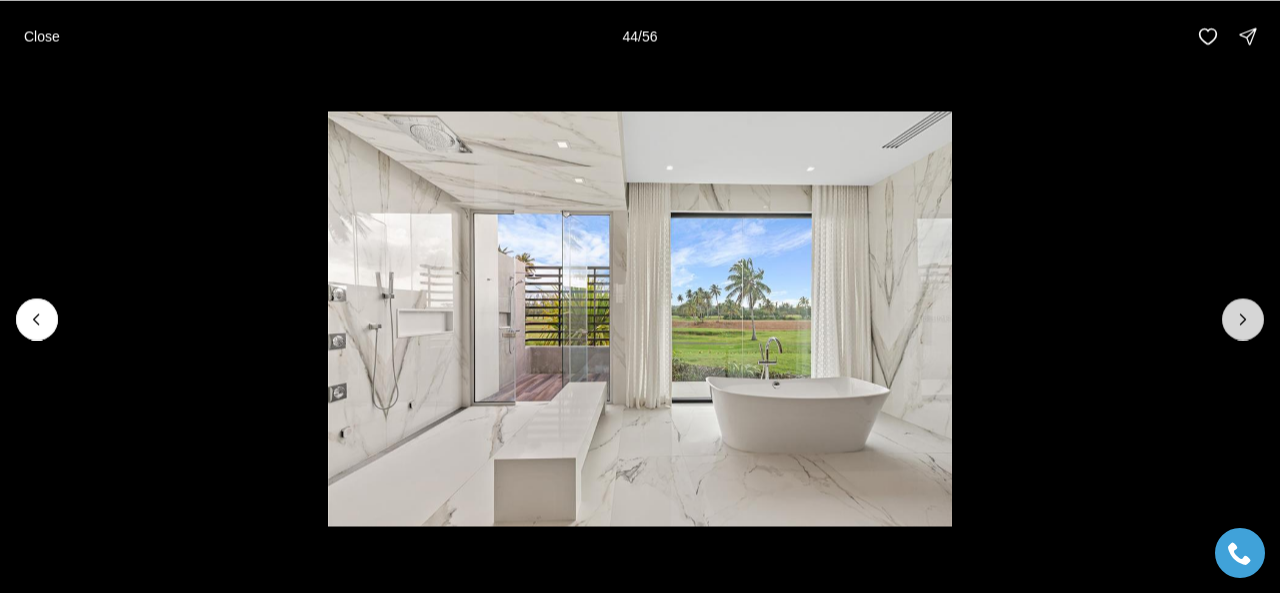 click 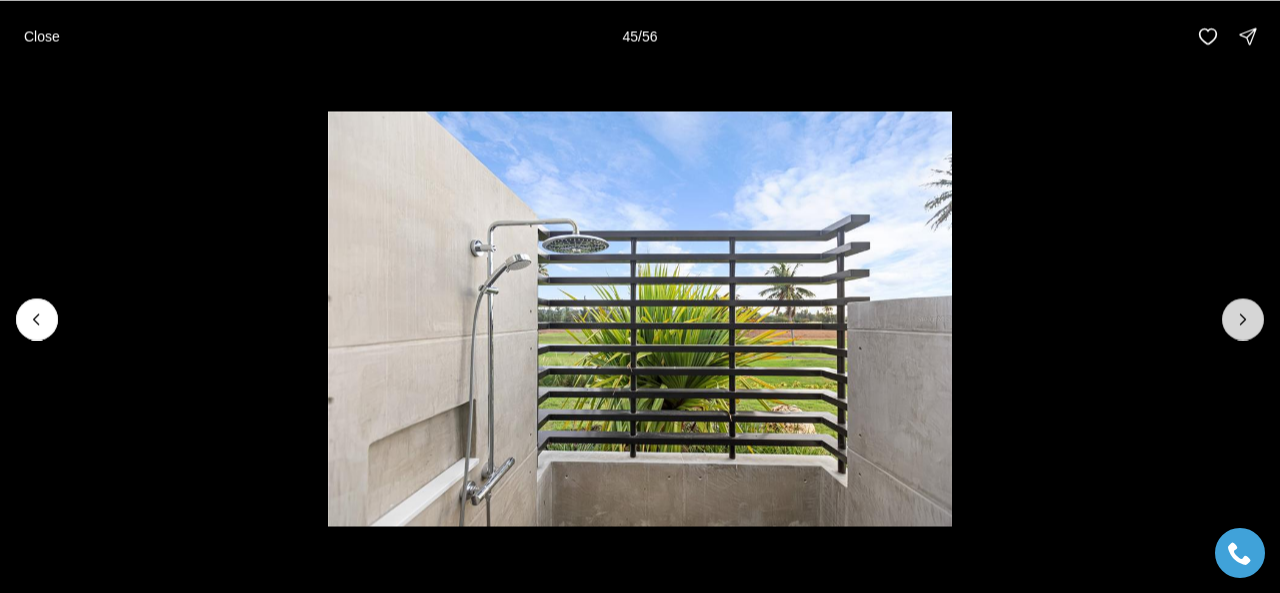 click 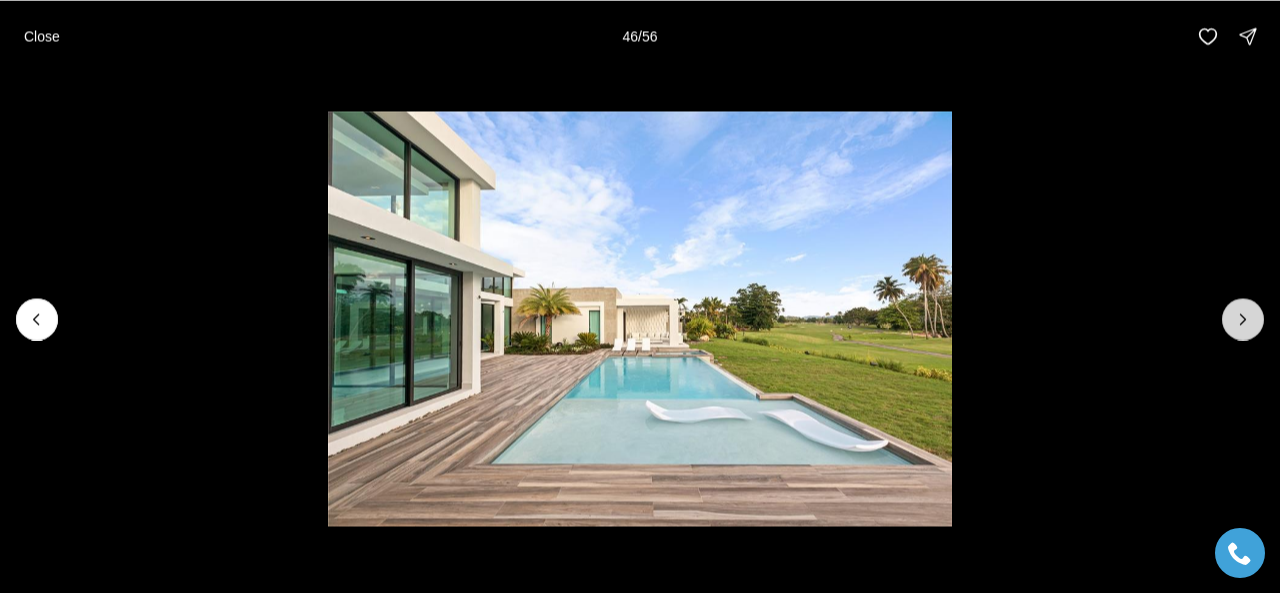 click 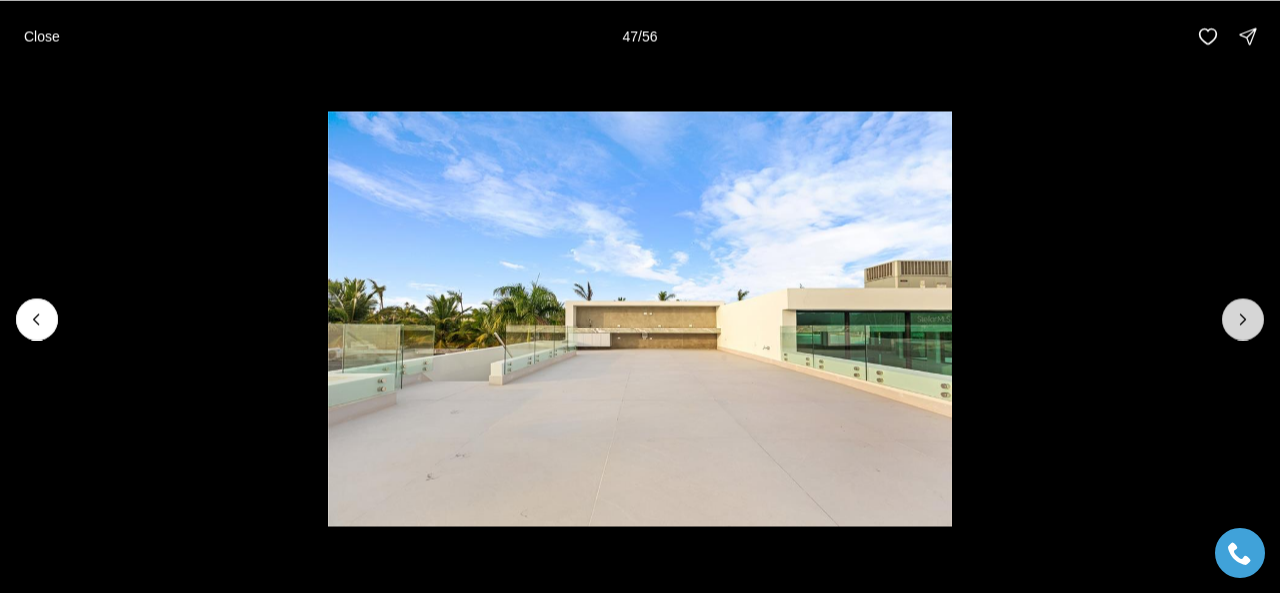 click 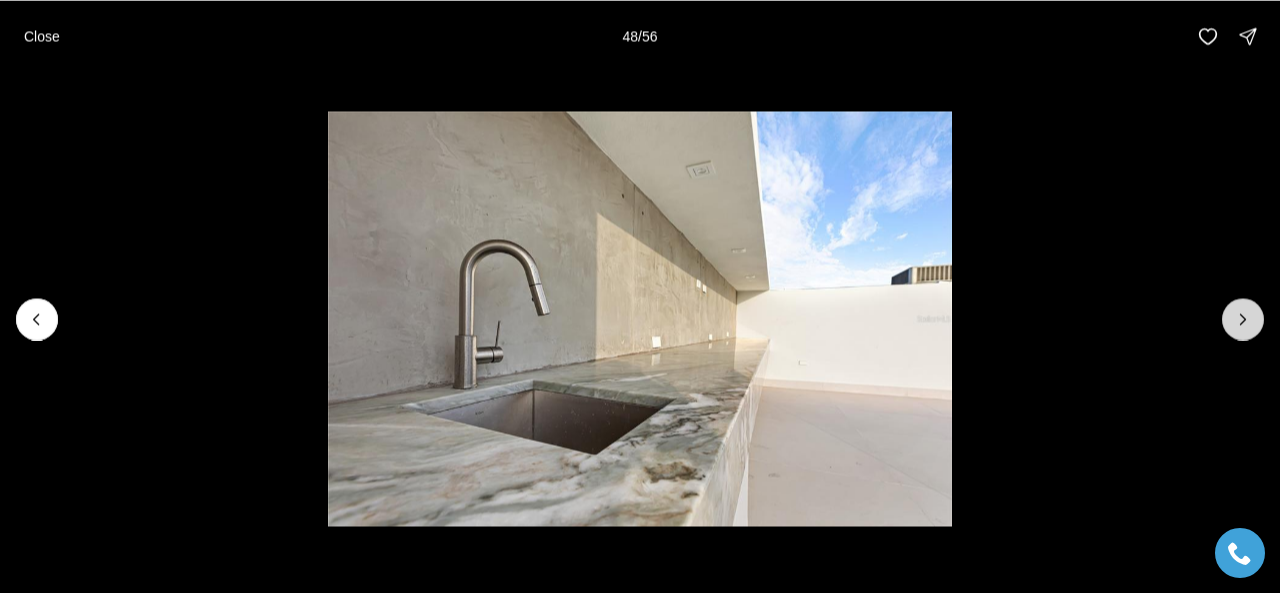 click 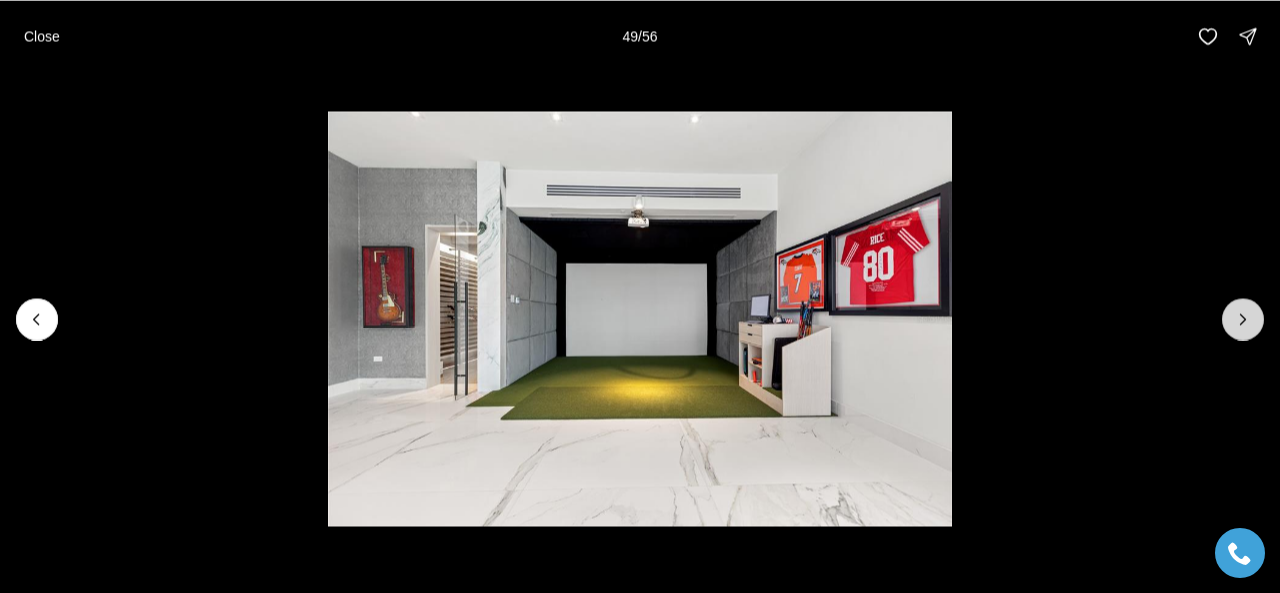 click 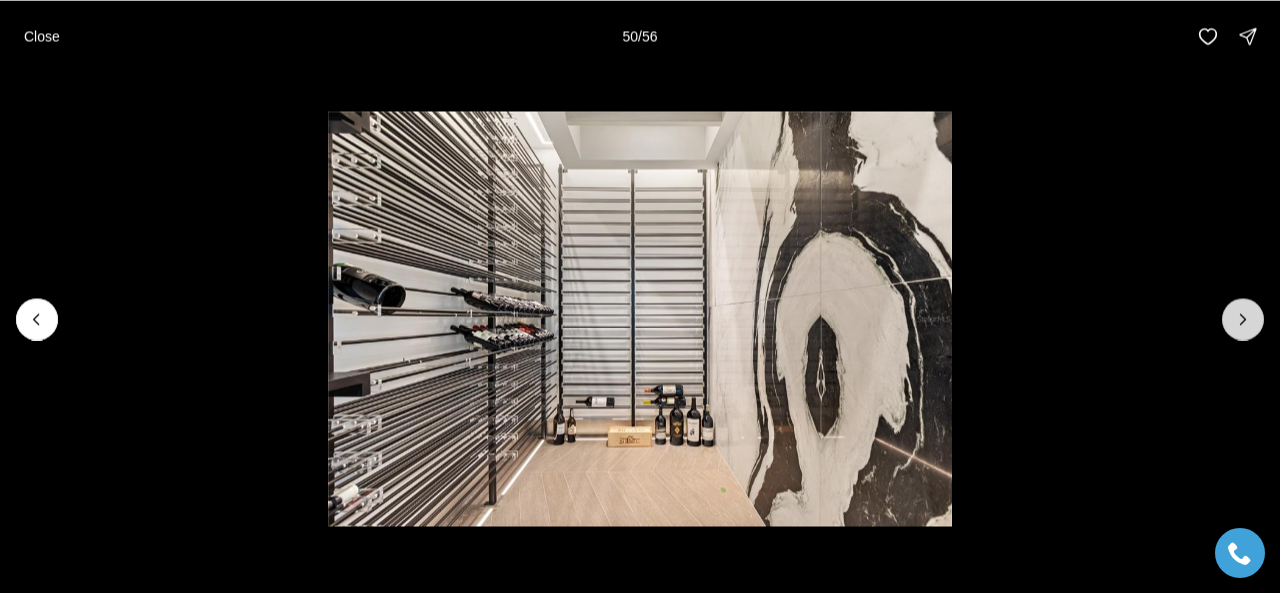 click 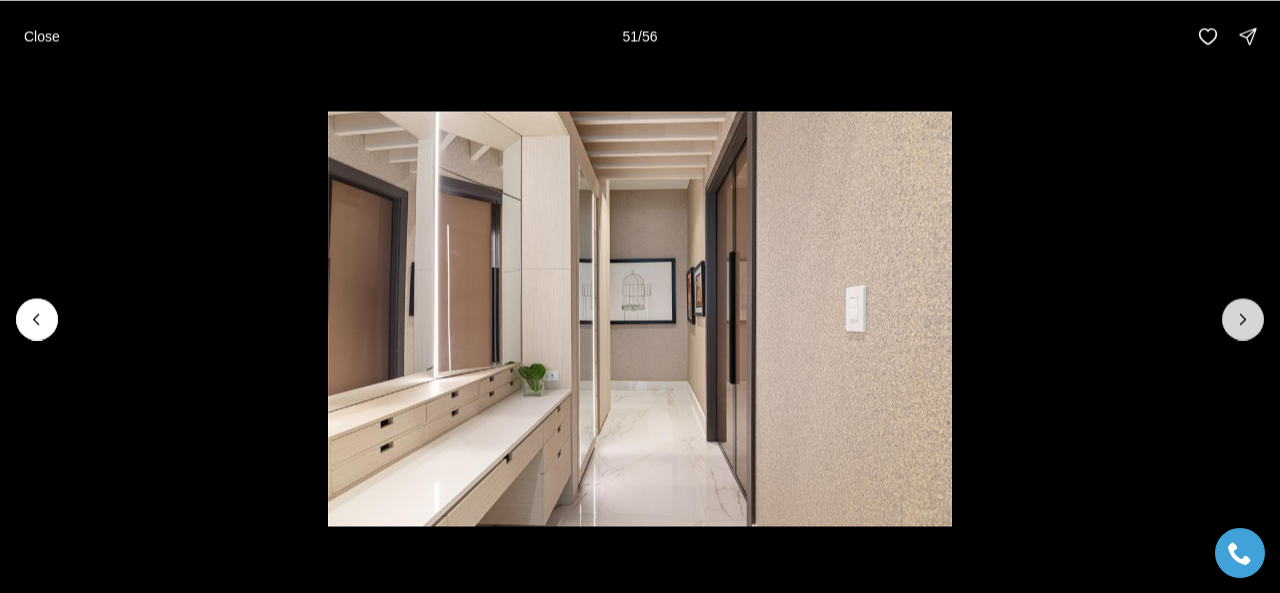 click 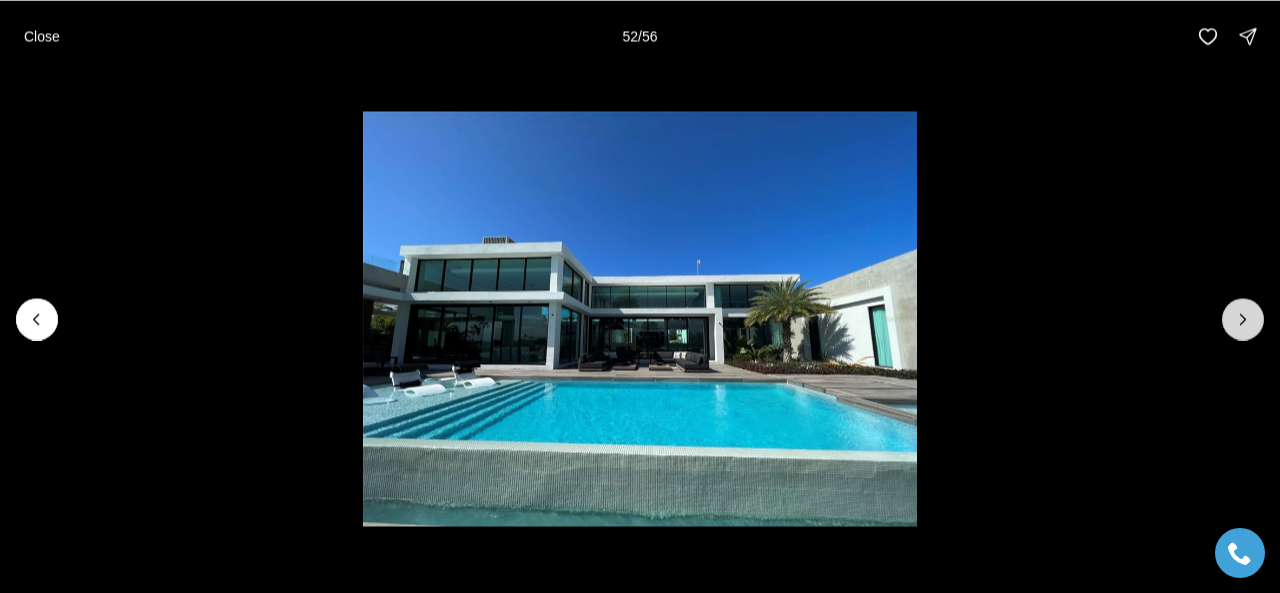 click 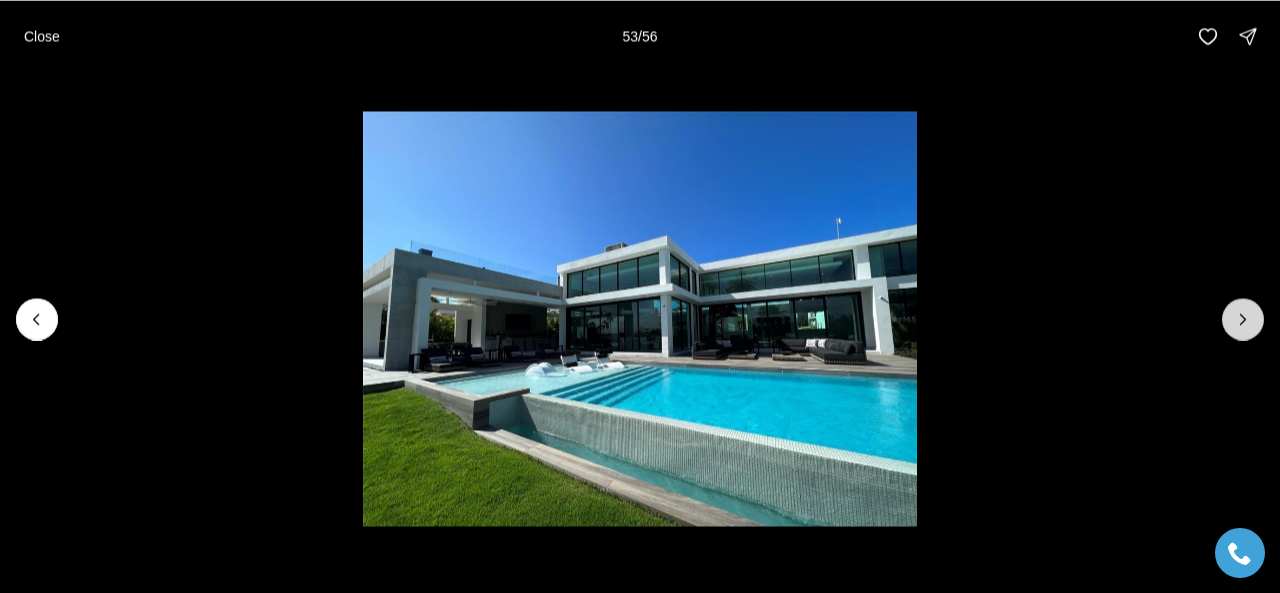 click 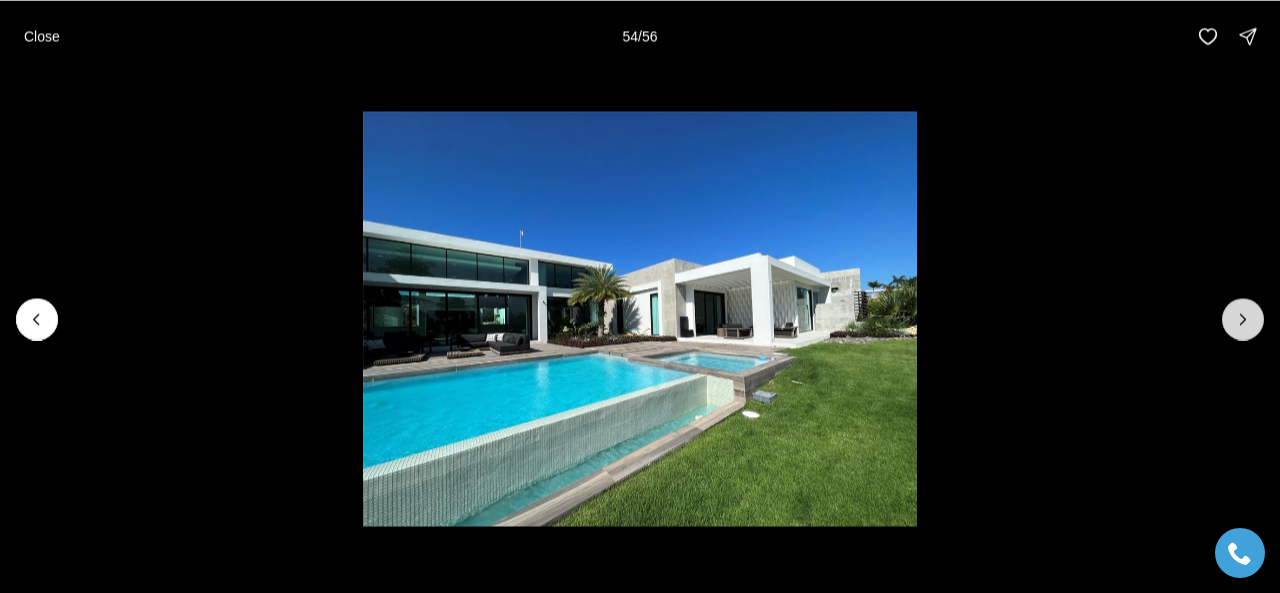 click 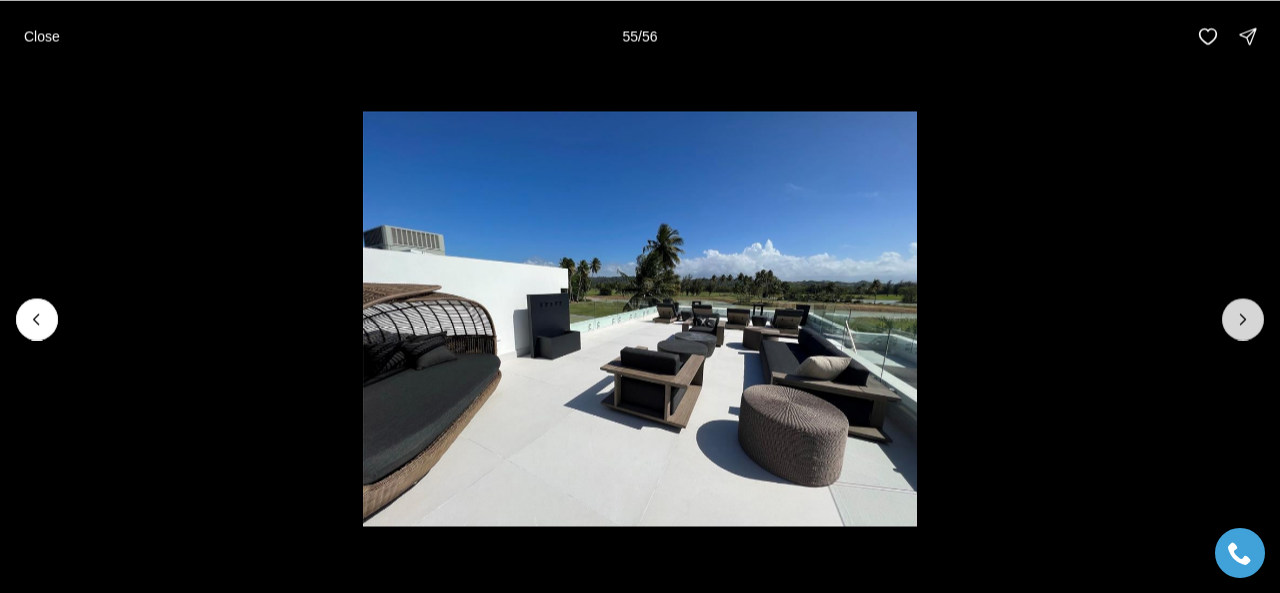 click 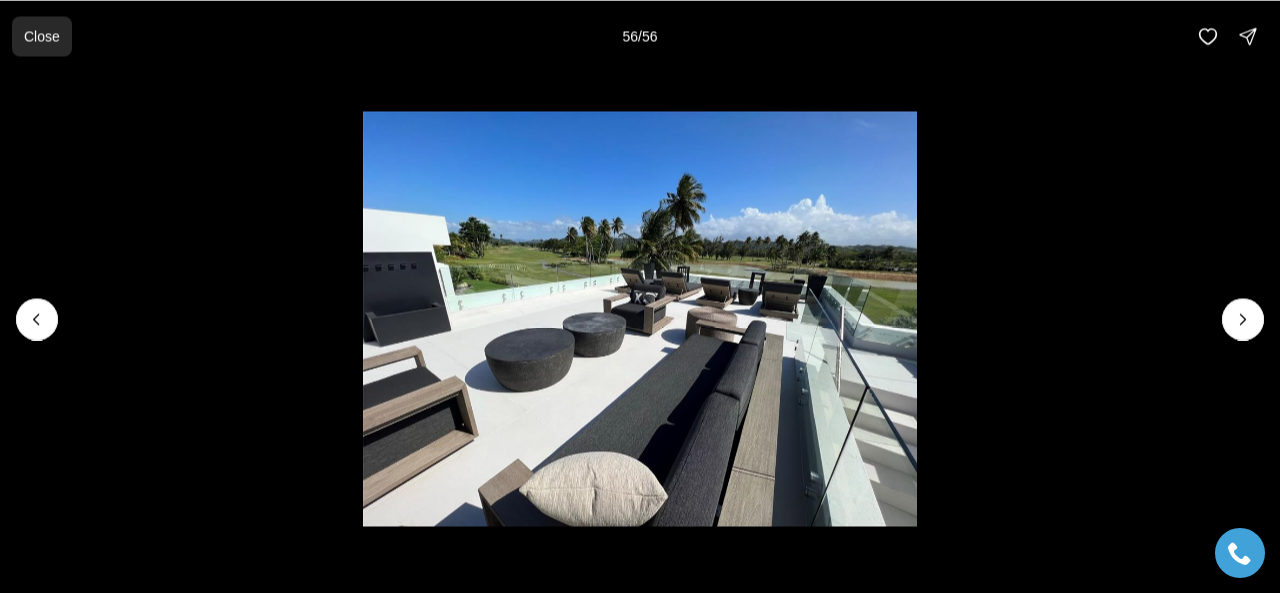 click on "Close" at bounding box center (42, 36) 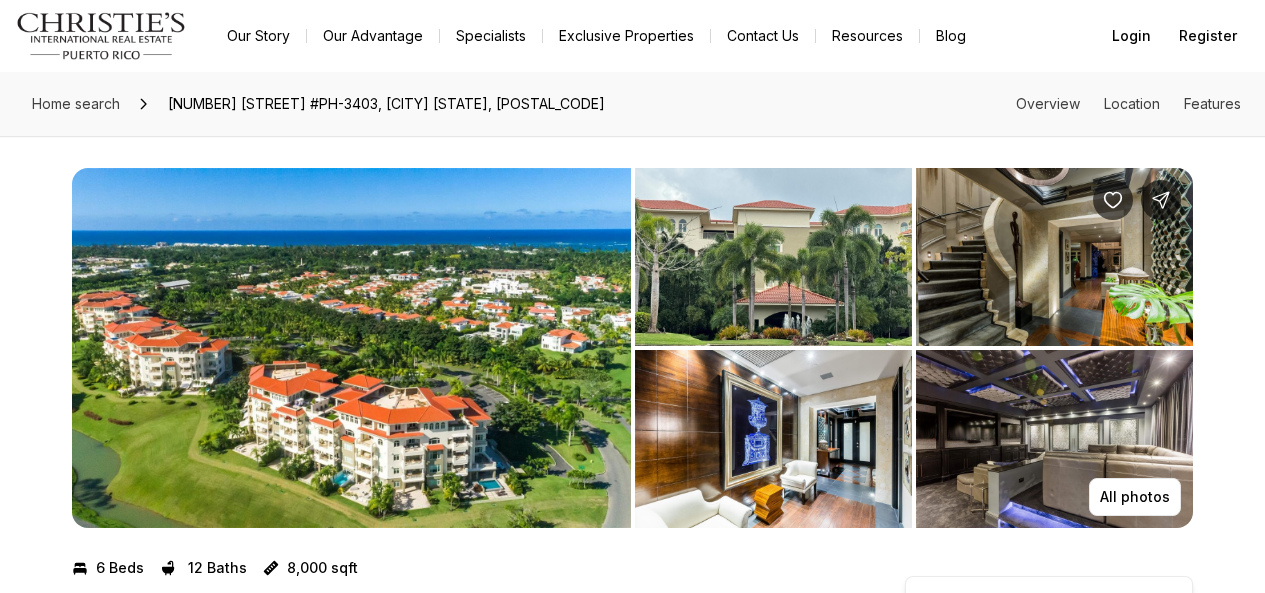 scroll, scrollTop: 0, scrollLeft: 0, axis: both 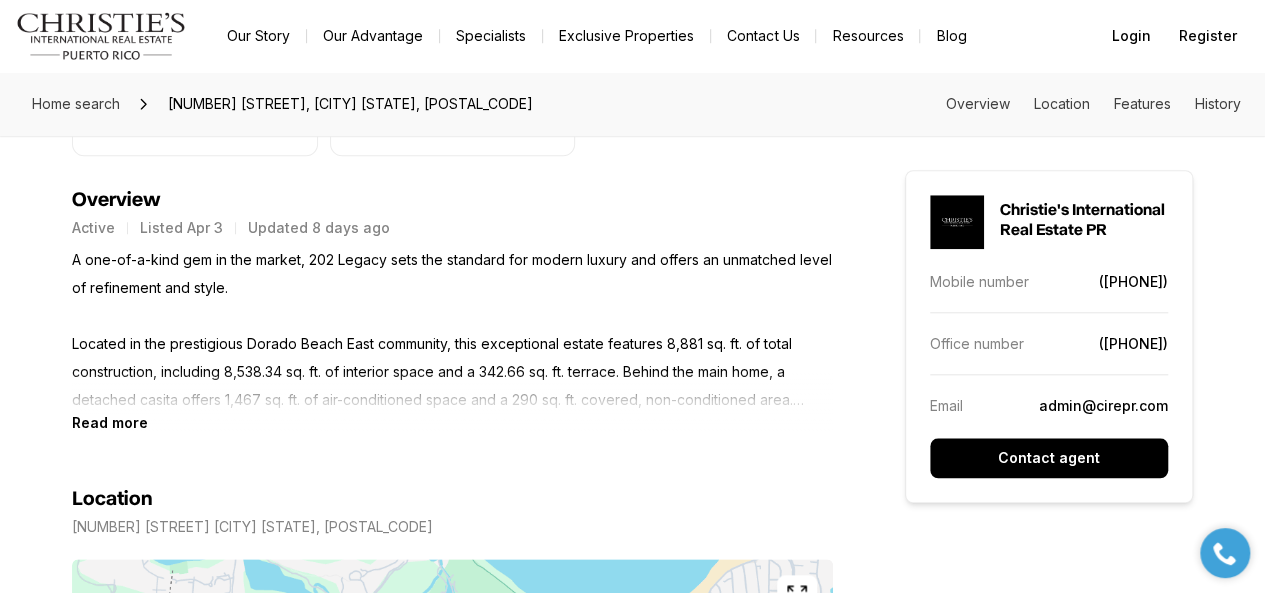 click on "Read more" at bounding box center [110, 422] 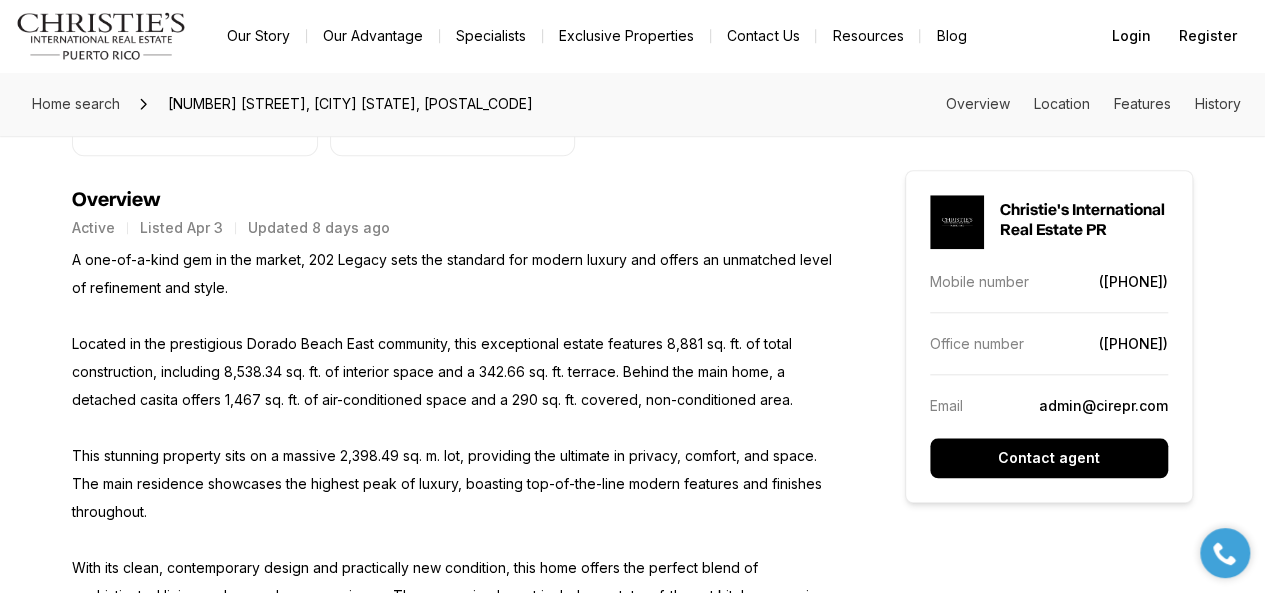 click on "8 Beds 9 Baths 8,881 sqft $14,750,000 202 LEGACY DORADO BEACH EAST [CITY] PR, [POSTAL_CODE] Est. payment:  [PRICE]/mo Price per sqft $1,660.85 Built in 2024 Property size 8,881 sqft Property type Residential Garages 2 Overview Active Listed Apr 3 Updated 8 days ago A one-of-a-kind gem in the market, 202 Legacy sets the standard for modern luxury and offers an unmatched level of refinement and style.    Located in the prestigious Dorado Beach East community, this exceptional estate features 8,881 sq. ft. of total construction, including 8,538.34 sq. ft. of interior space and a 342.66 sq. ft. terrace. Behind the main home, a detached casita offers 1,467 sq. ft. of air-conditioned space and a 290 sq. ft. covered, non-conditioned area.    This stunning property sits on a massive 2,398.49 sq. m. lot, providing the ultimate in privacy, comfort, and space. The main residence showcases the highest peak of luxury, boasting top-of-the-line modern features and finishes throughout.          Read less Location Copy address   -- 1" at bounding box center [633, 2072] 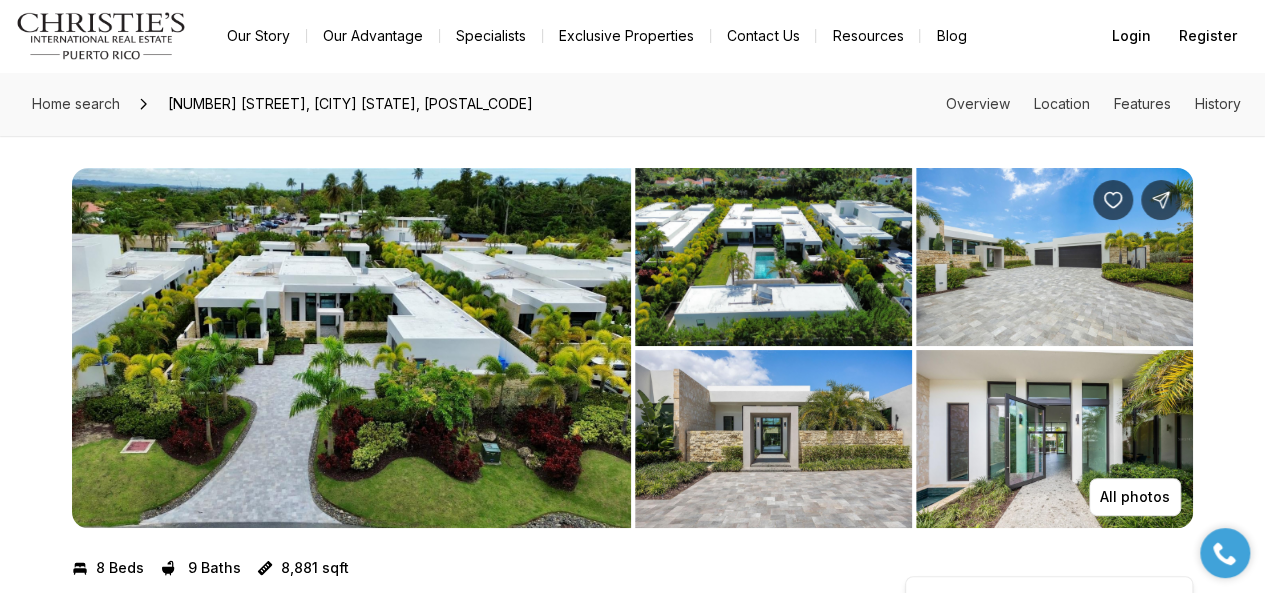 scroll, scrollTop: 0, scrollLeft: 0, axis: both 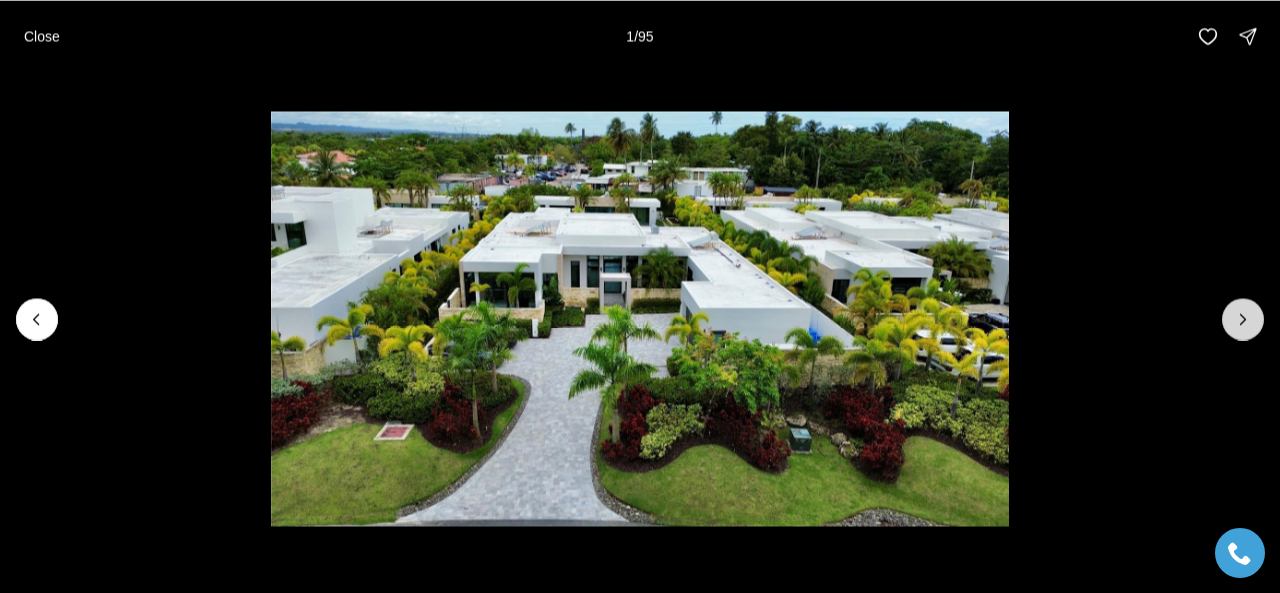 click 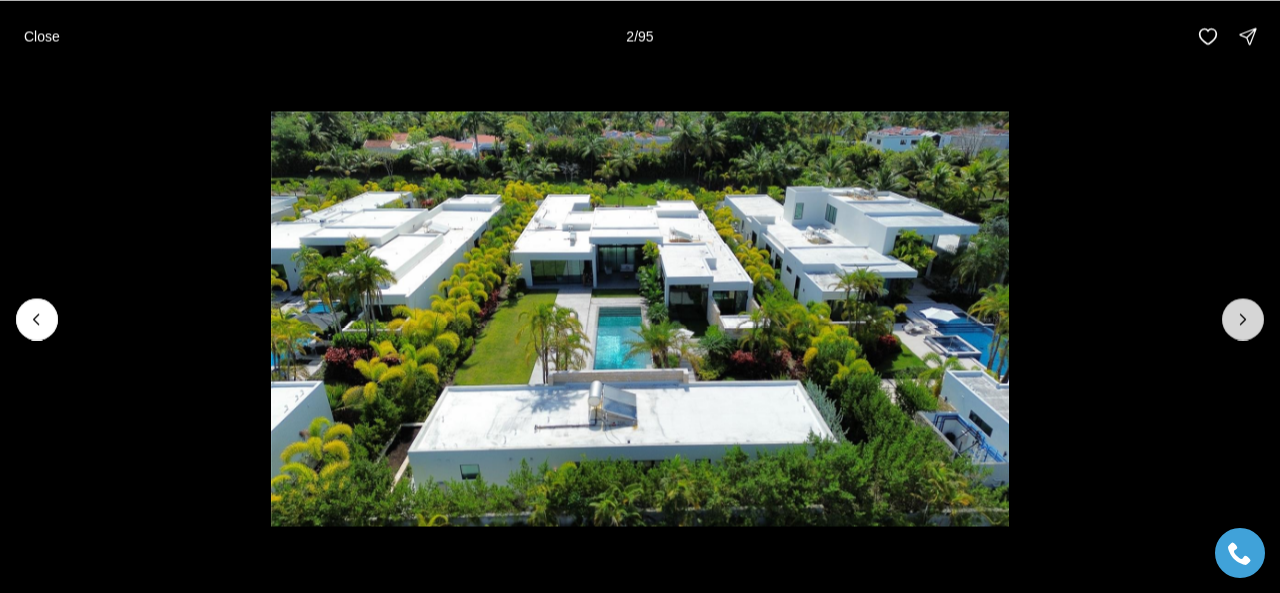 click 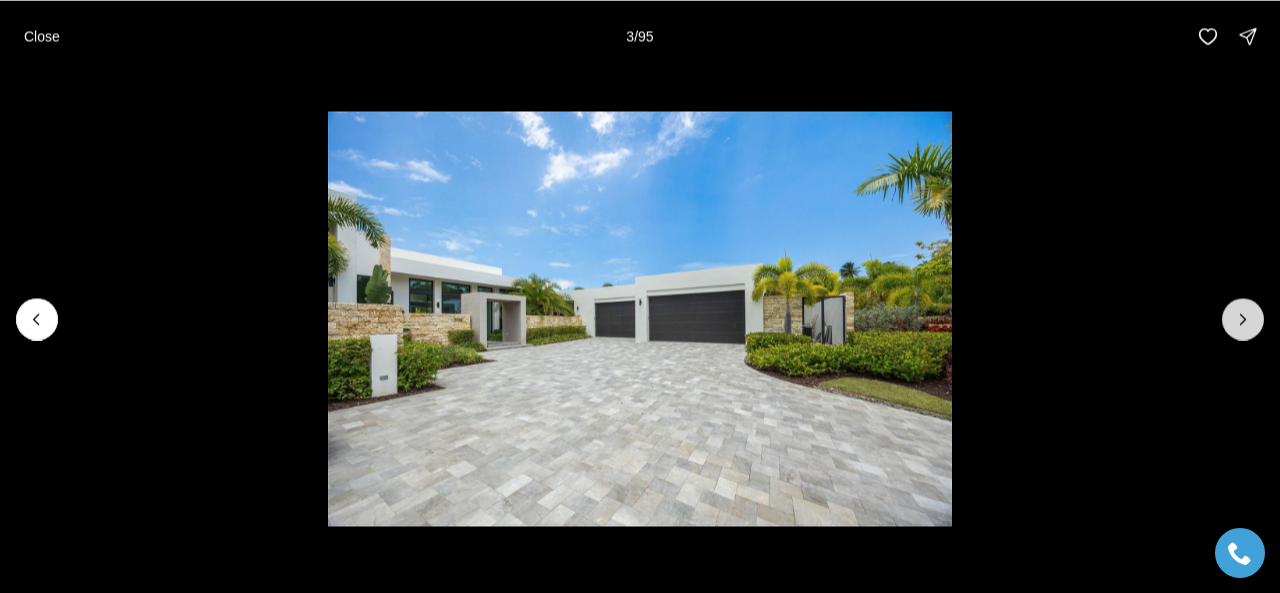 click 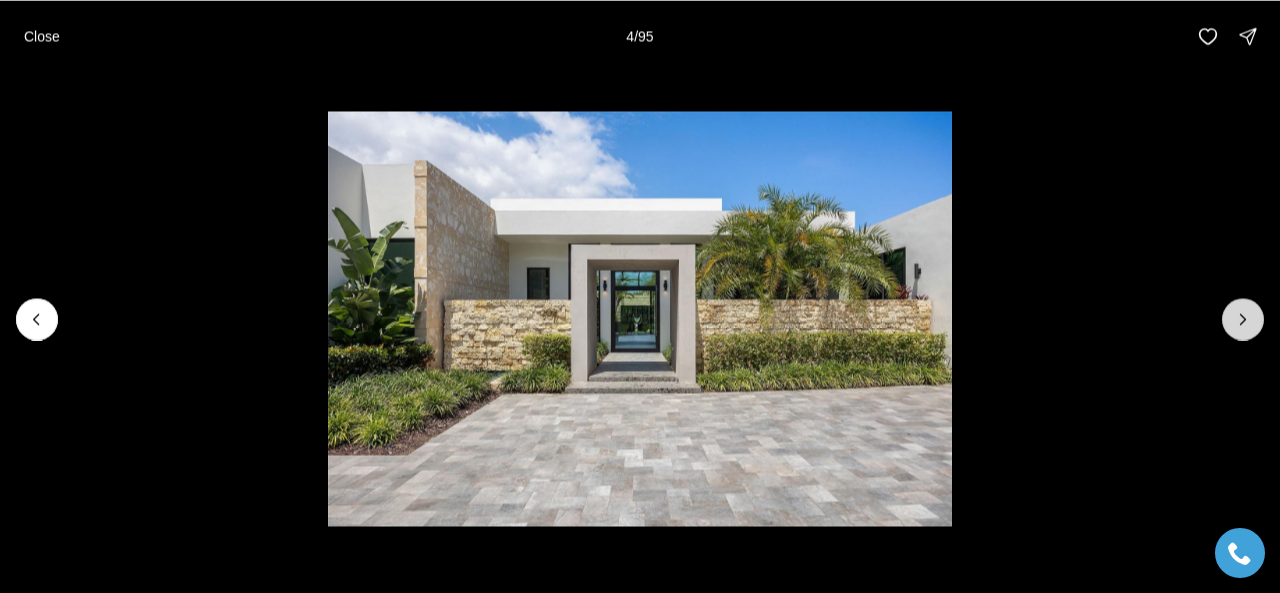 click 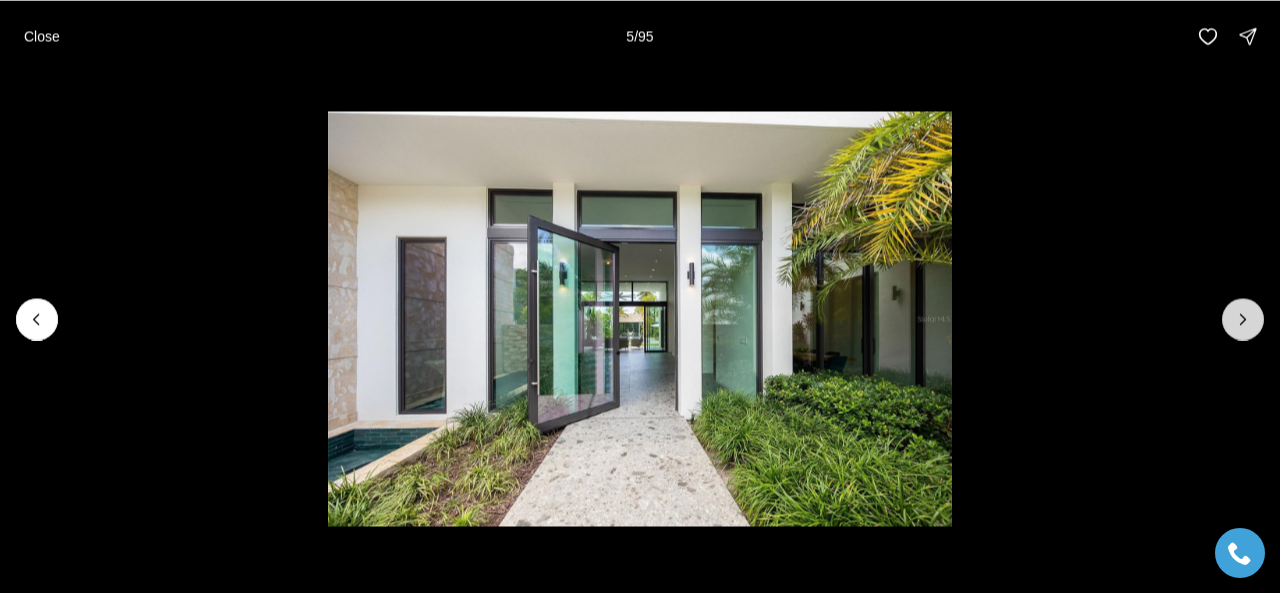 click 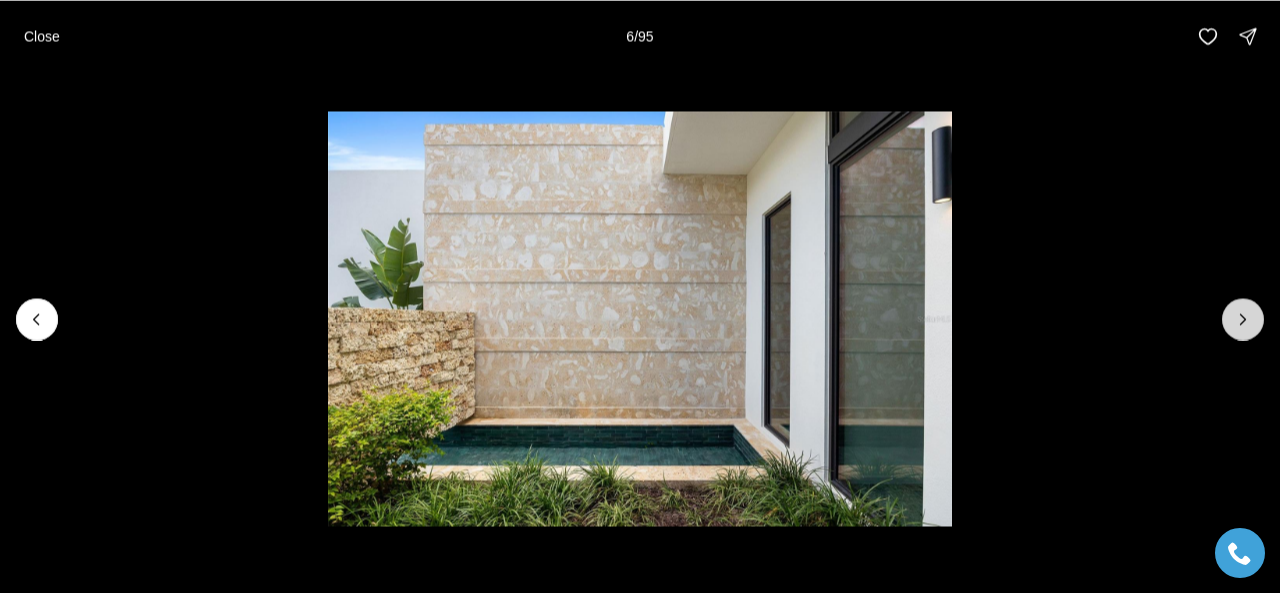 click 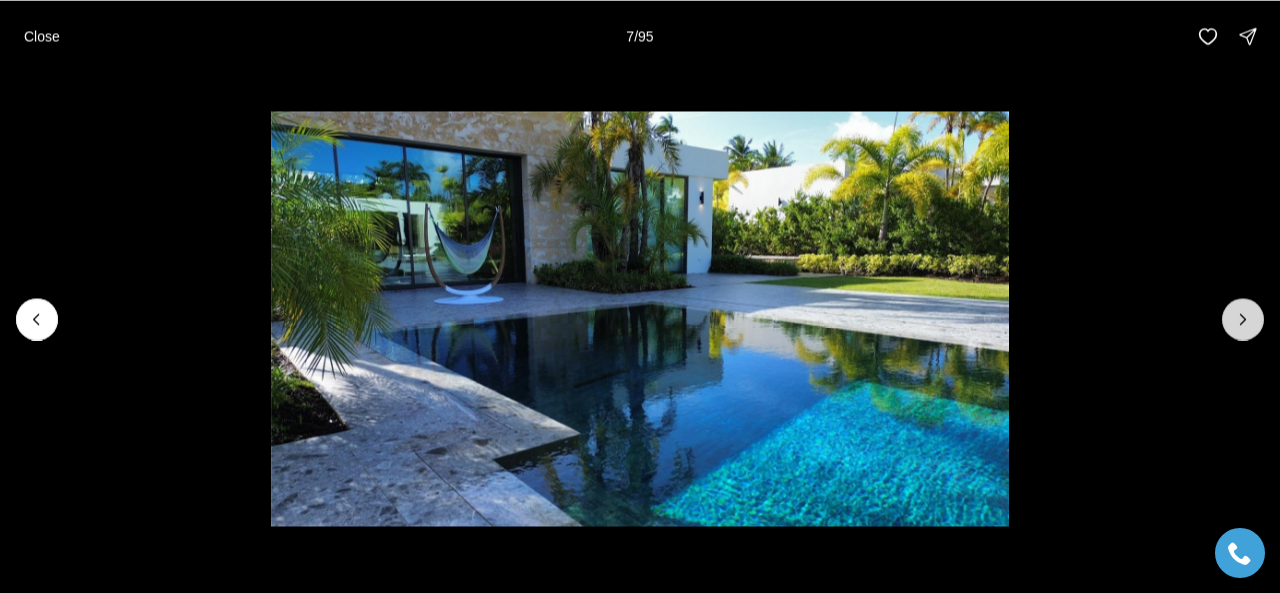 click 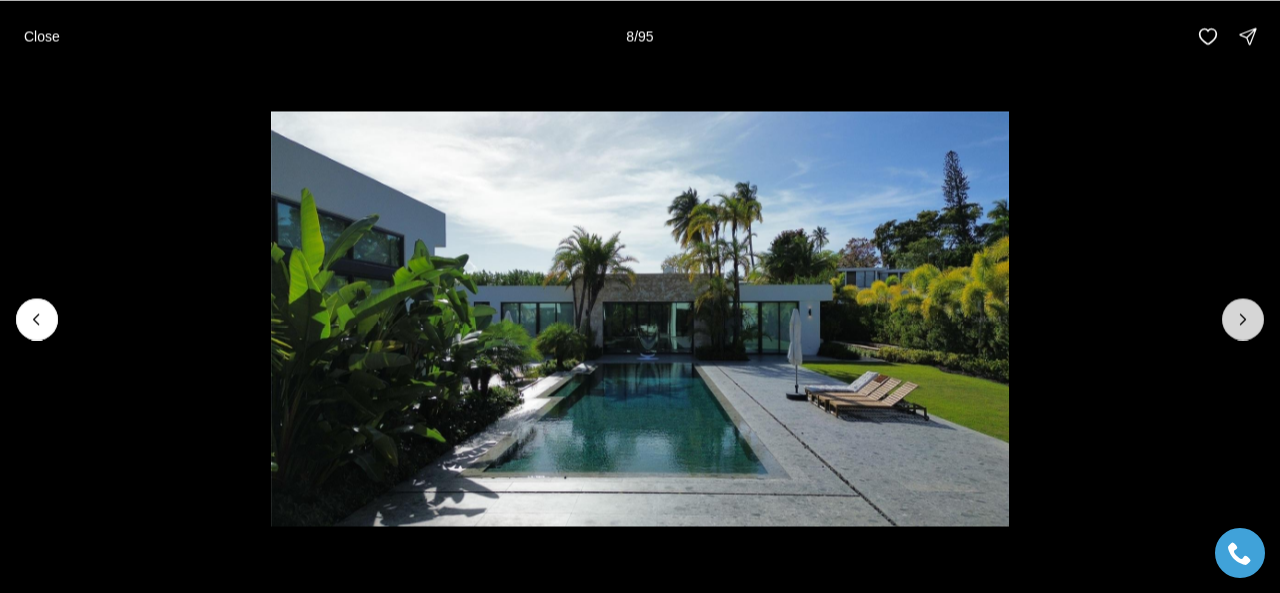 click 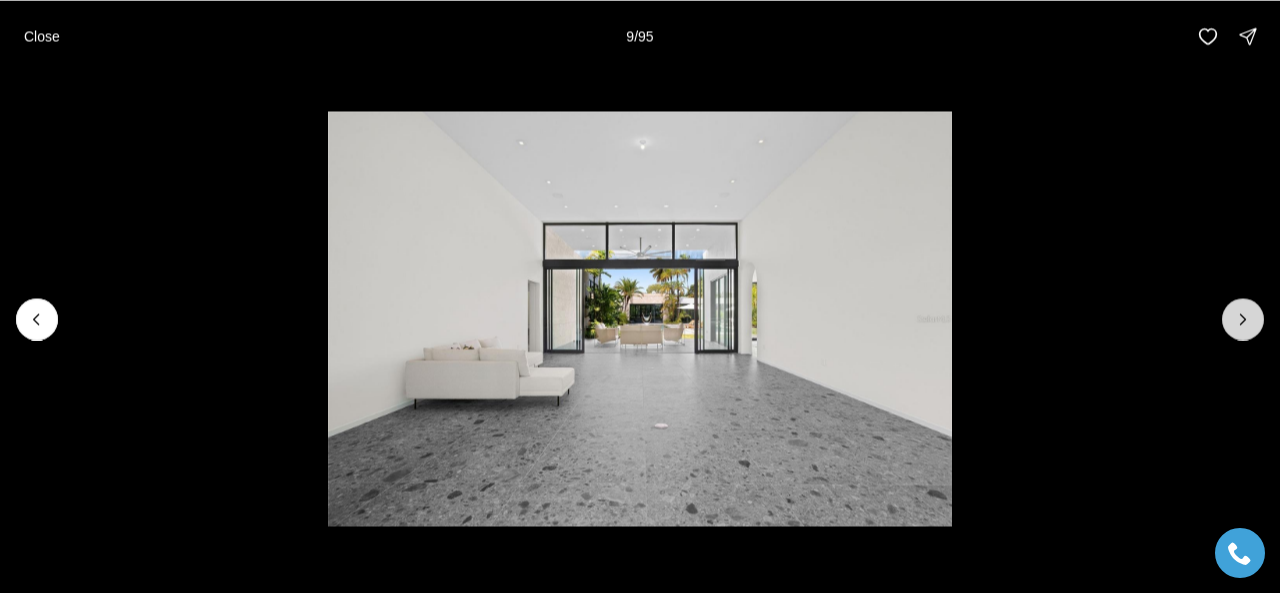 click 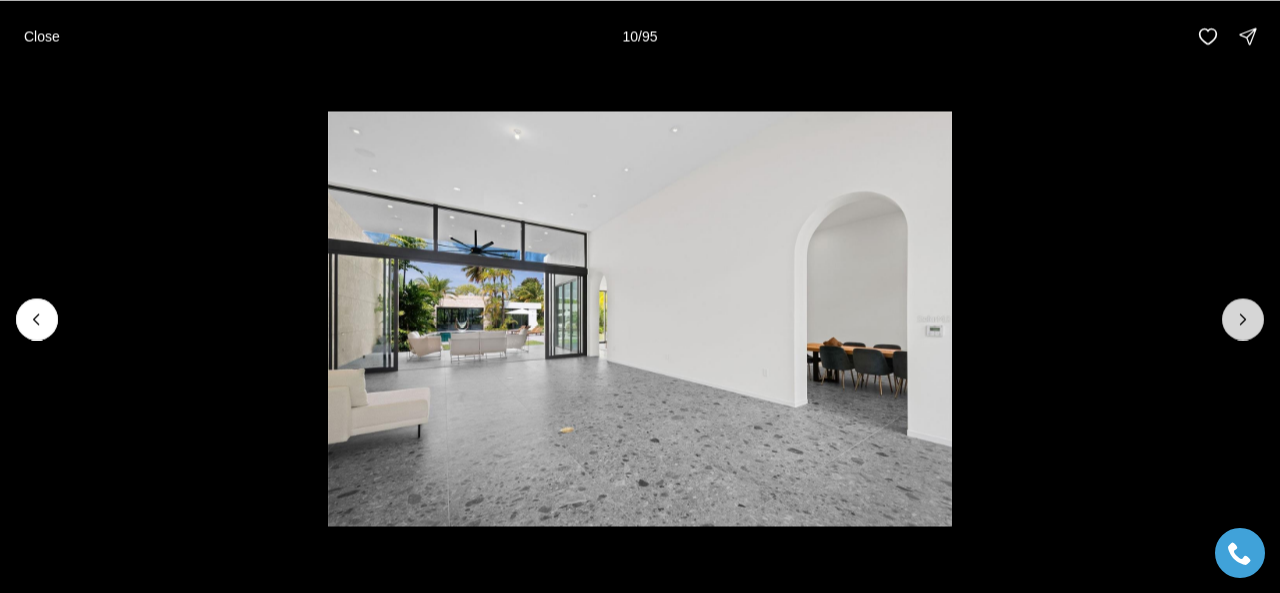 click 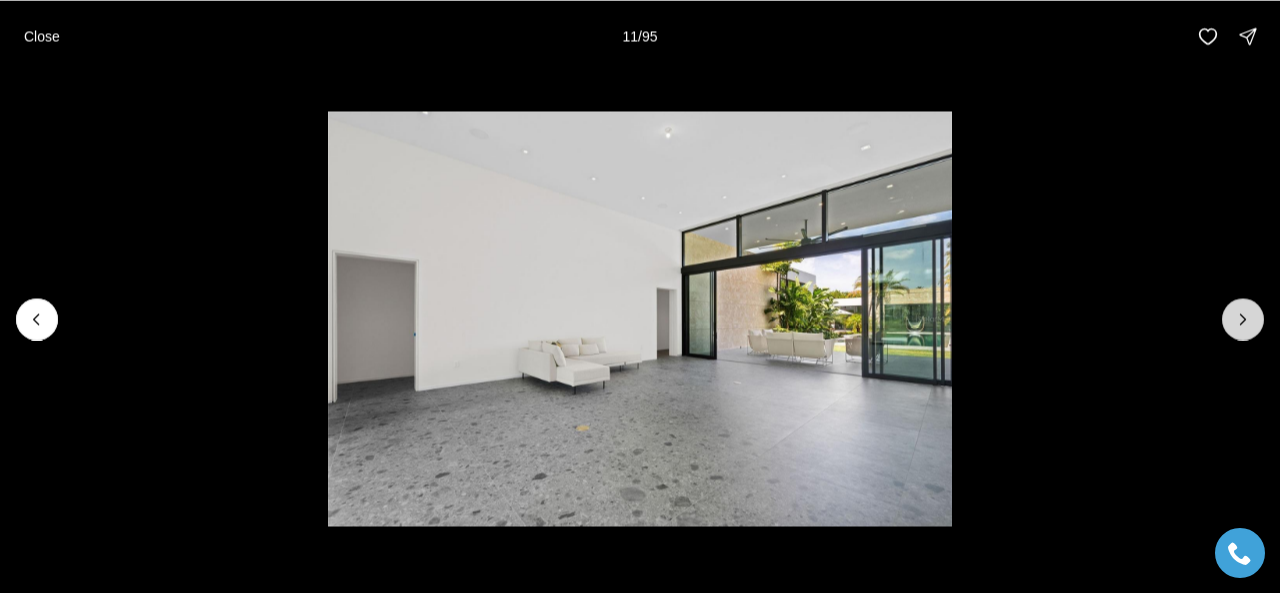 click 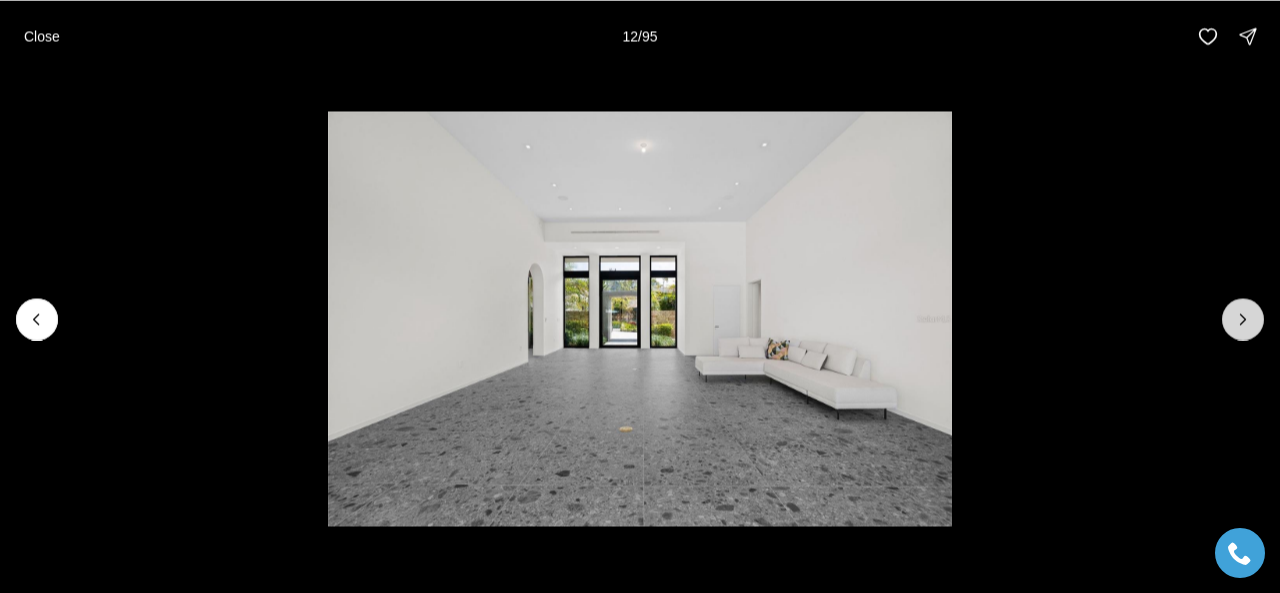 click 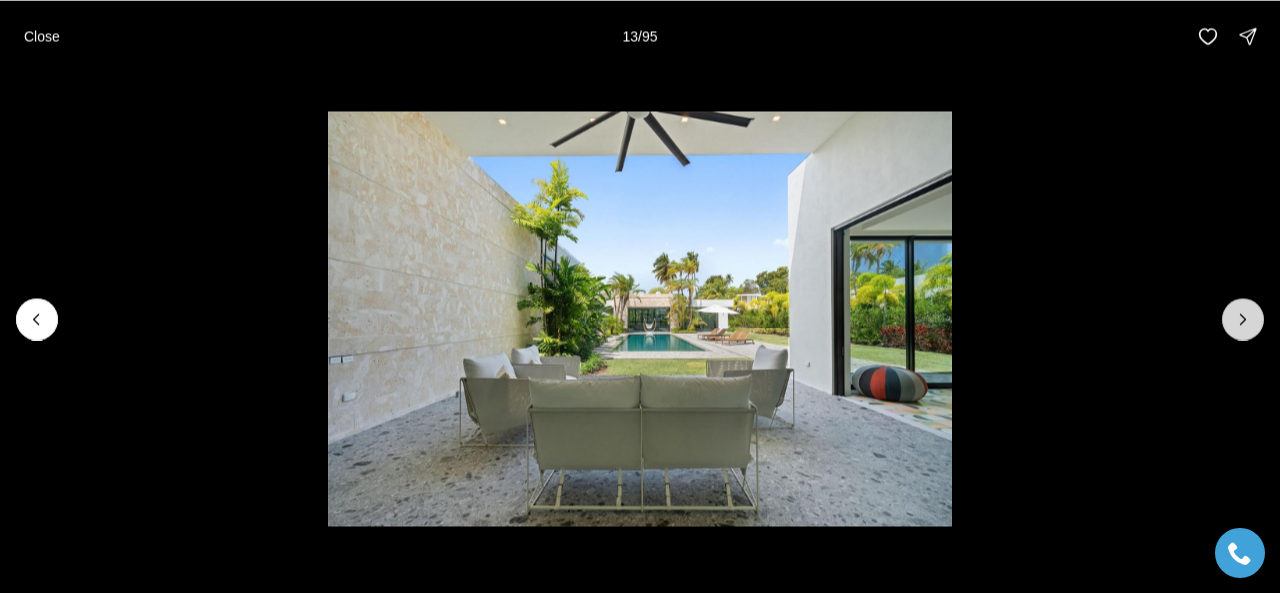 click 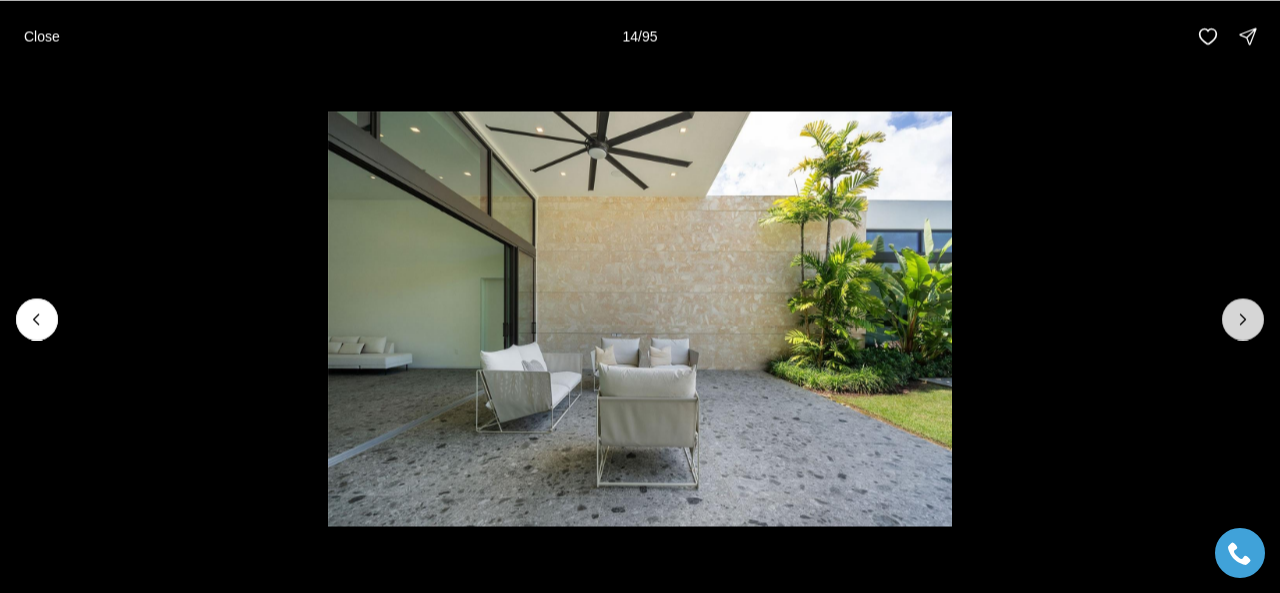 click 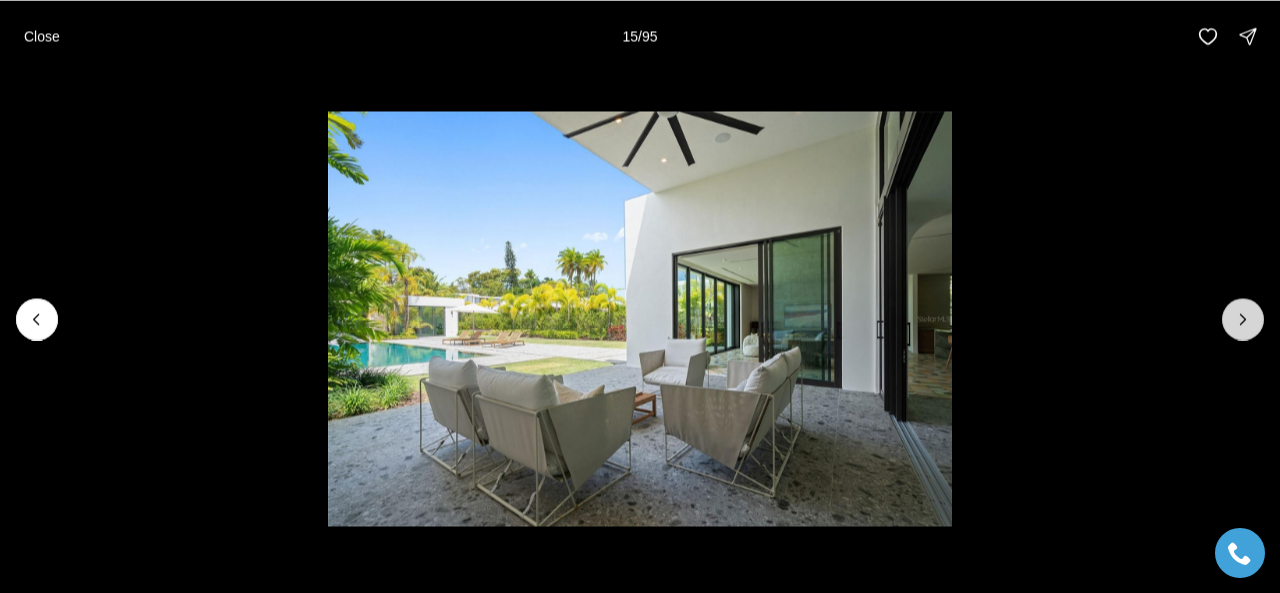 click 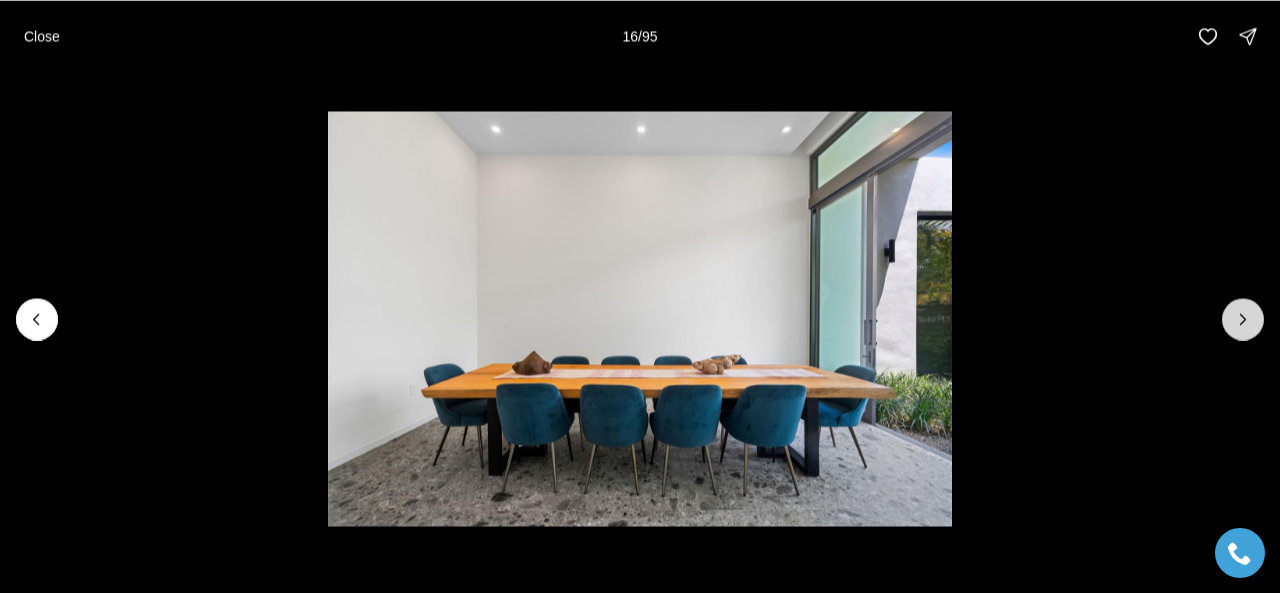 click 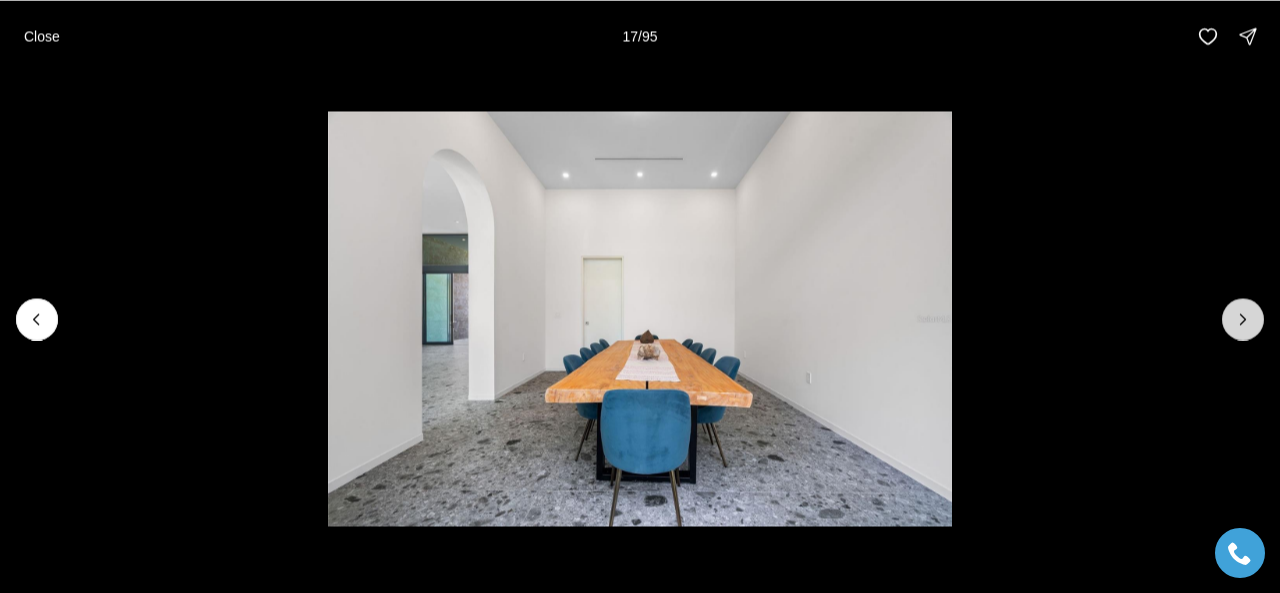 click 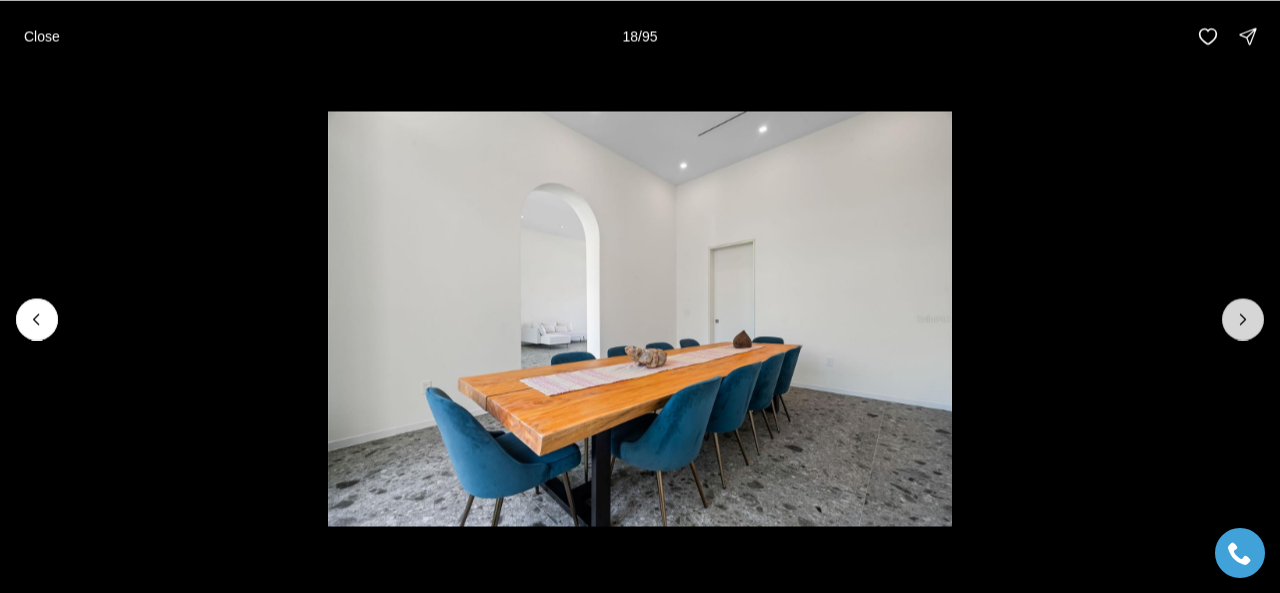 click 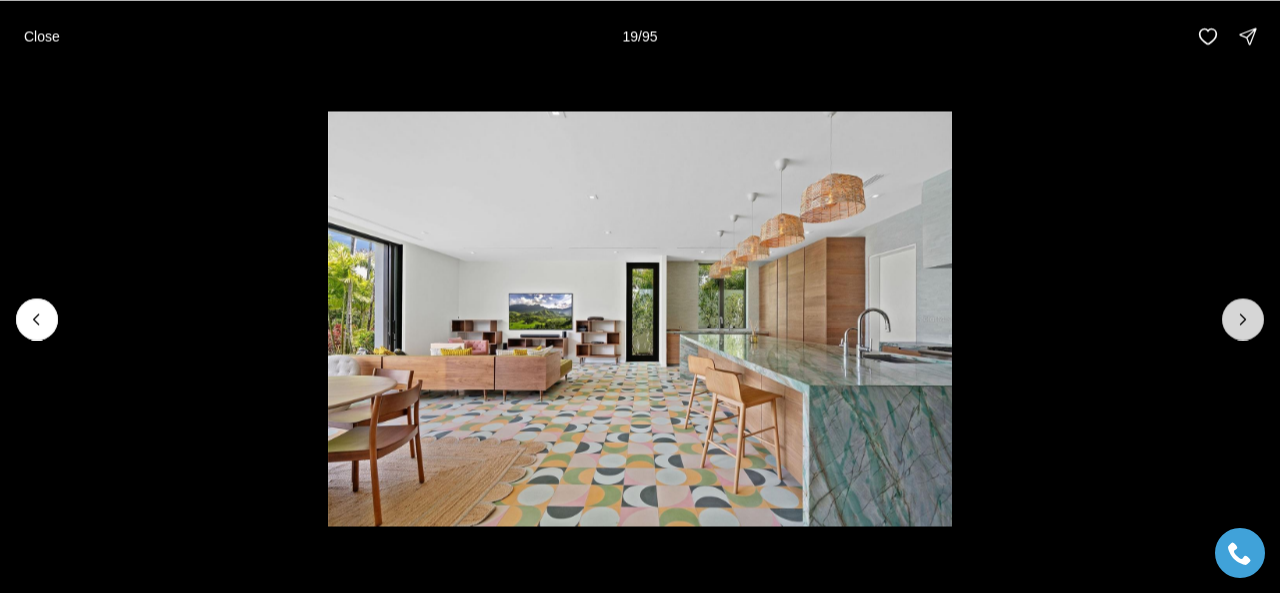 click 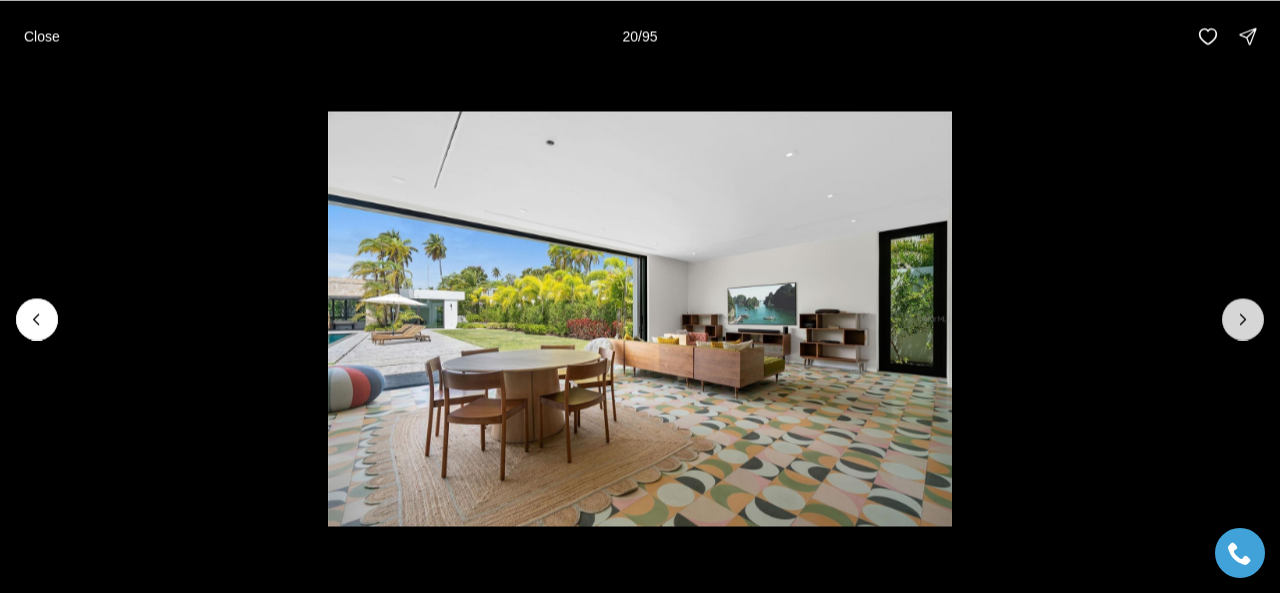 click 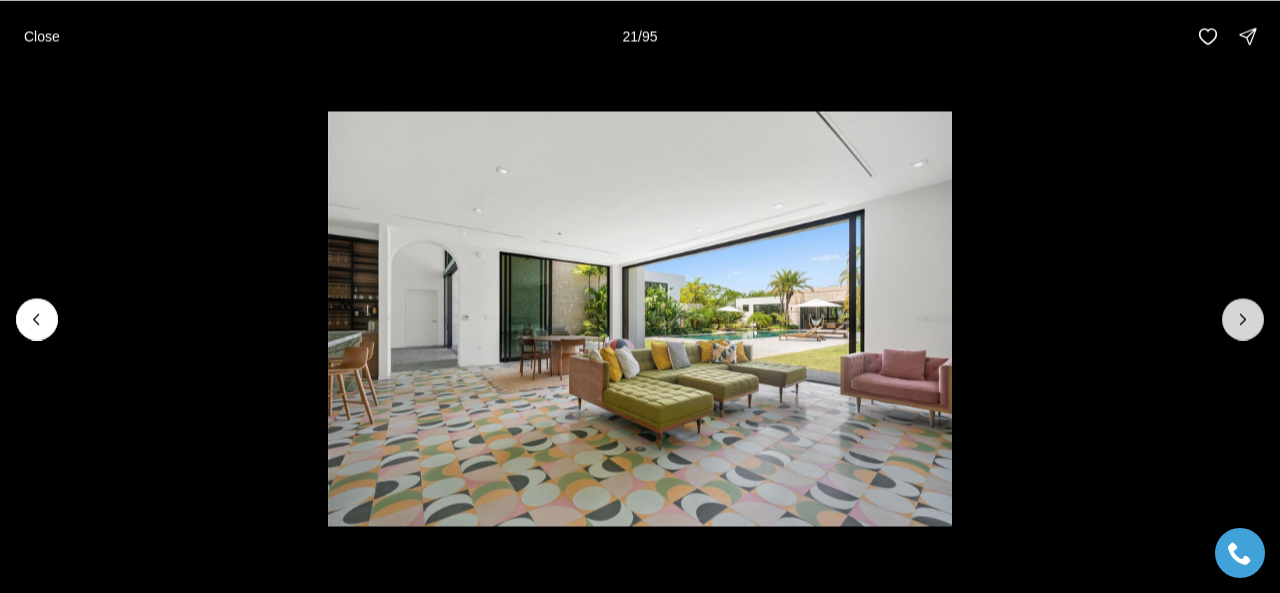 click 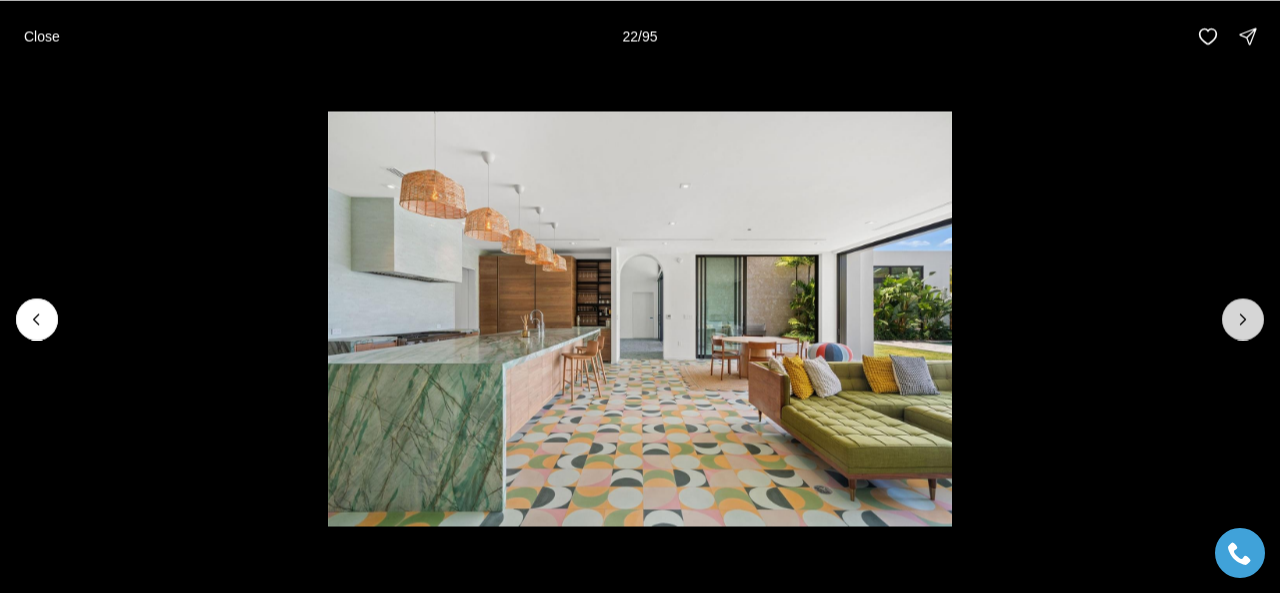 click 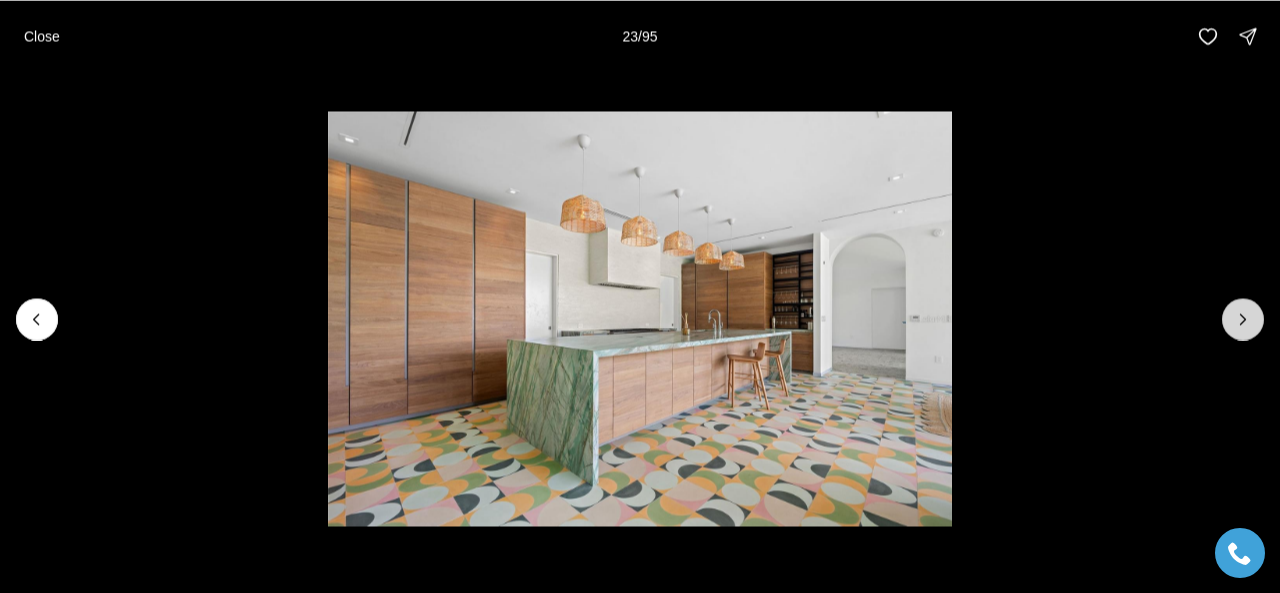 click 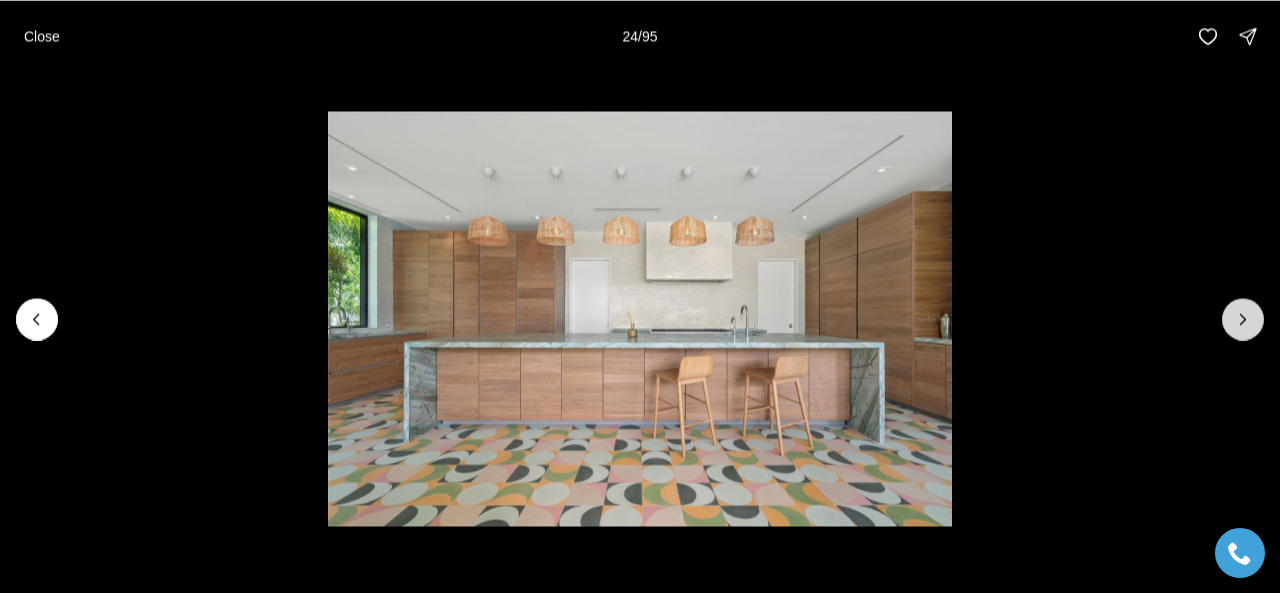 click 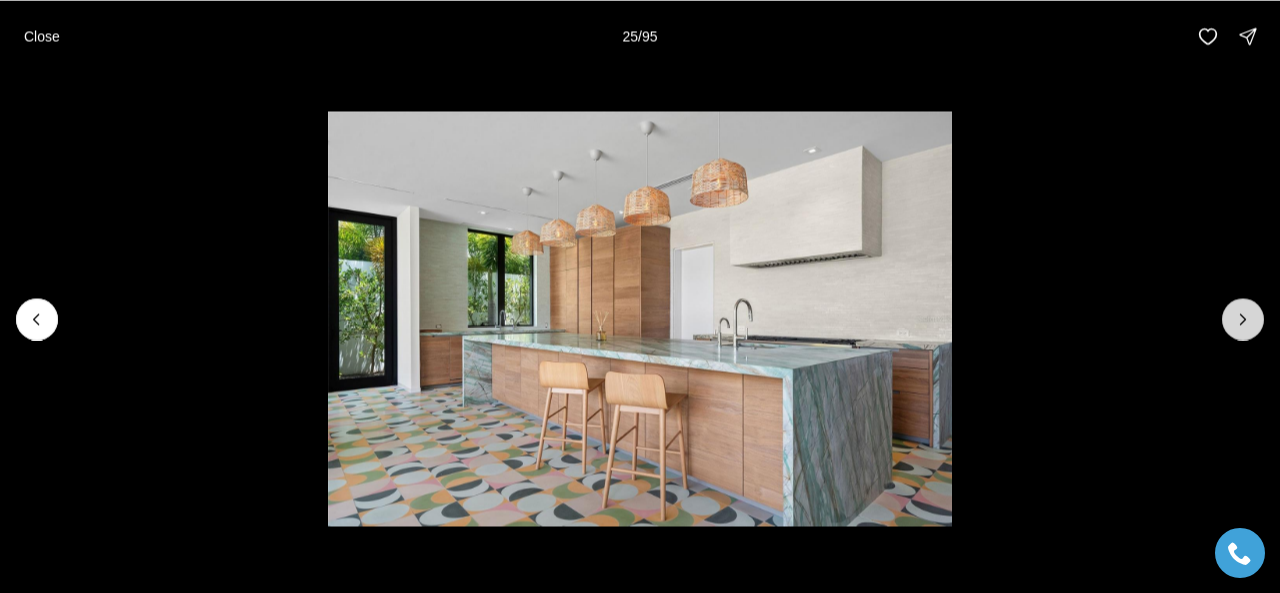 click 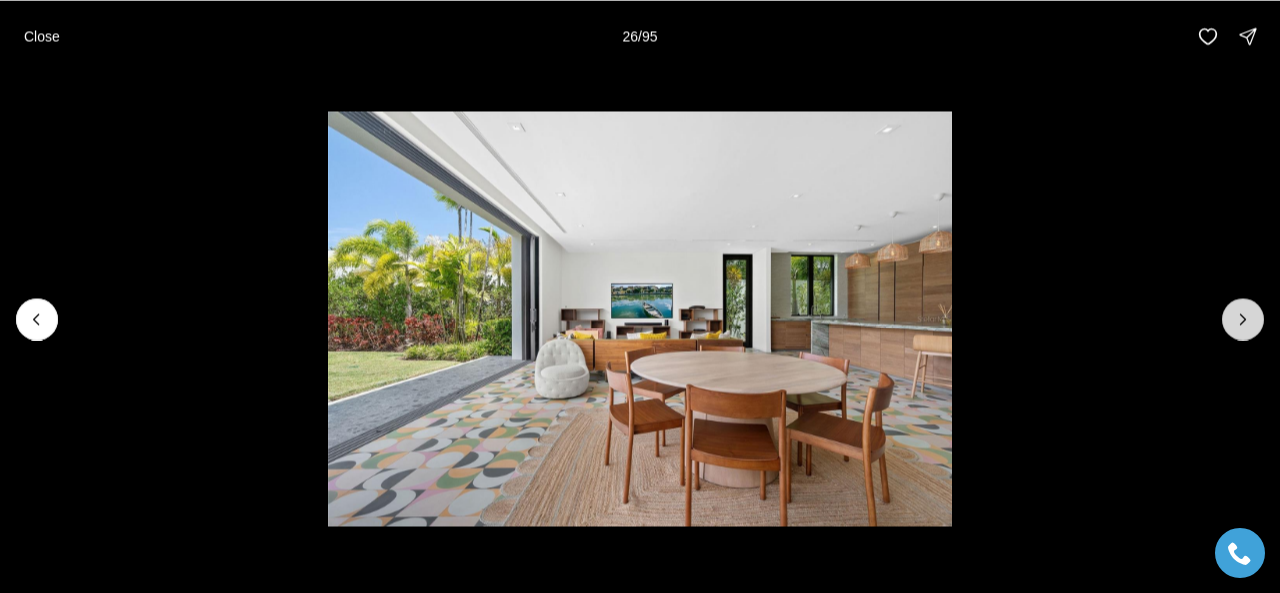 click 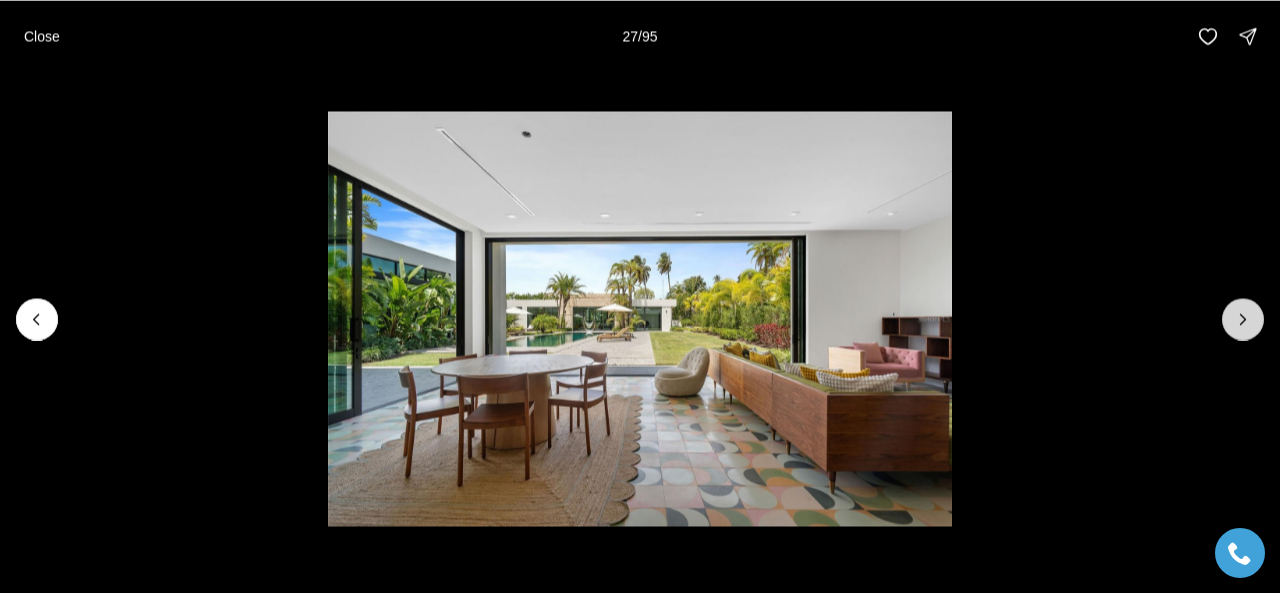 click 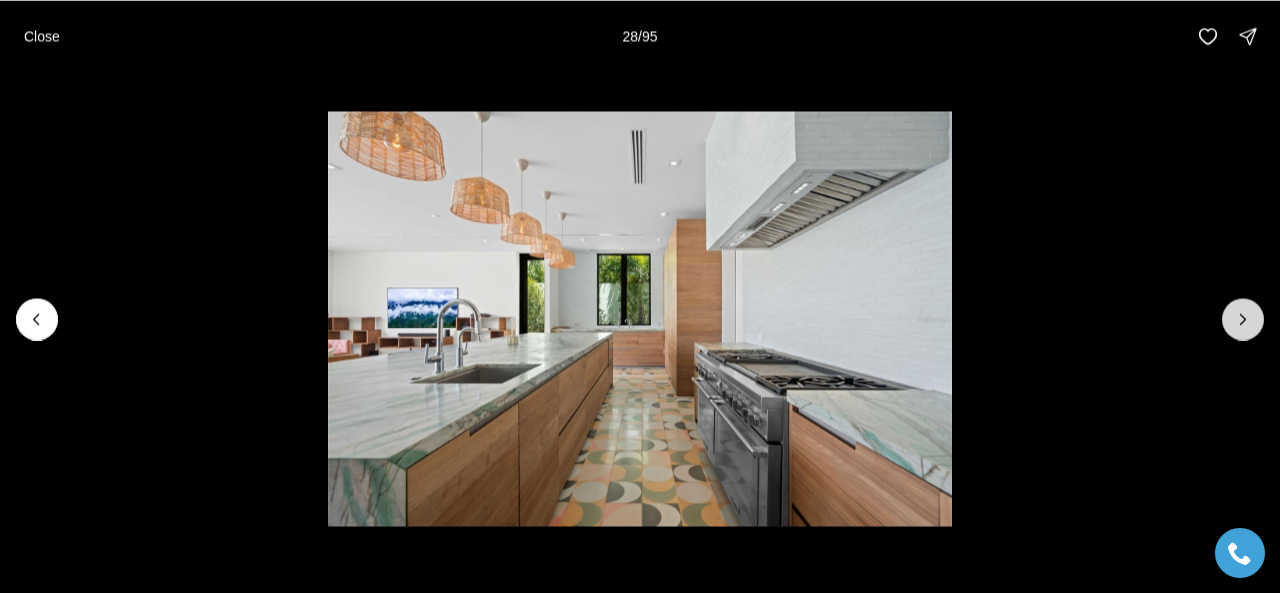 click 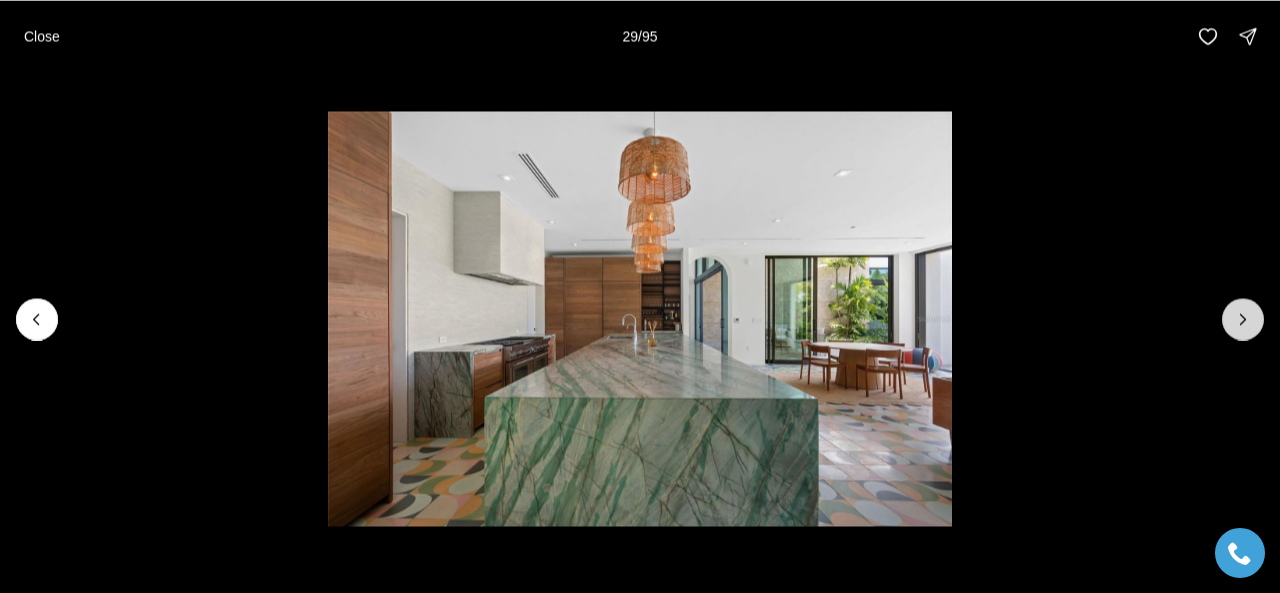 click 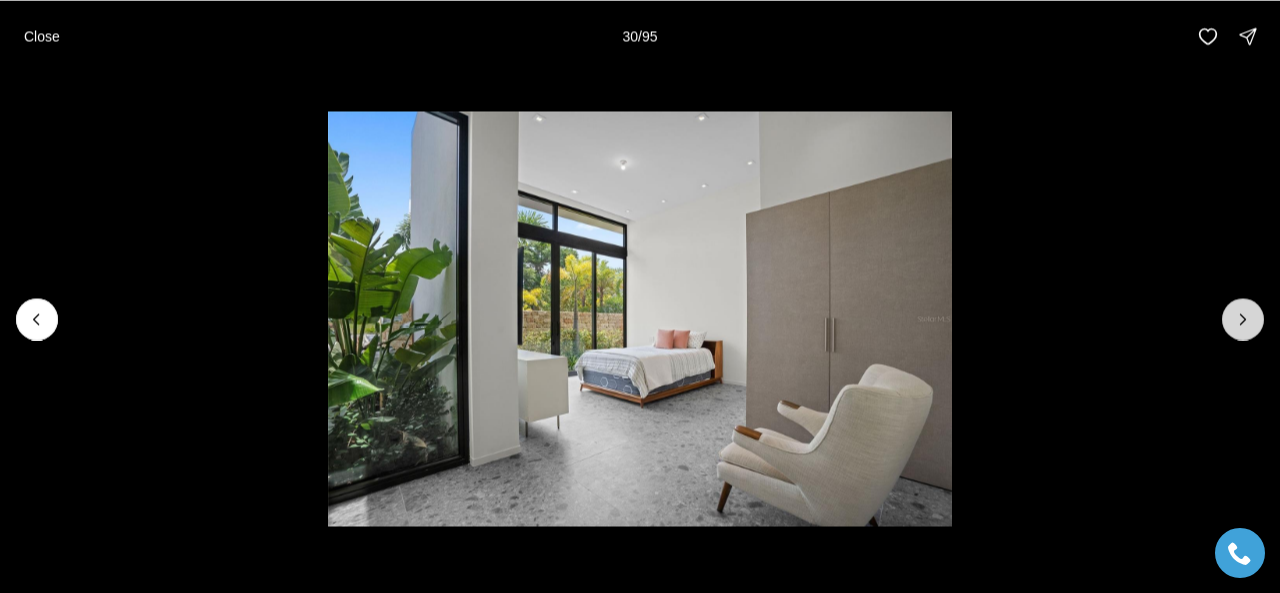 click 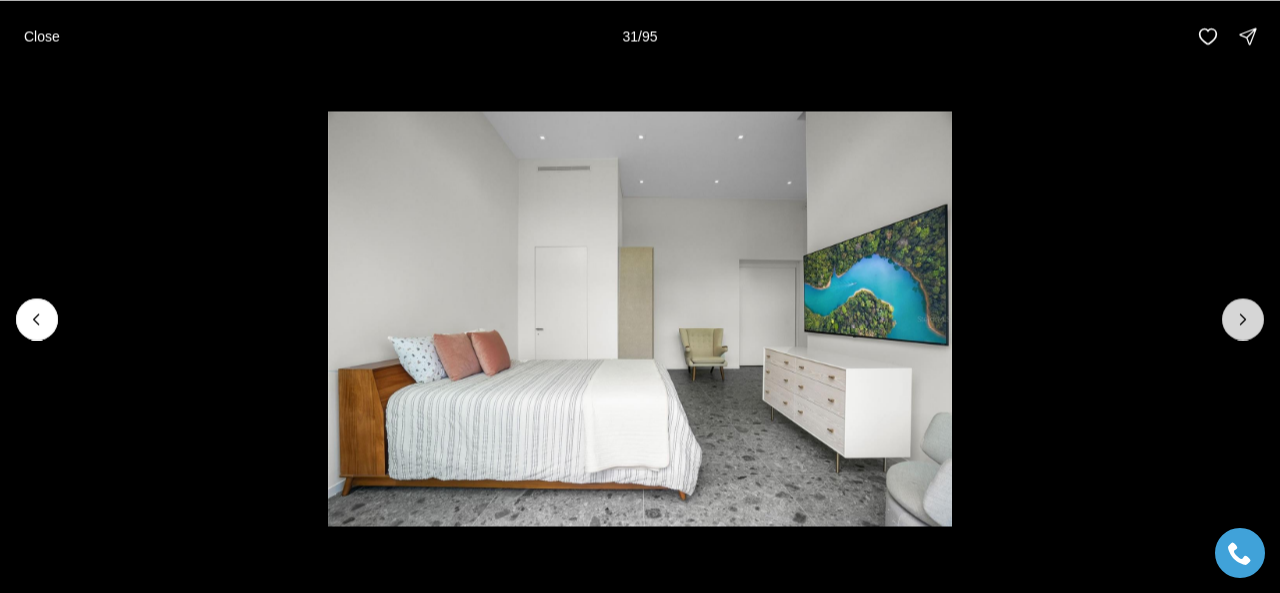 click 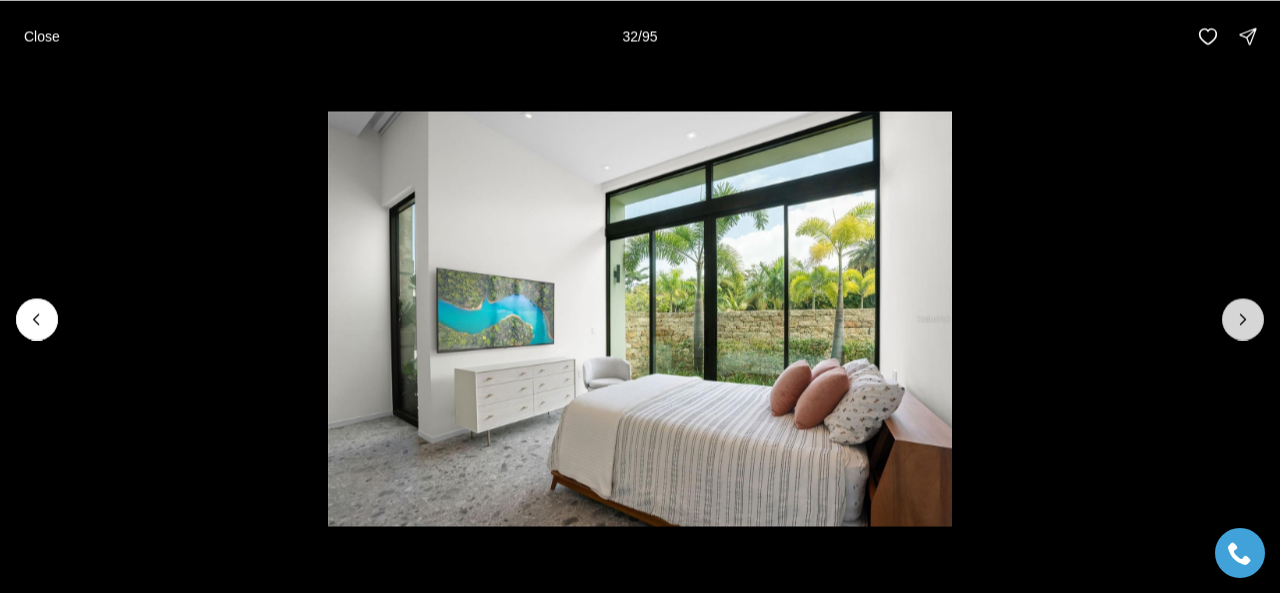 click 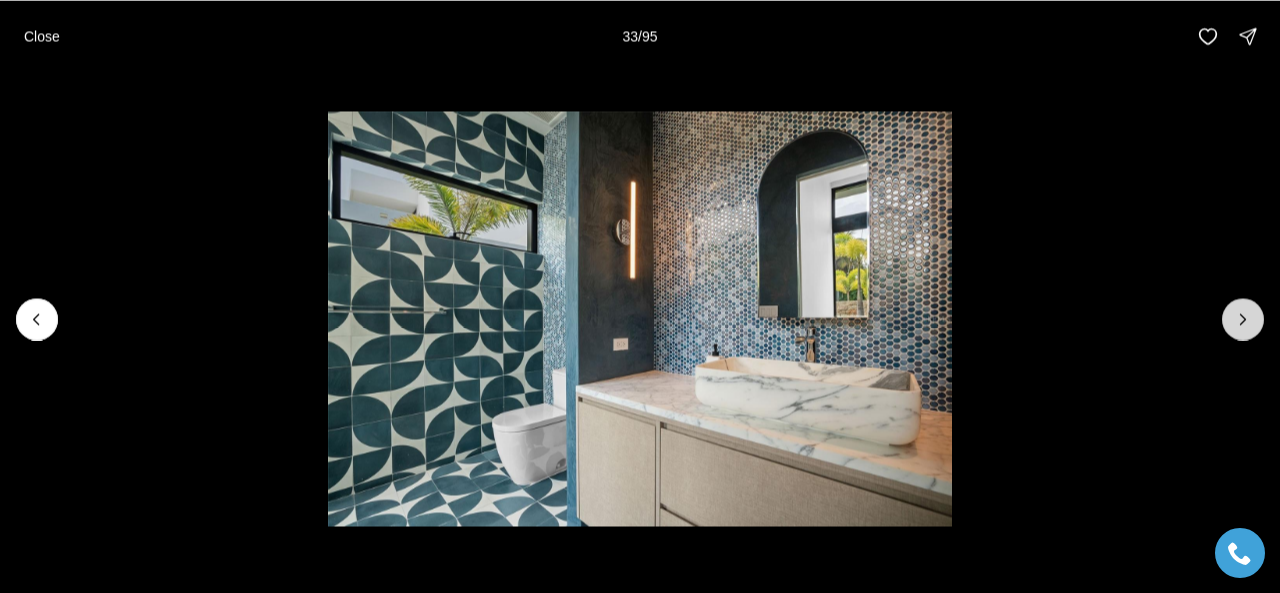click 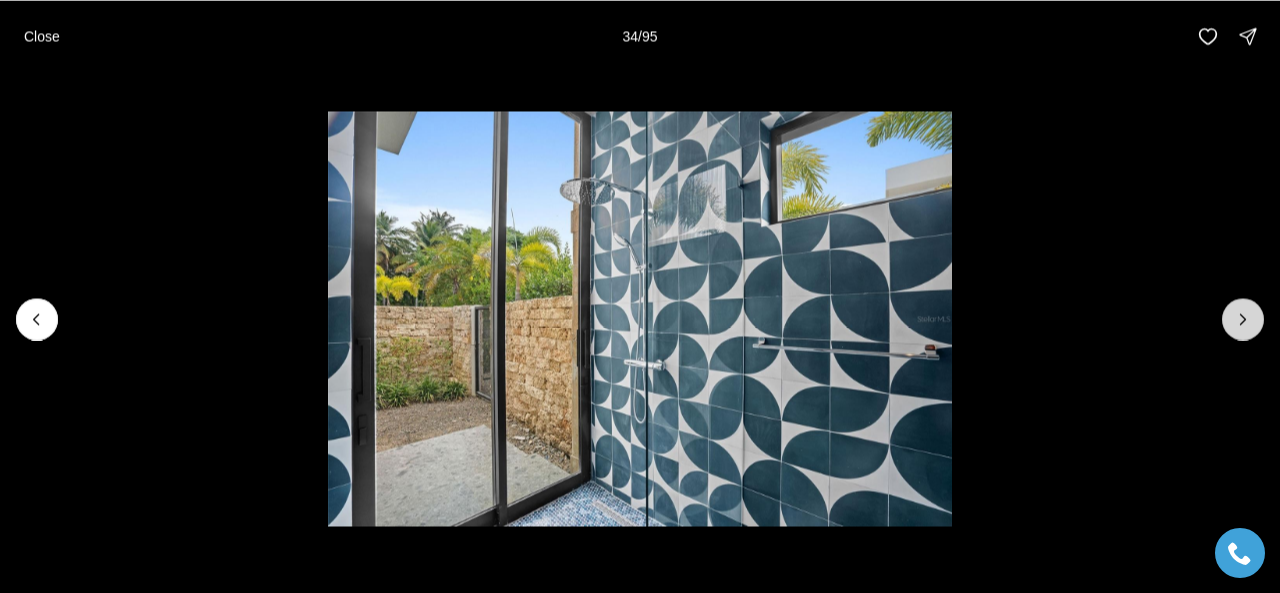 click 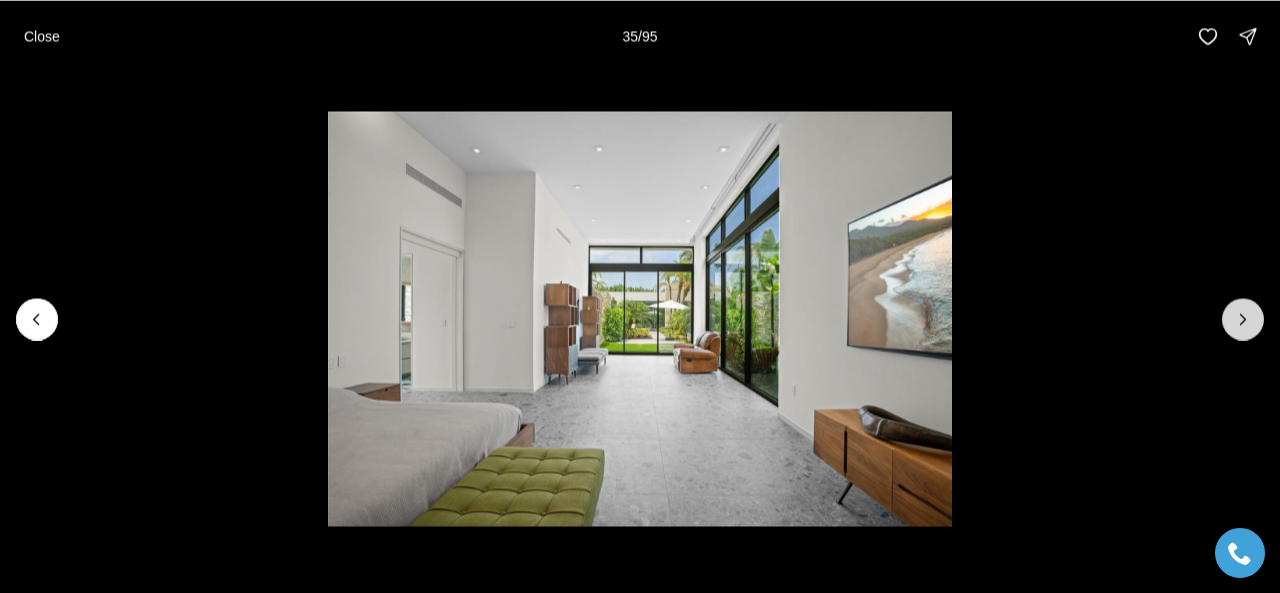 click 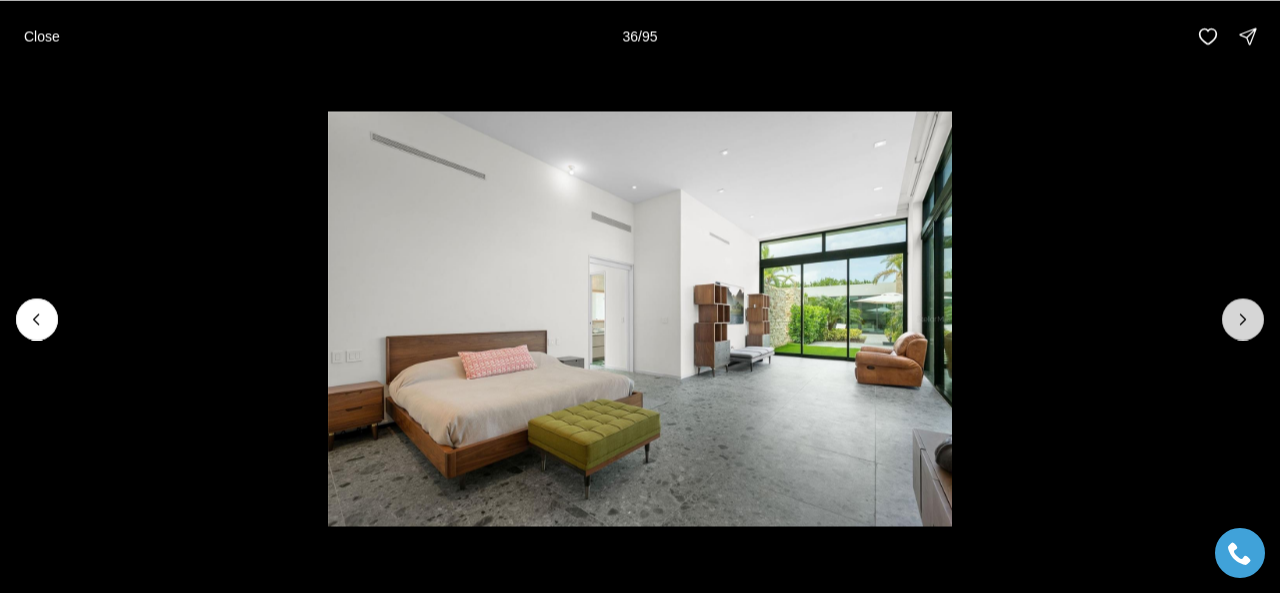 click 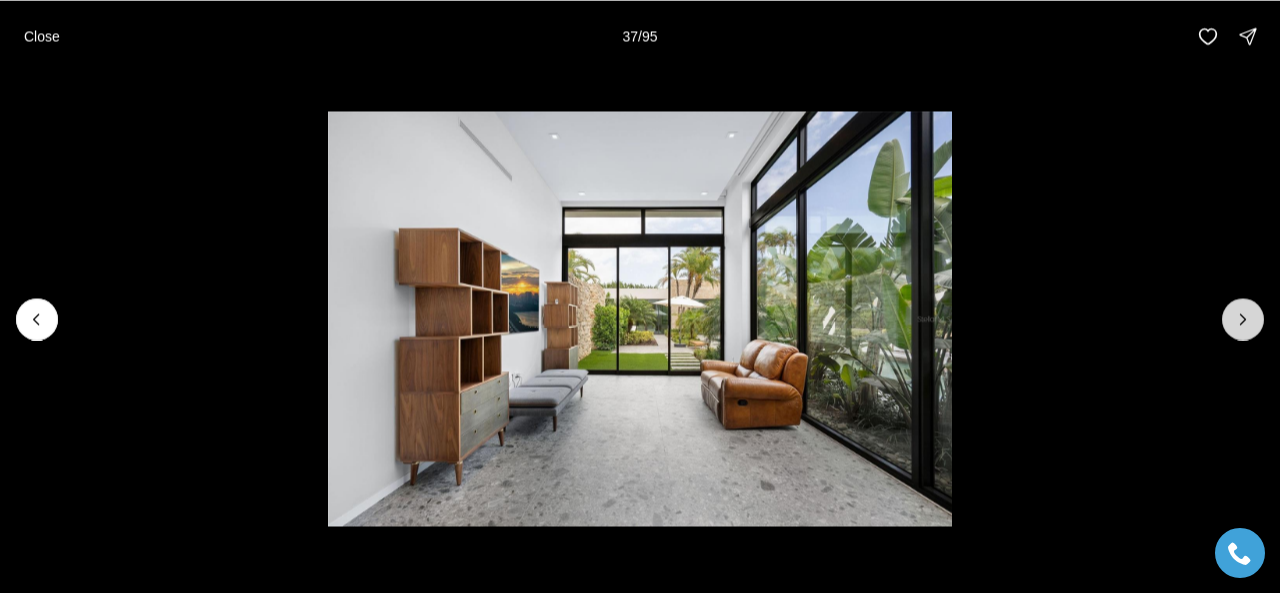 click 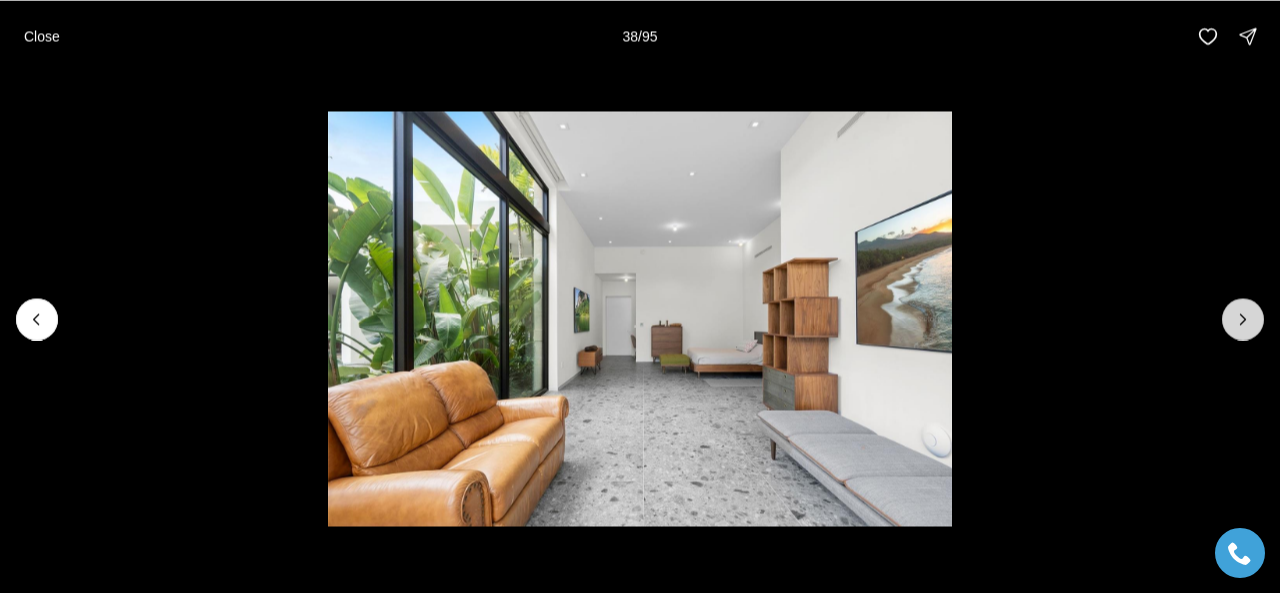 click 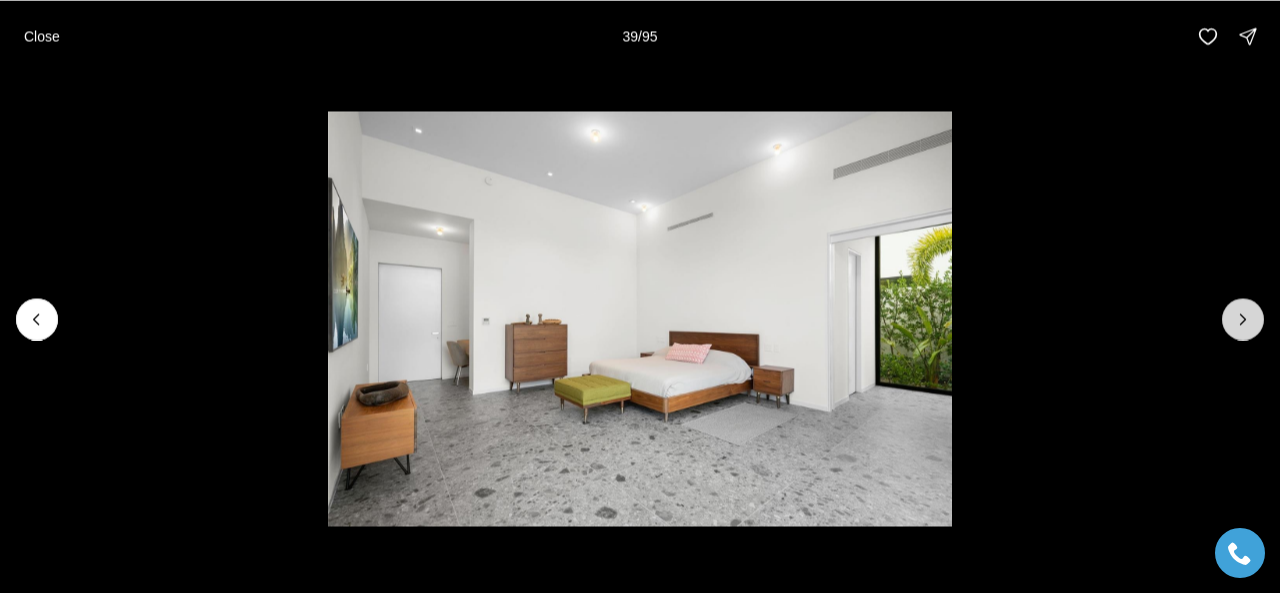 click 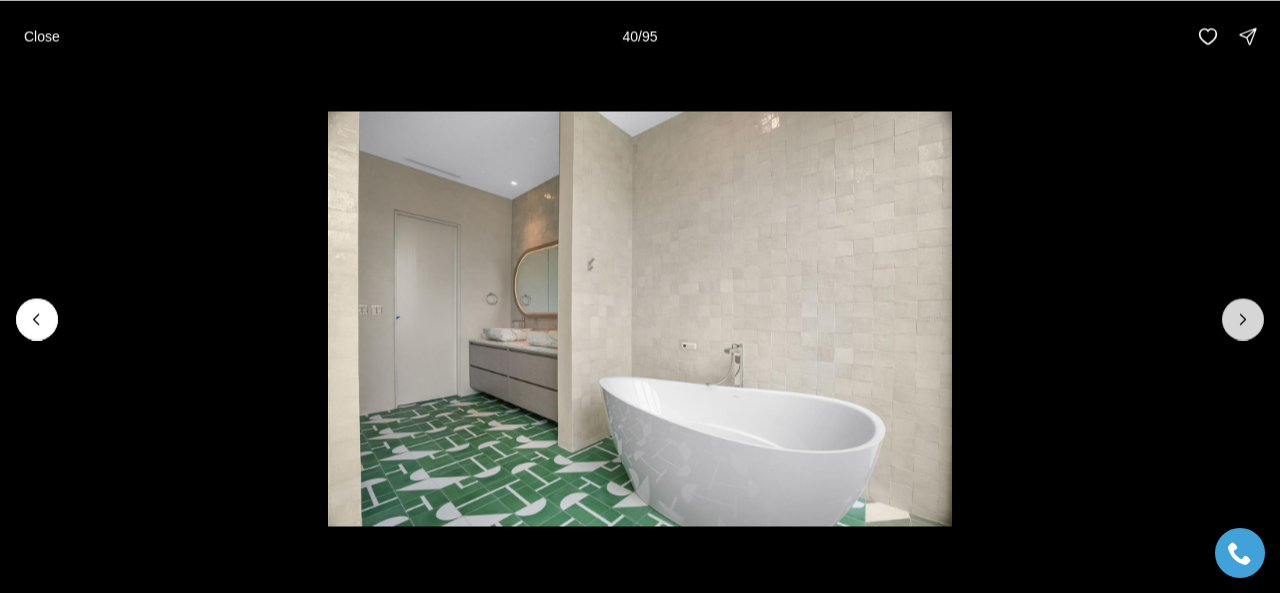 click 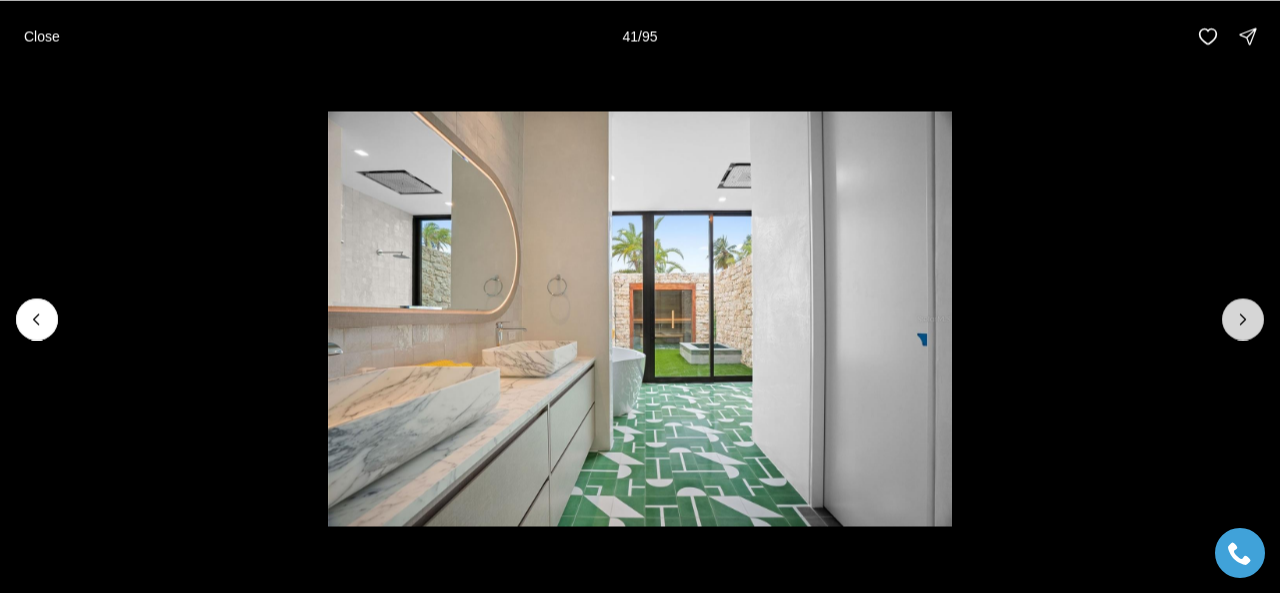 click 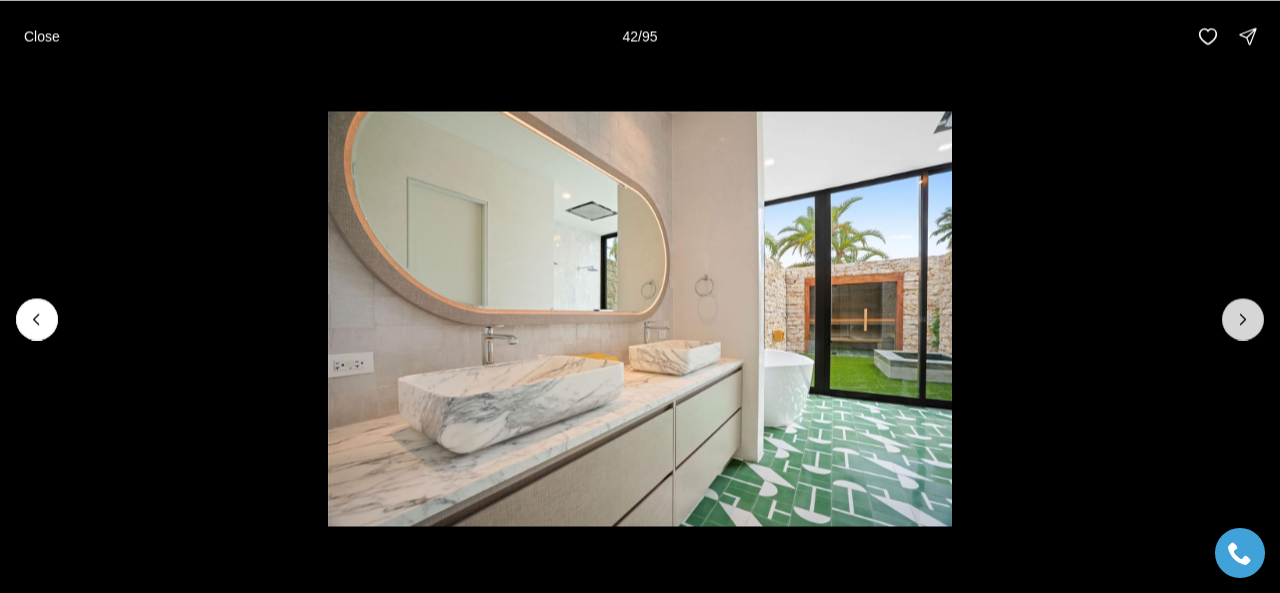 click 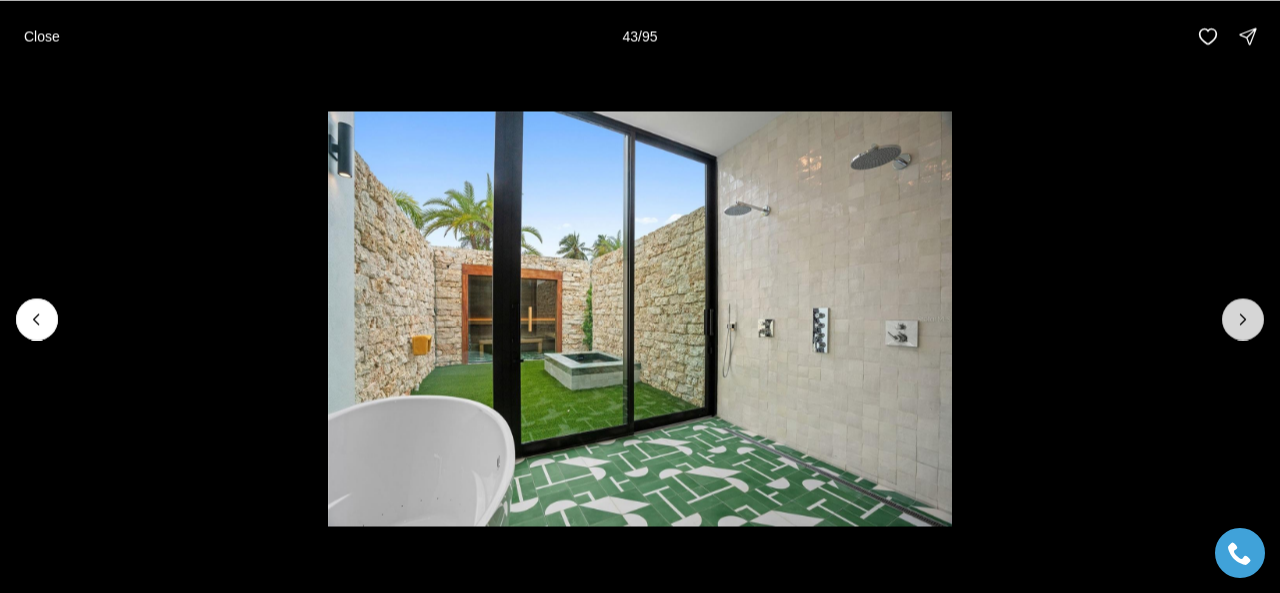 click 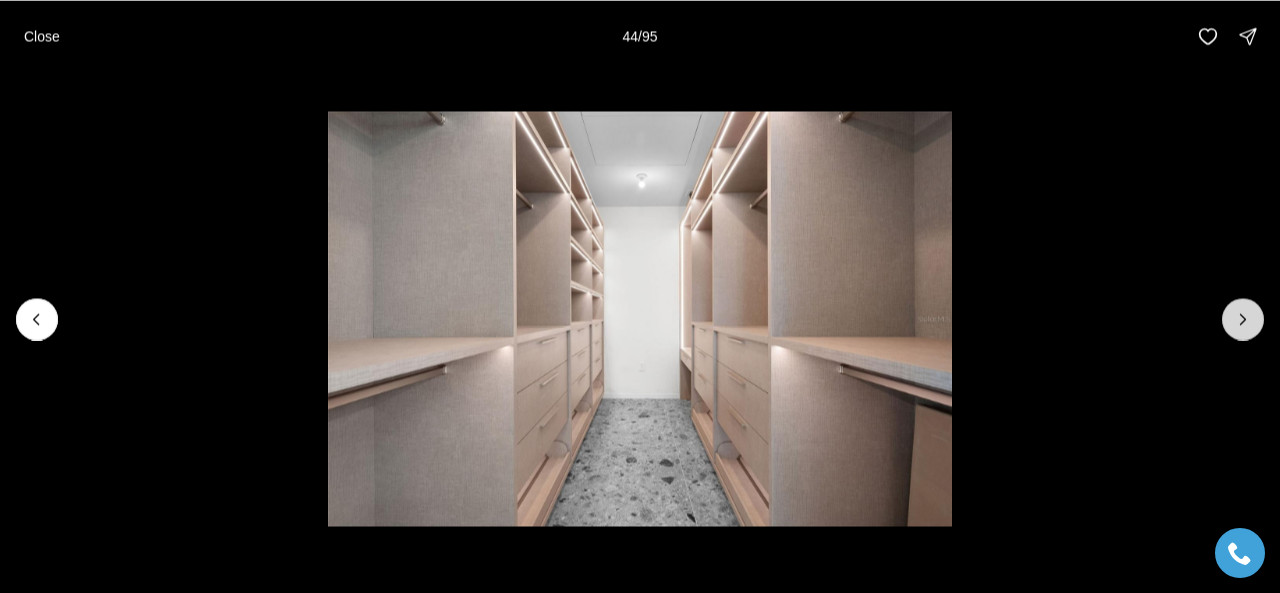 click 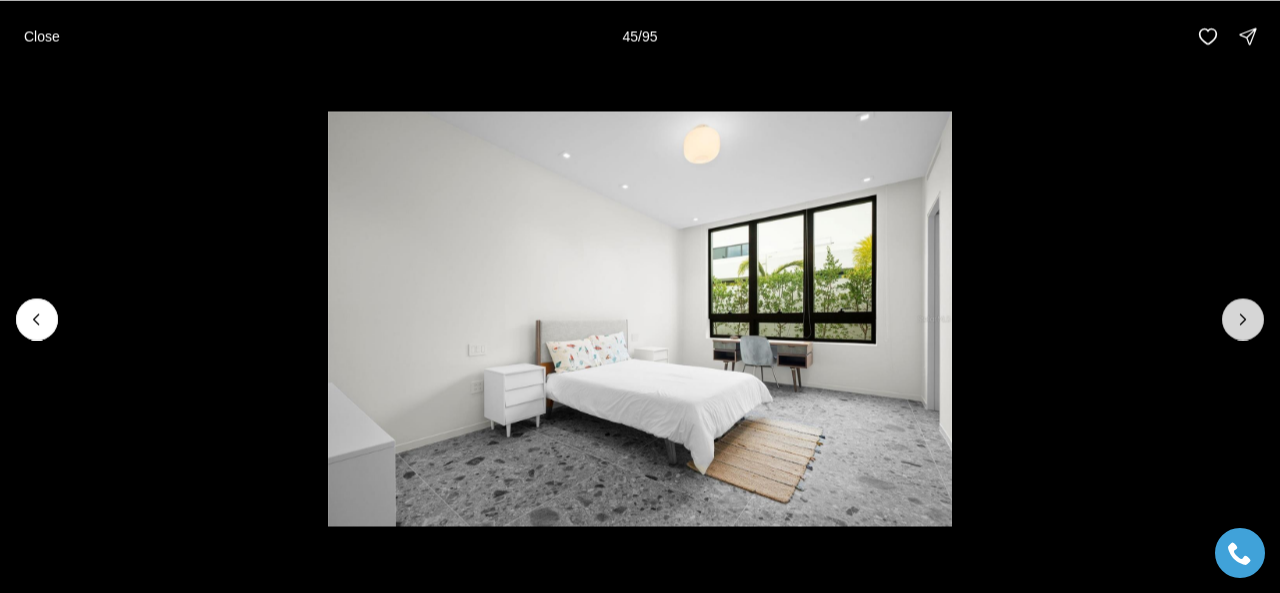click 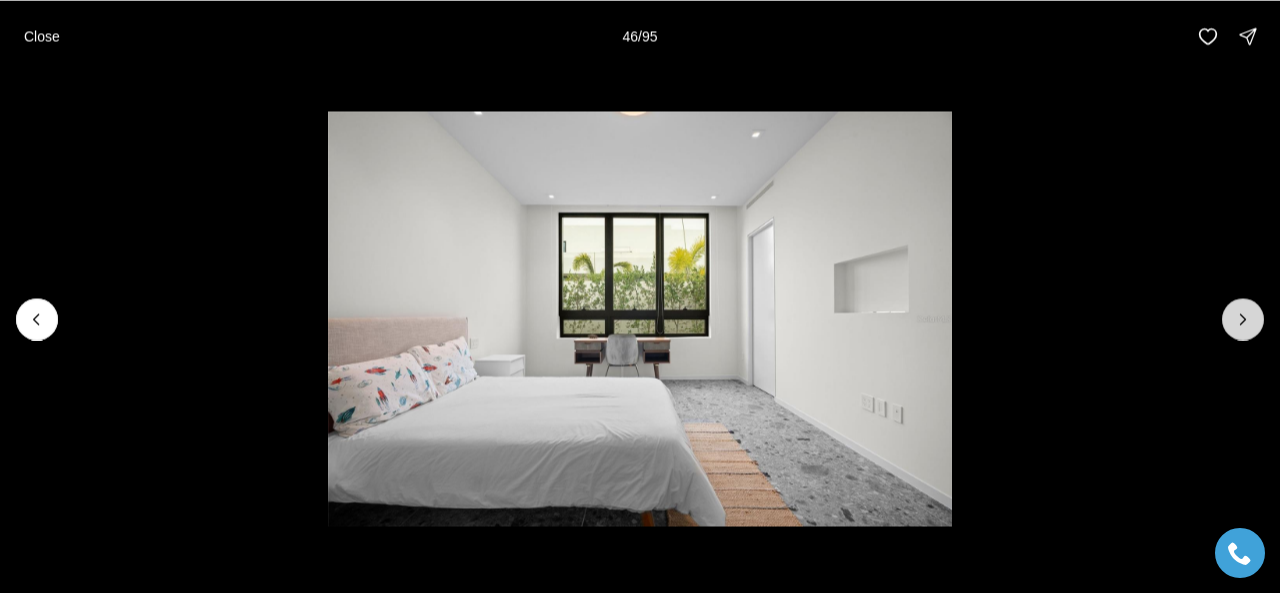 click 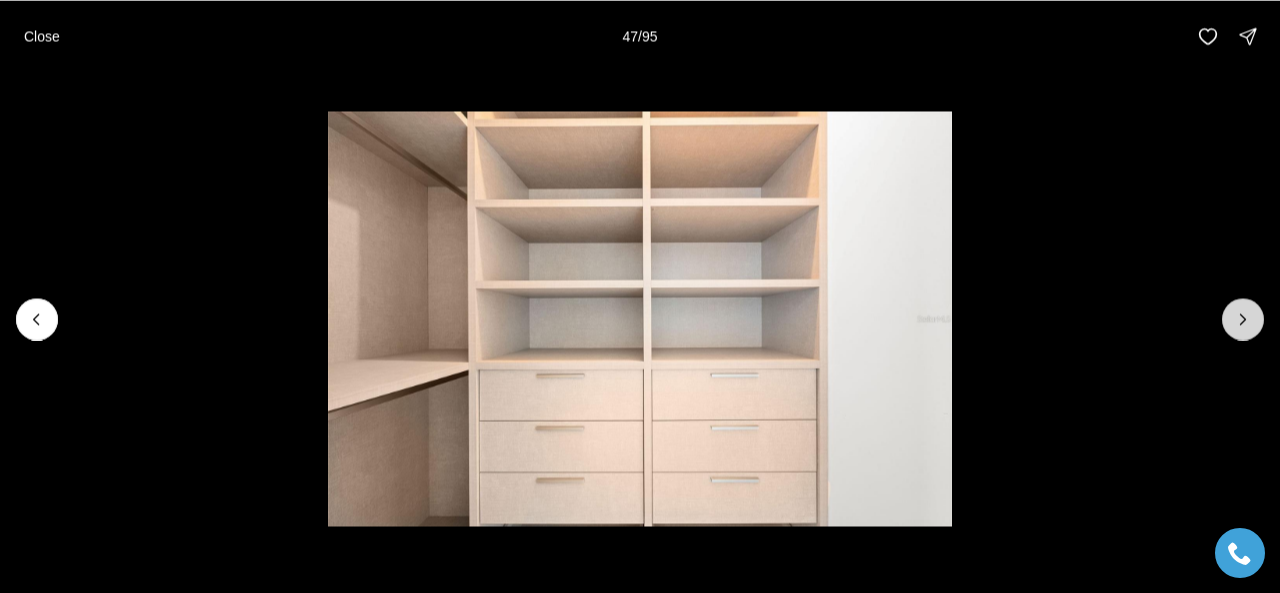 click 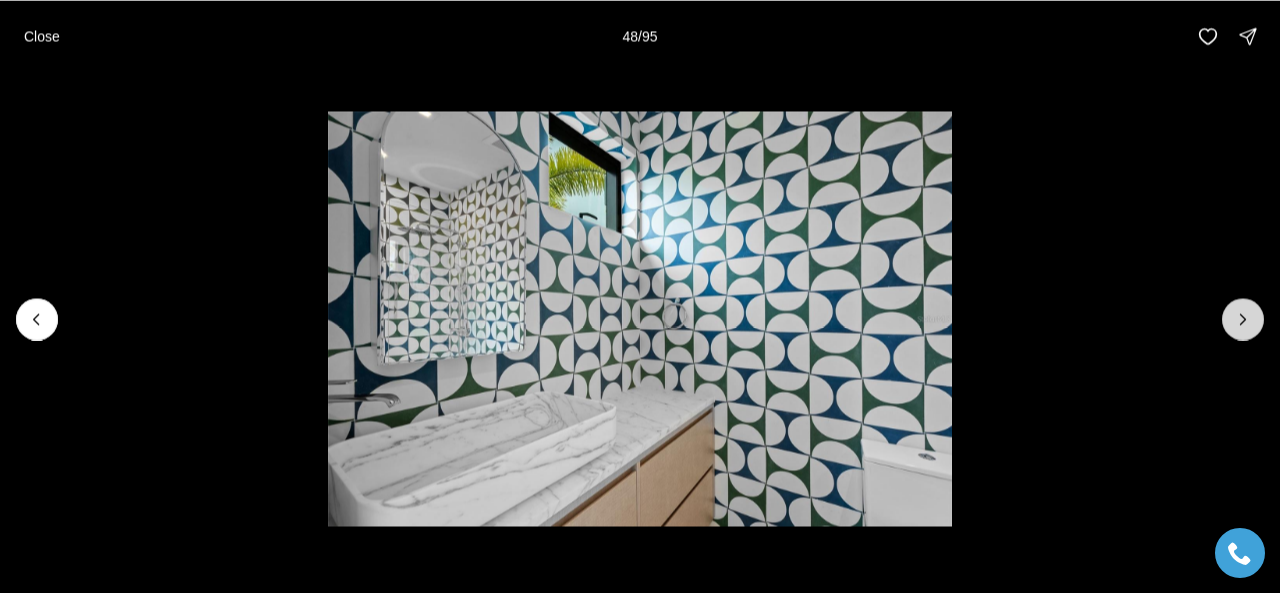 click 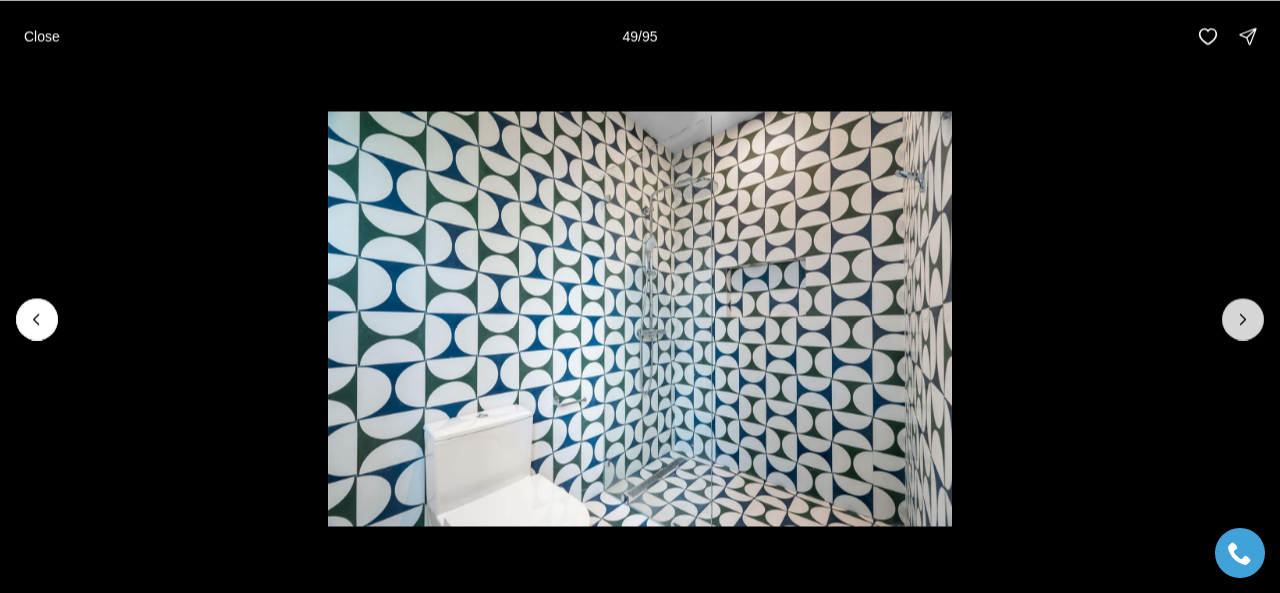 click 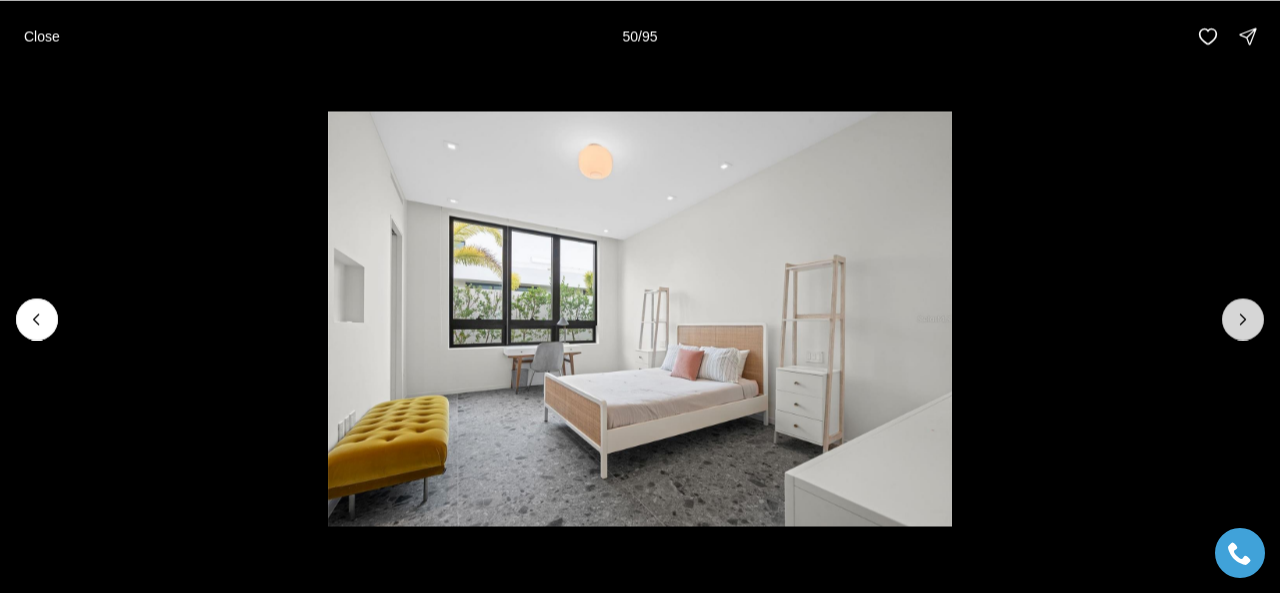 click 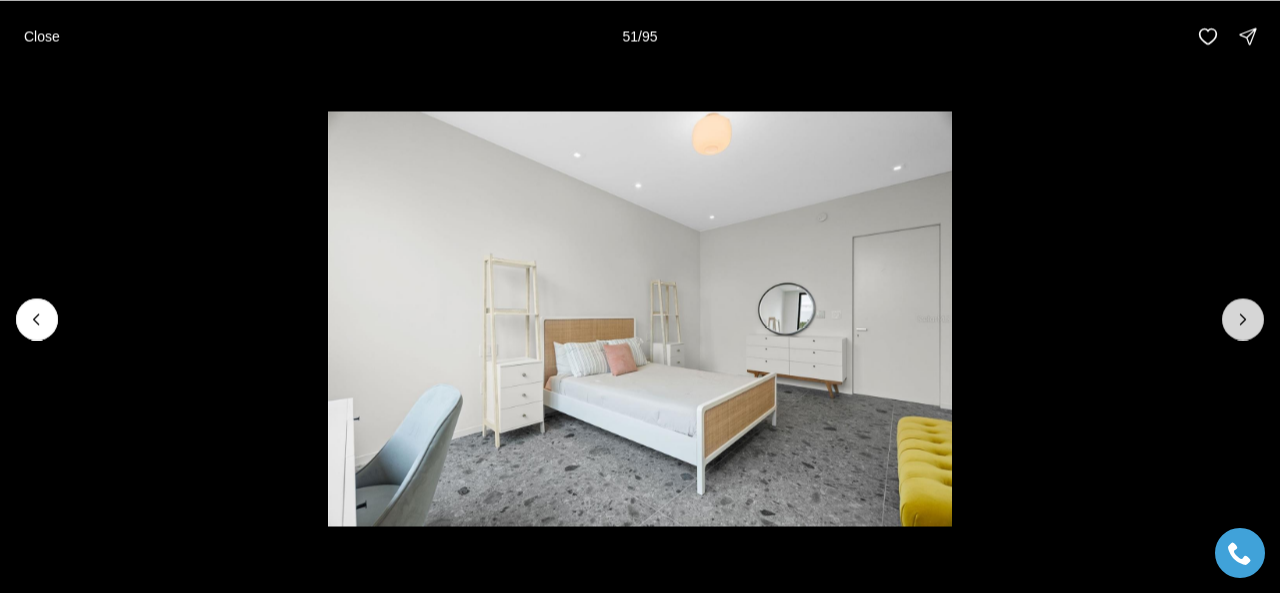 click 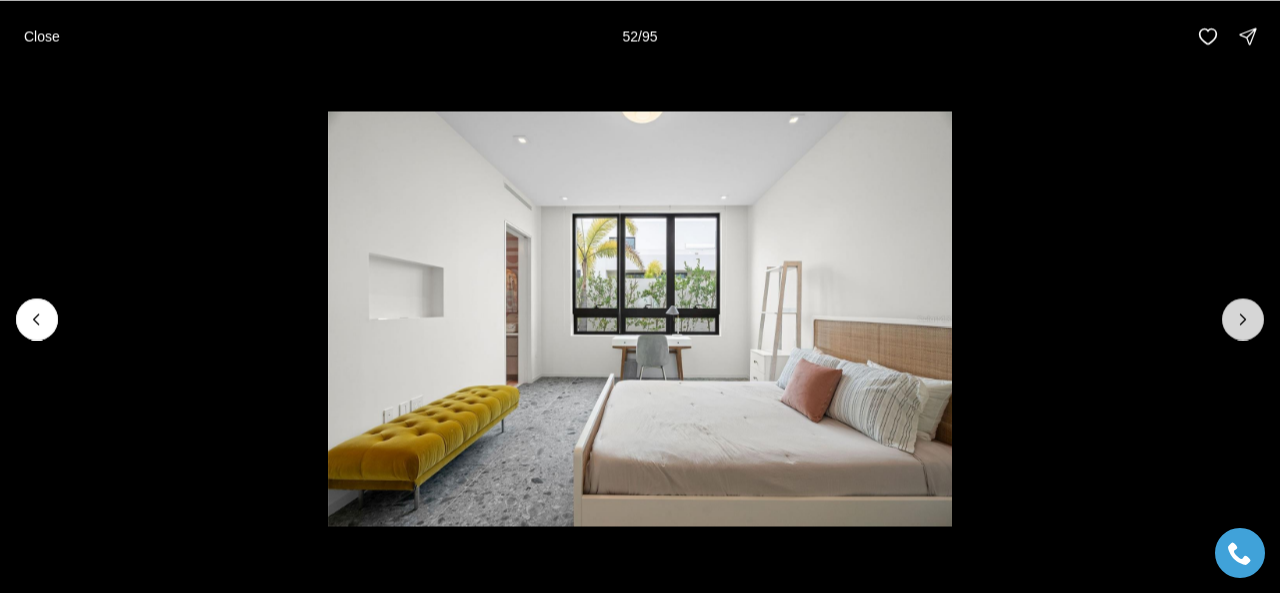 click 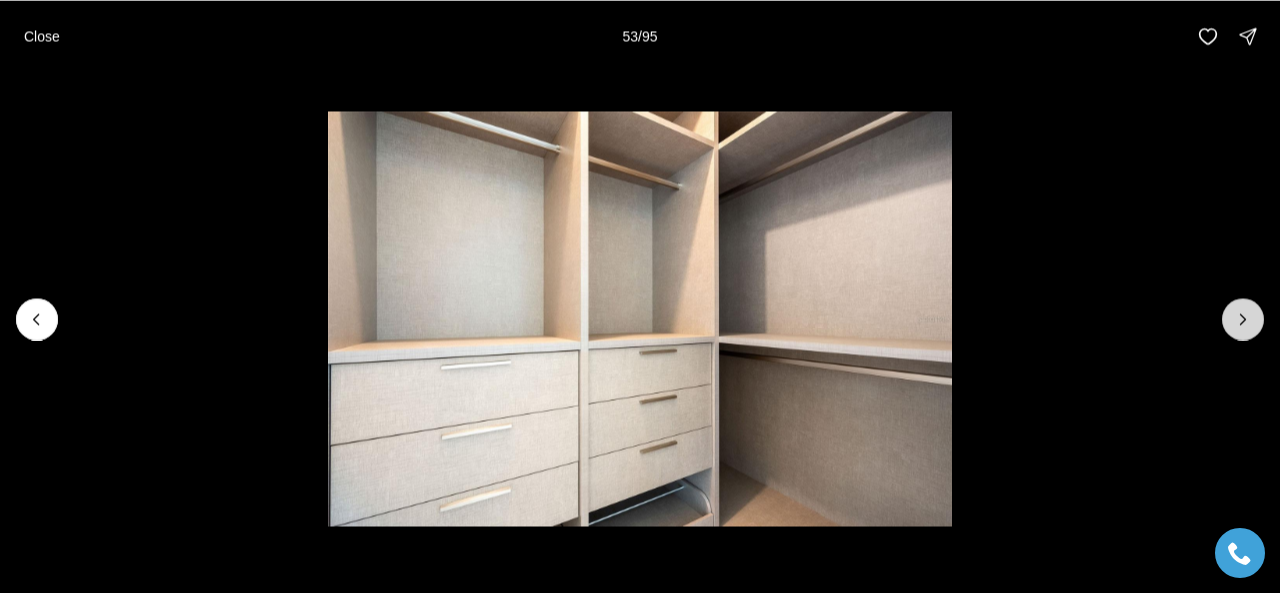 click 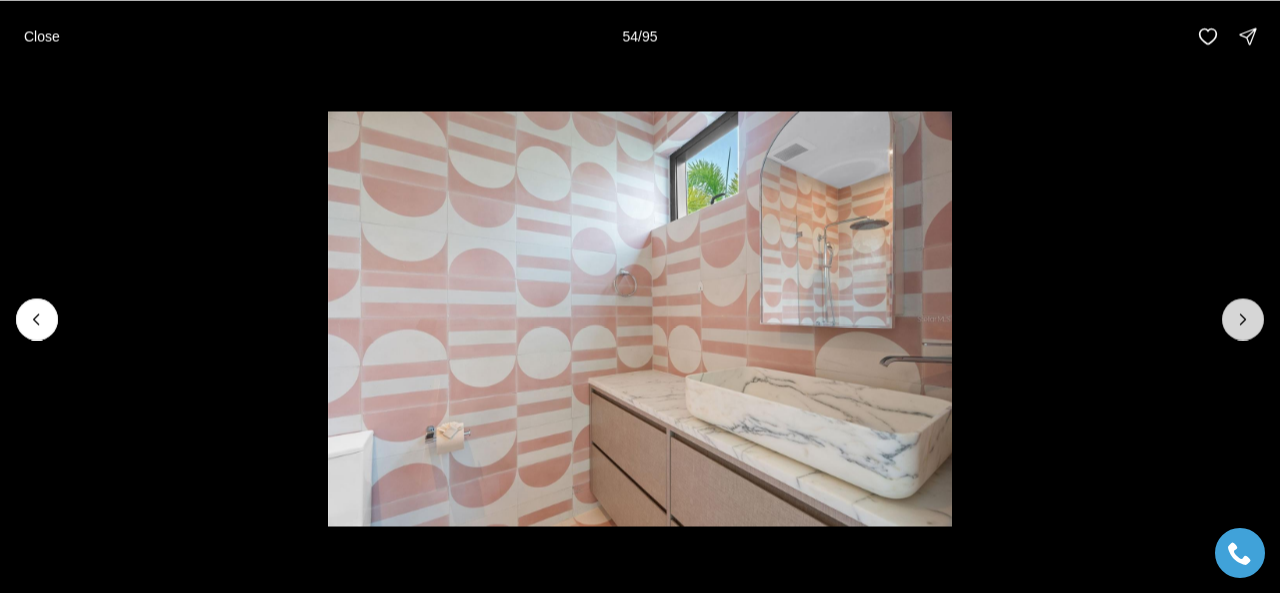 click 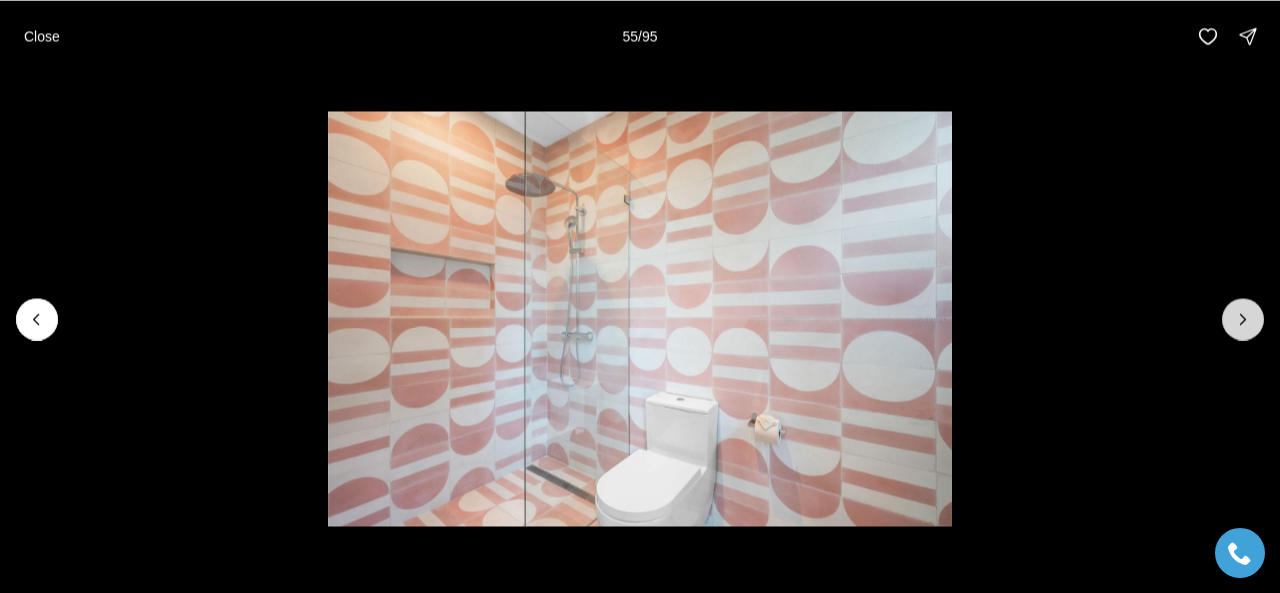 click 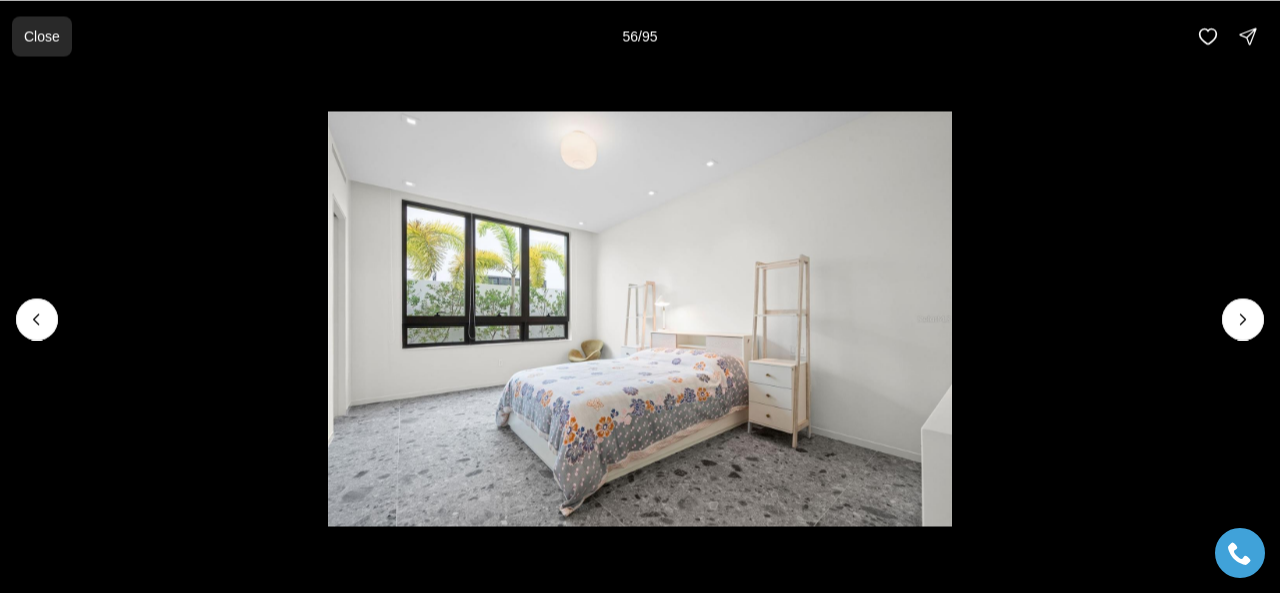 click on "Close" at bounding box center (42, 36) 